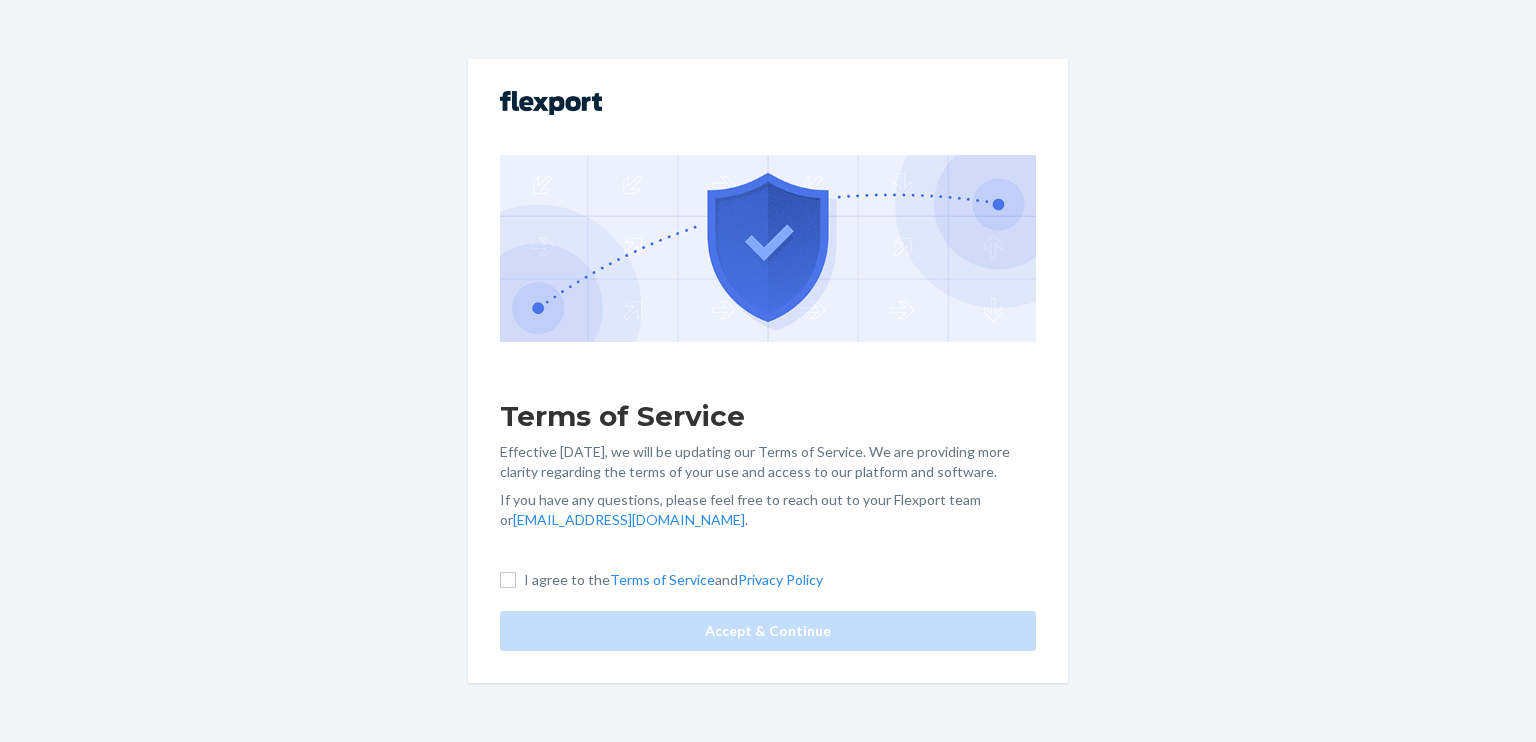 scroll, scrollTop: 0, scrollLeft: 0, axis: both 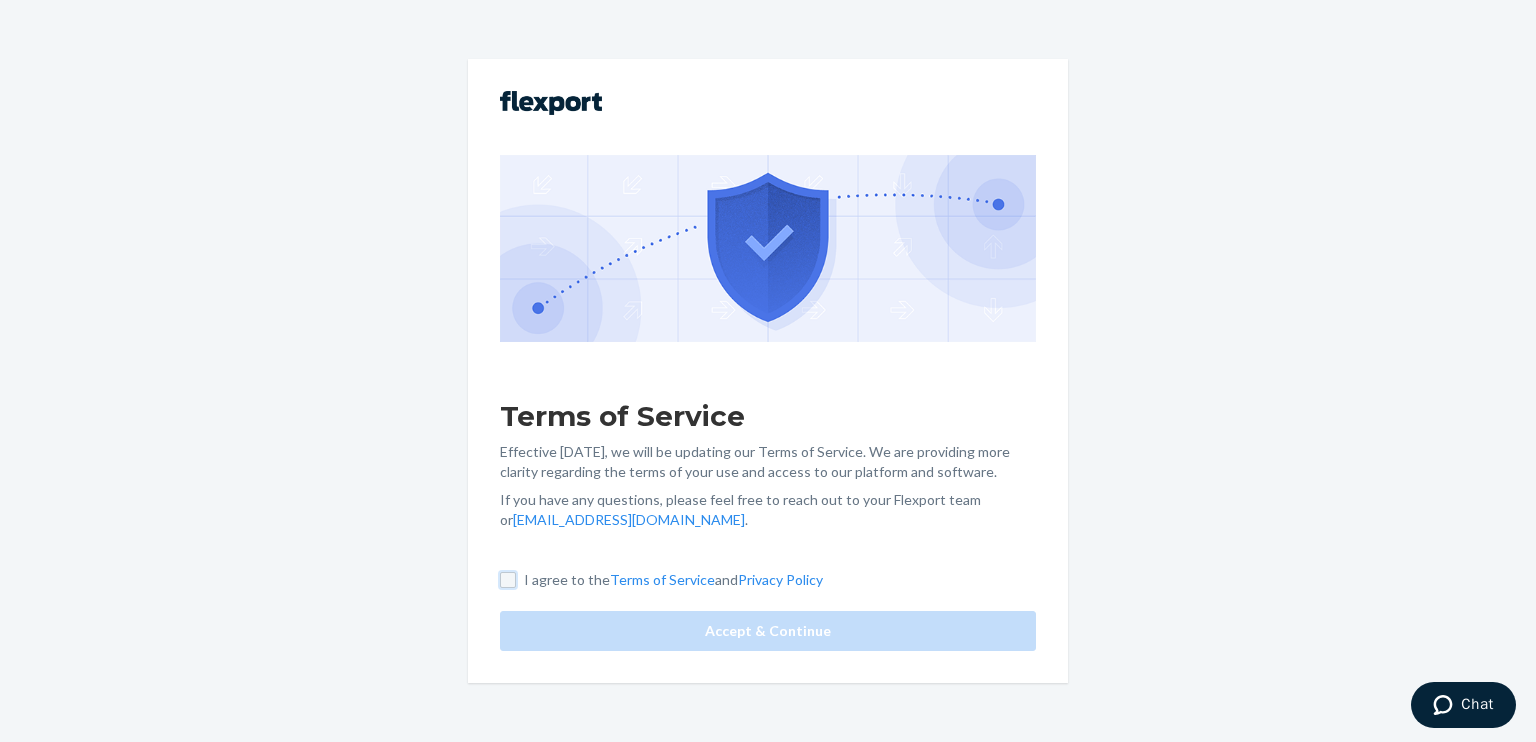 click on "I agree to the  Terms of Service  and  Privacy Policy" at bounding box center (508, 580) 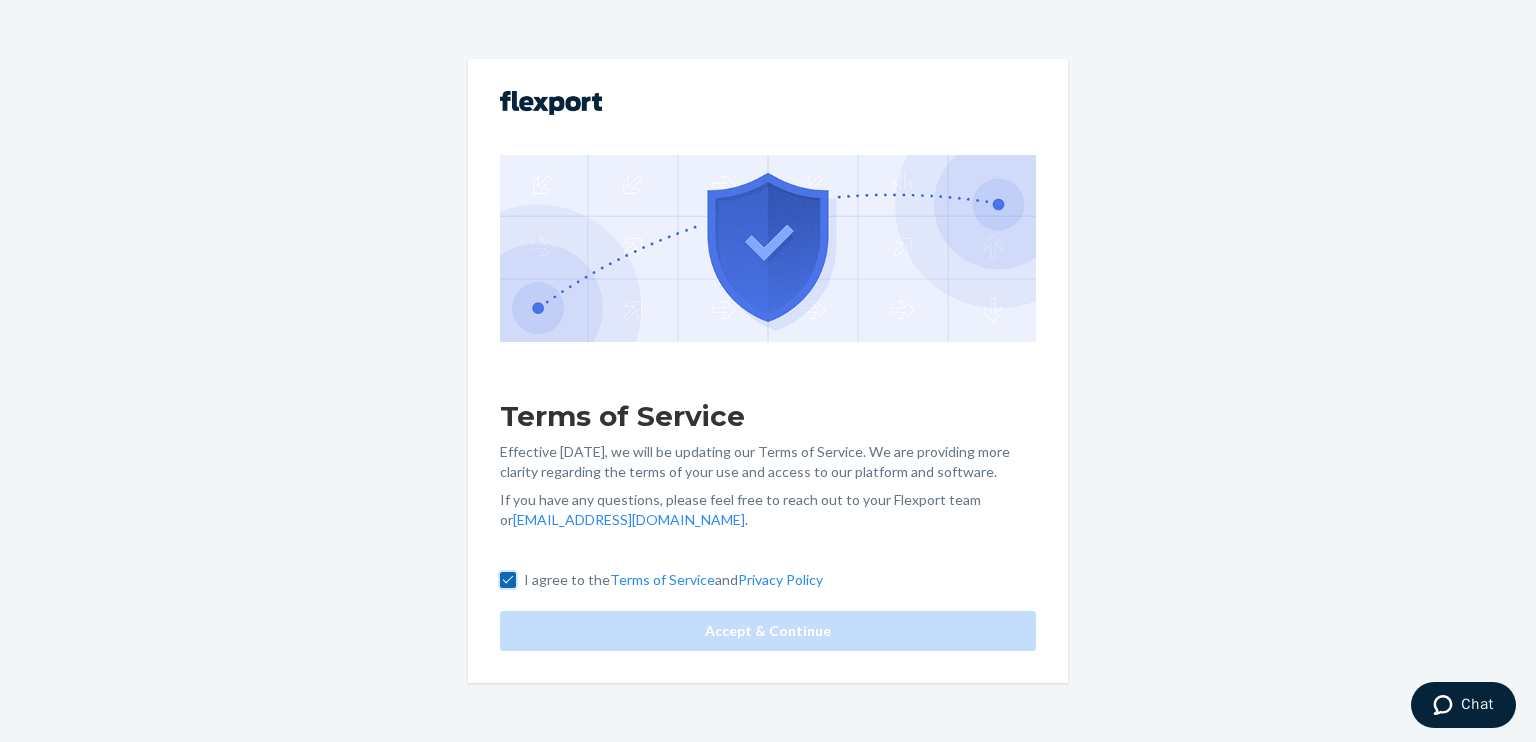 checkbox on "true" 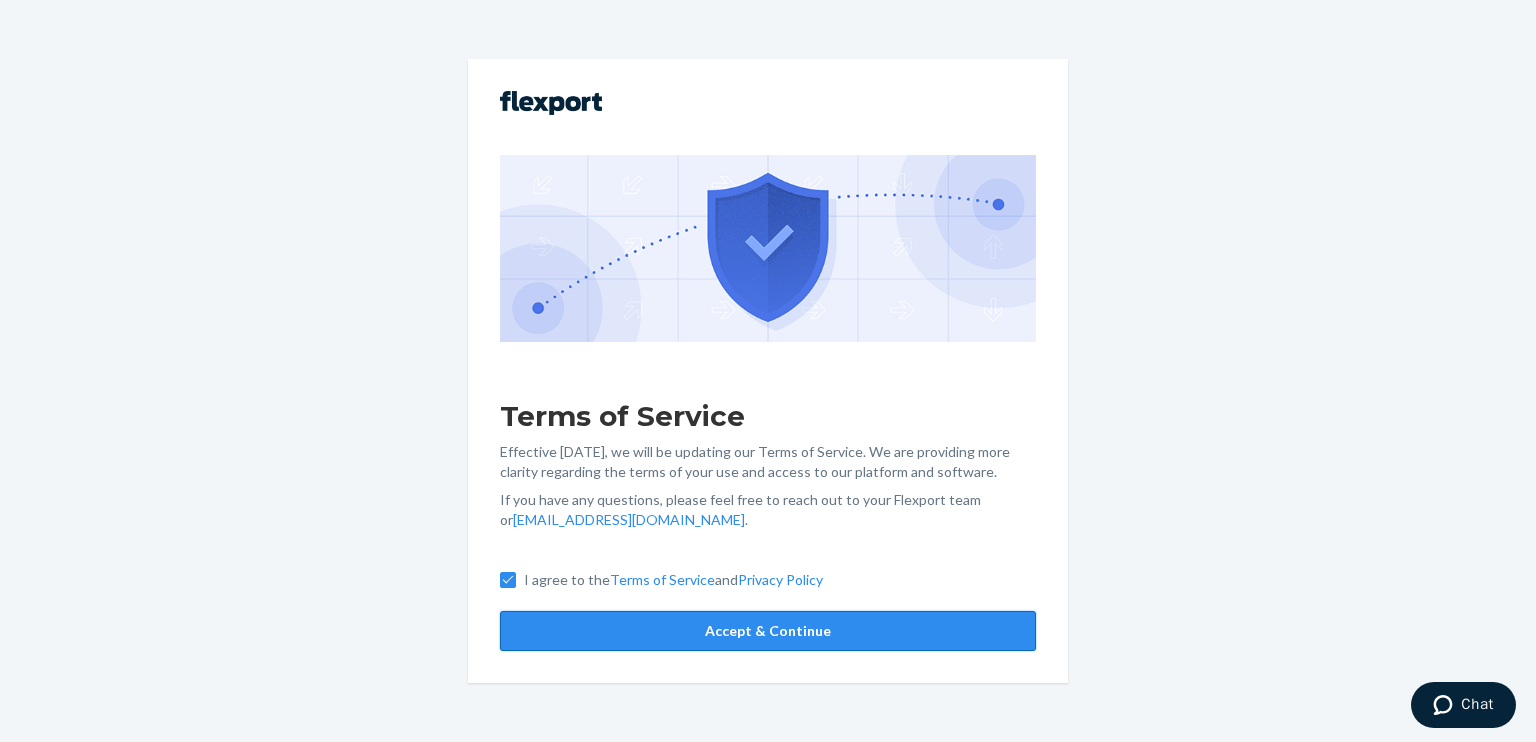 click on "Accept & Continue" at bounding box center (768, 631) 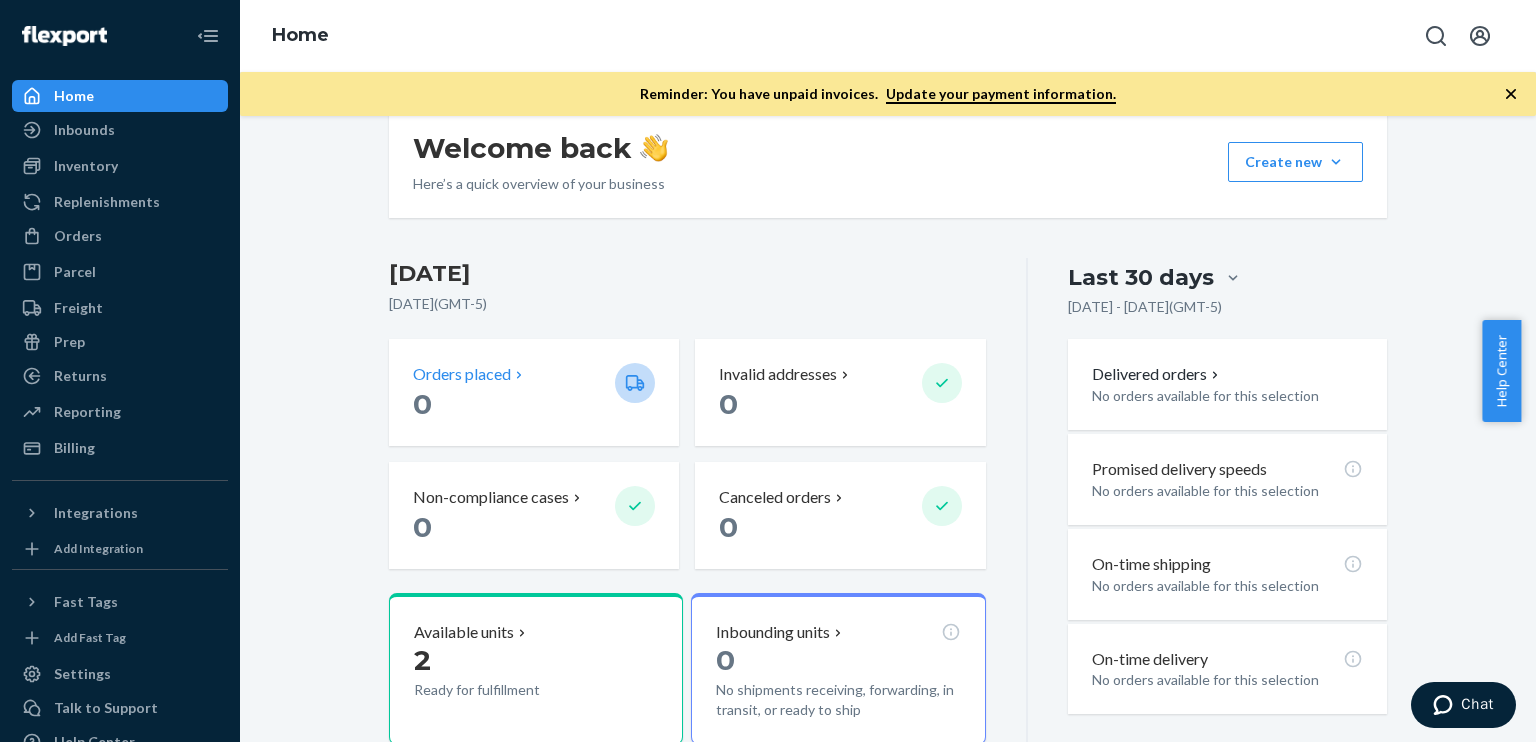 scroll, scrollTop: 400, scrollLeft: 0, axis: vertical 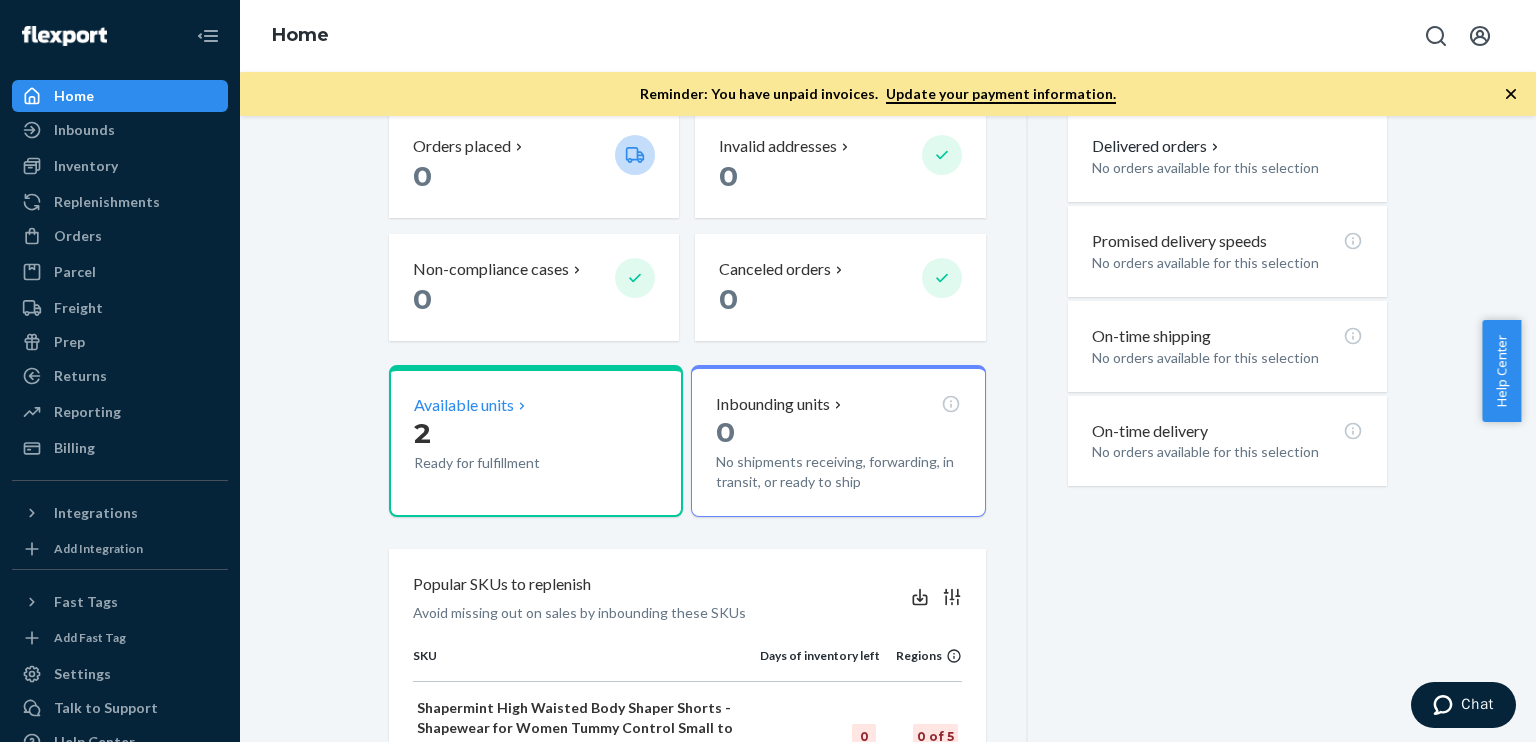 click on "2 Ready for fulfillment" at bounding box center [536, 445] 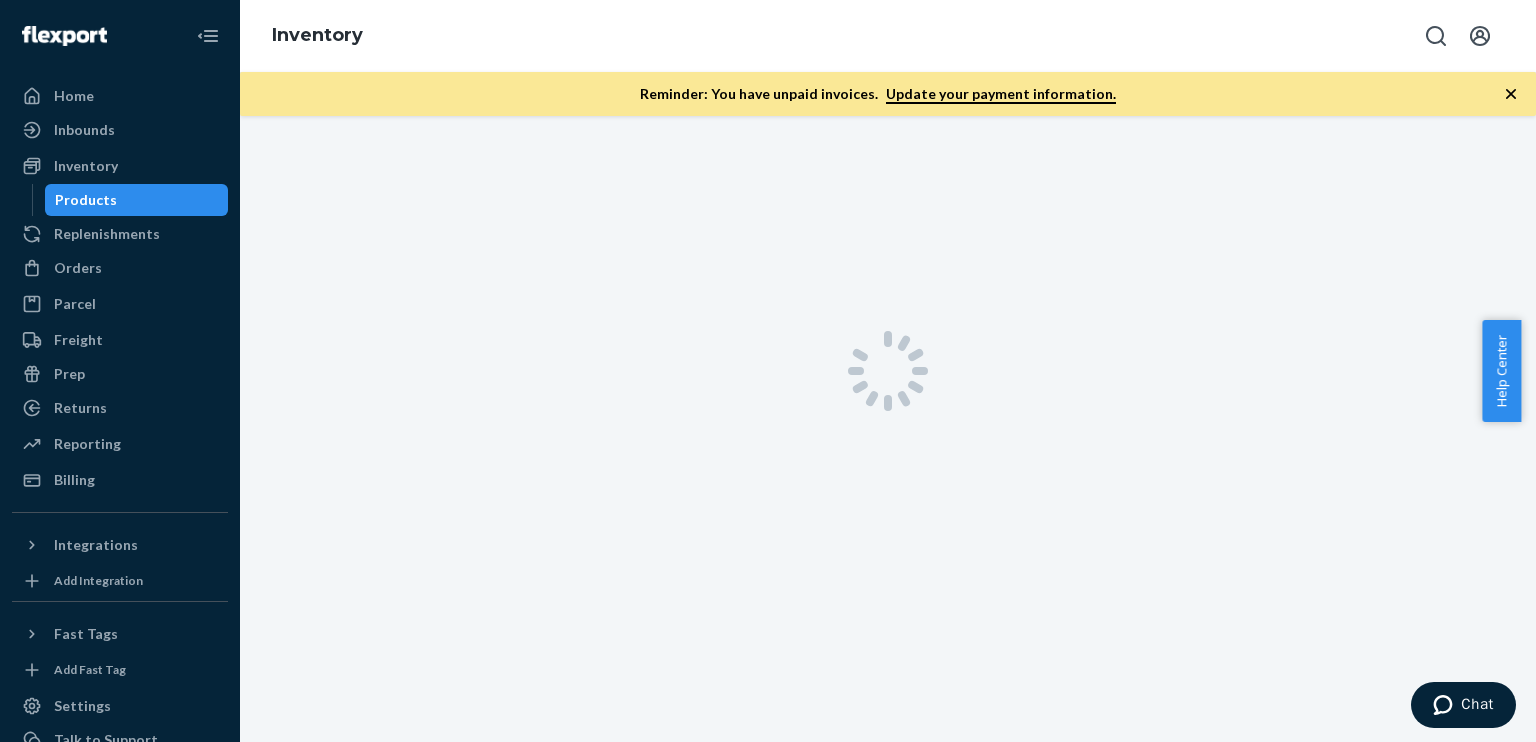 scroll, scrollTop: 0, scrollLeft: 0, axis: both 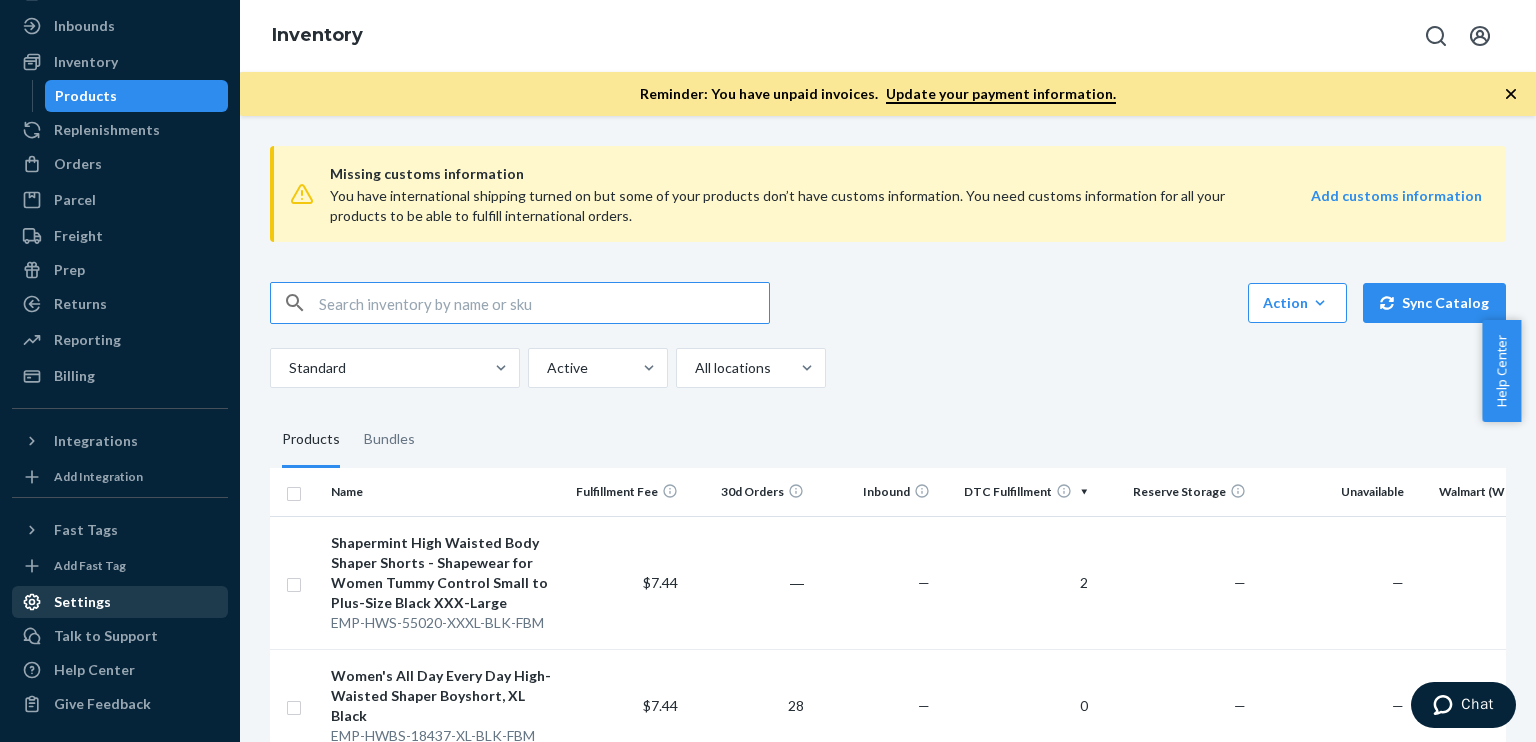 click on "Settings" at bounding box center [82, 602] 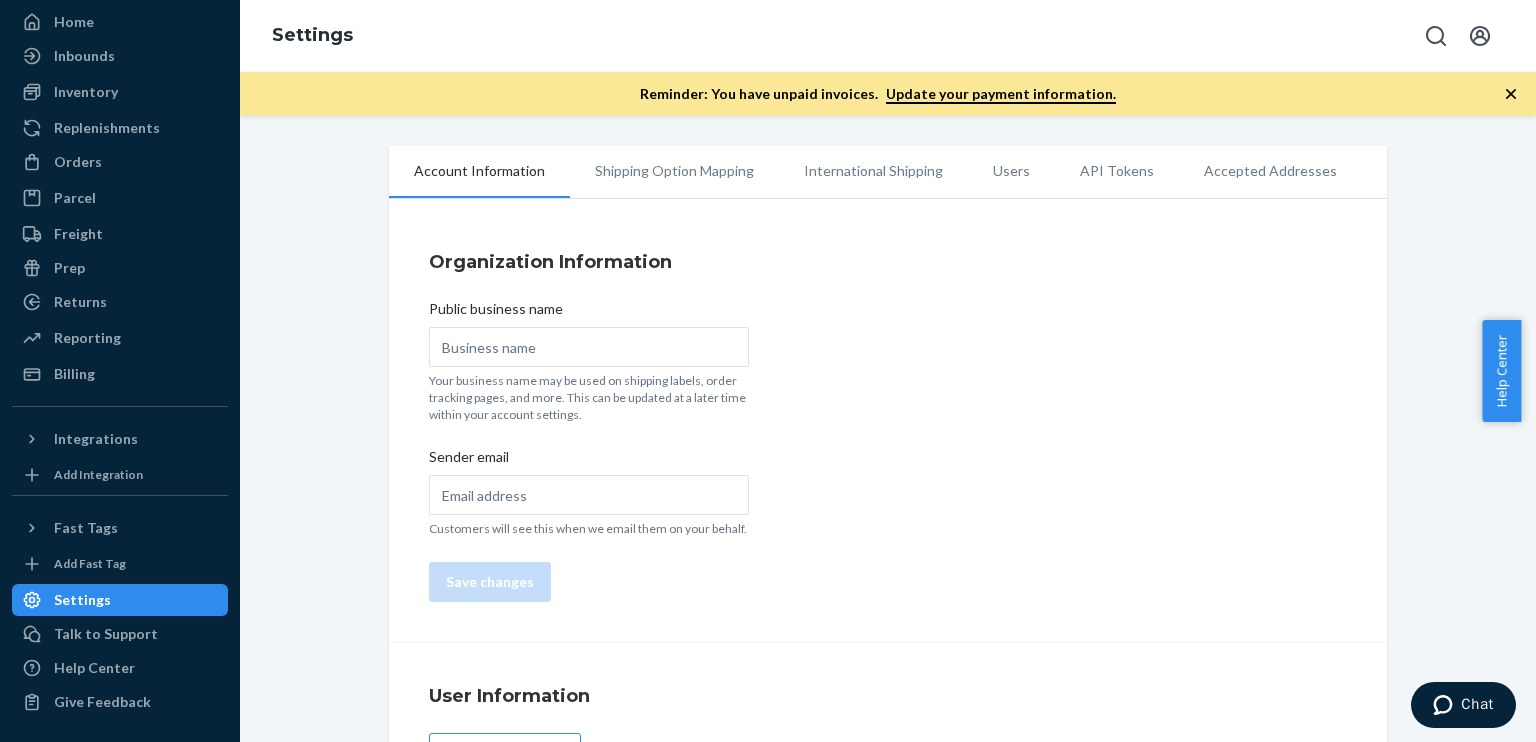 scroll, scrollTop: 72, scrollLeft: 0, axis: vertical 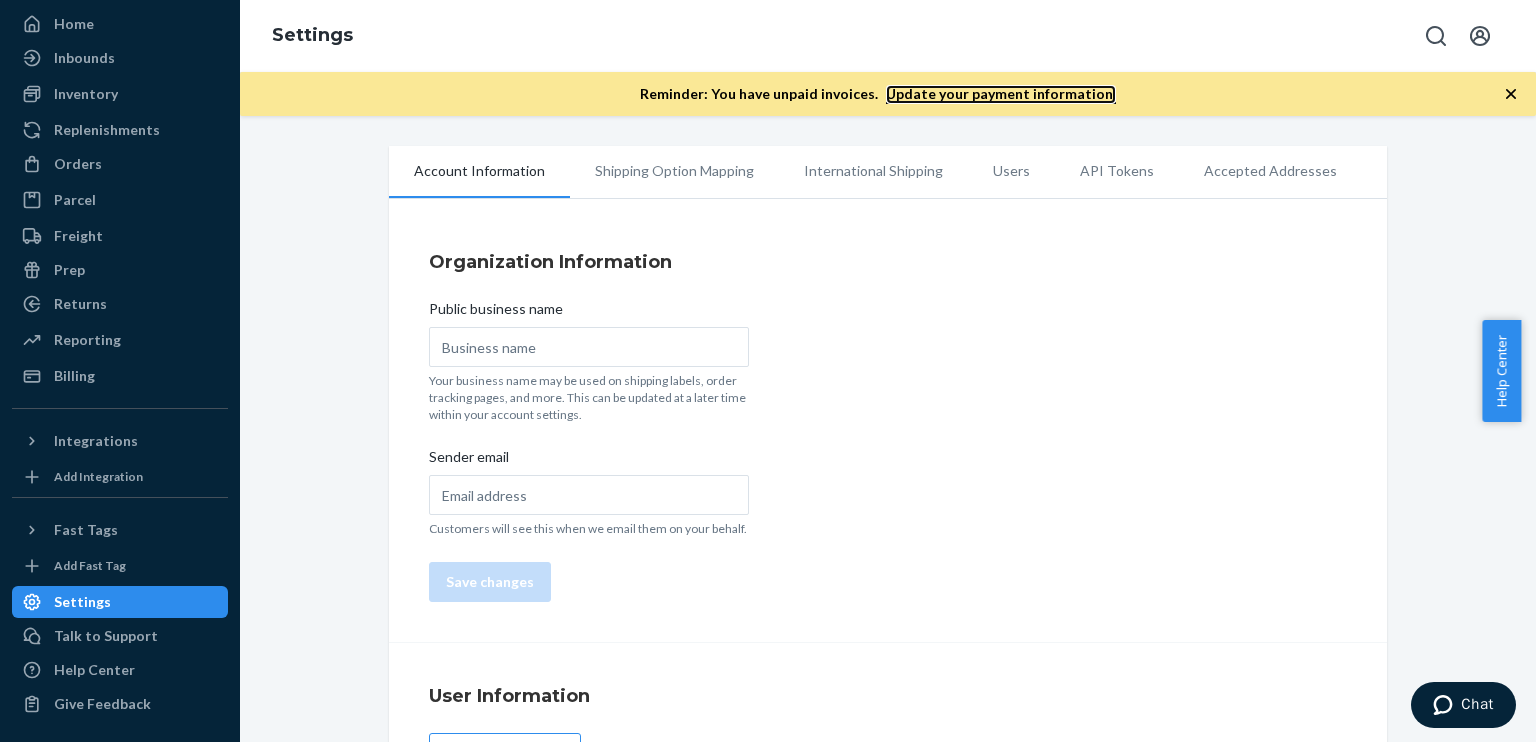 click on "Update your payment information." at bounding box center (1001, 94) 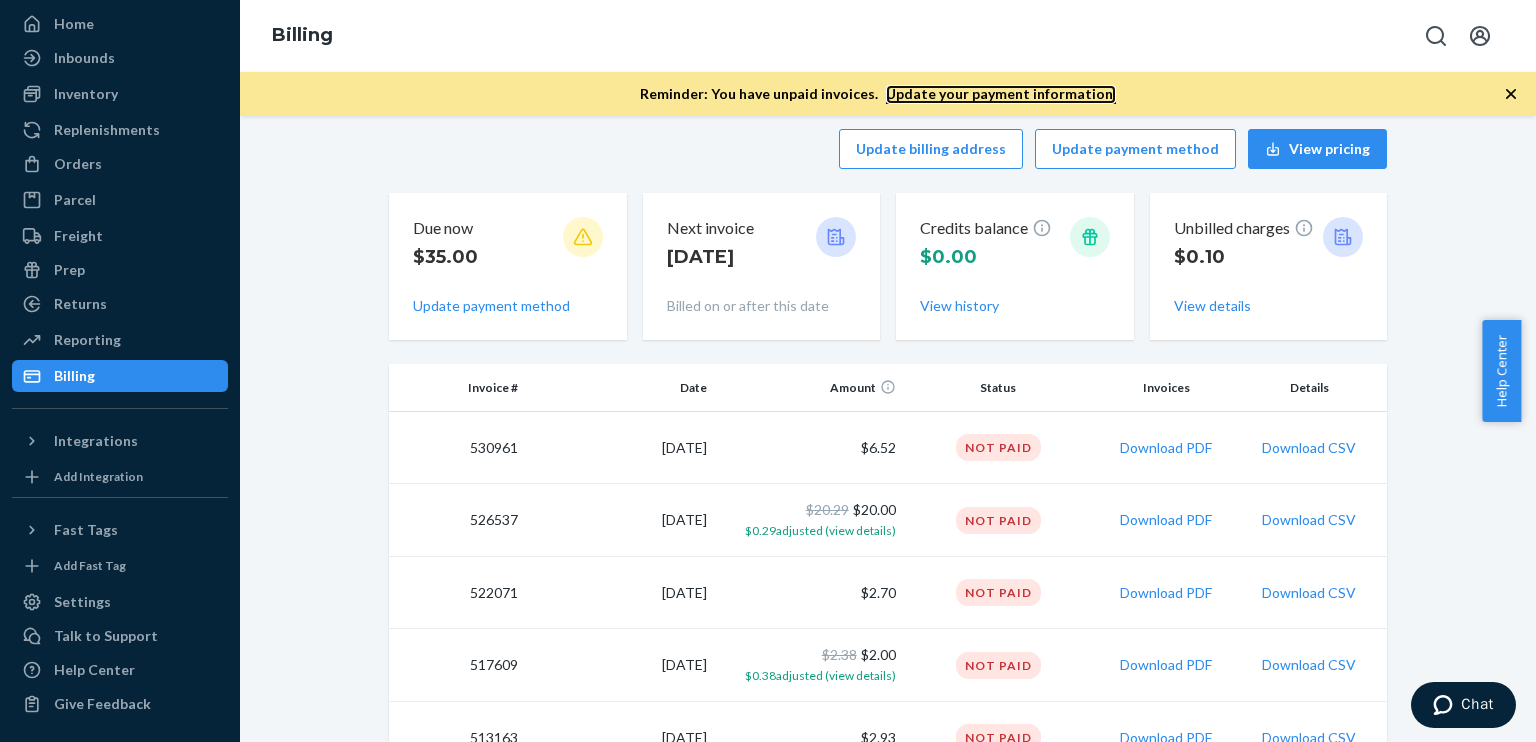 scroll, scrollTop: 0, scrollLeft: 0, axis: both 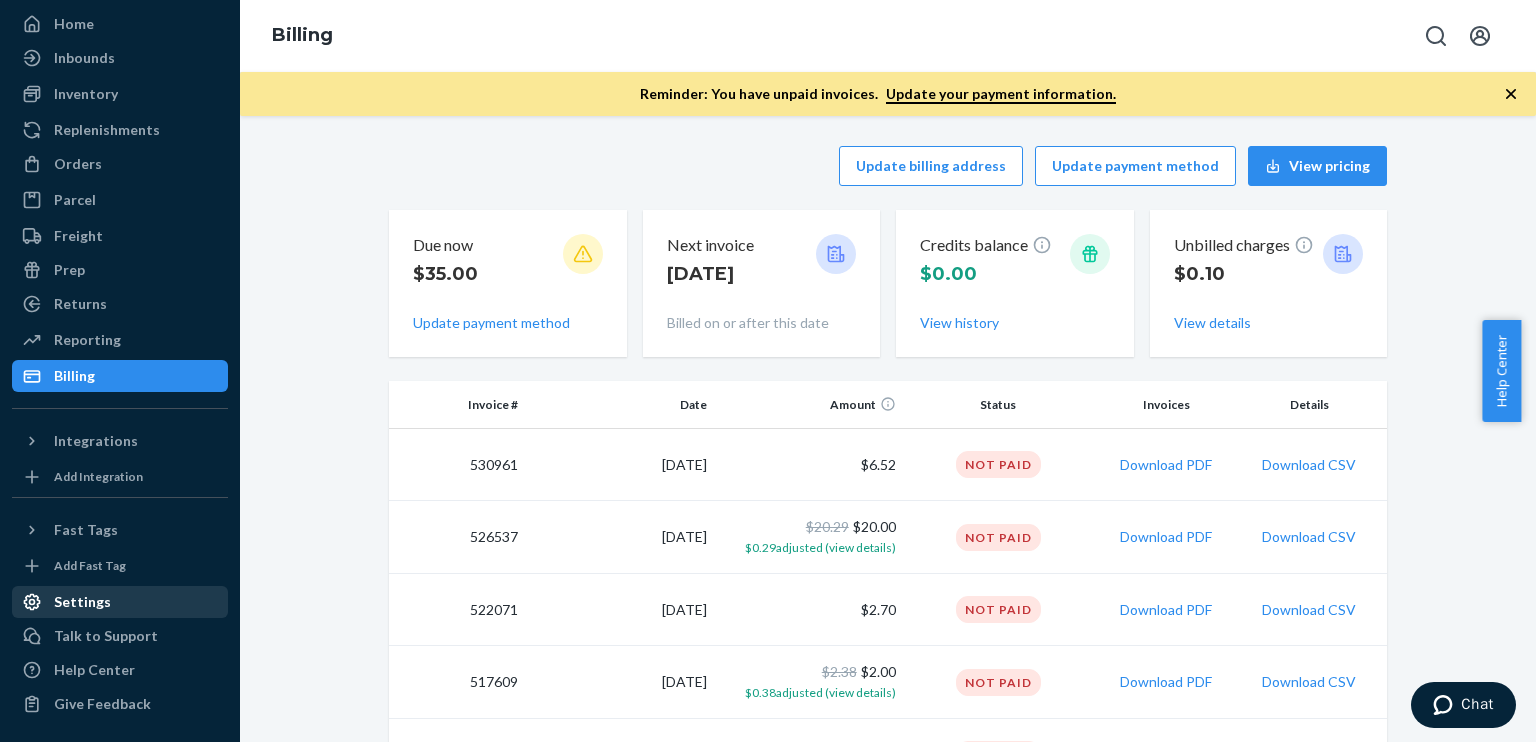 click on "Settings" at bounding box center [82, 602] 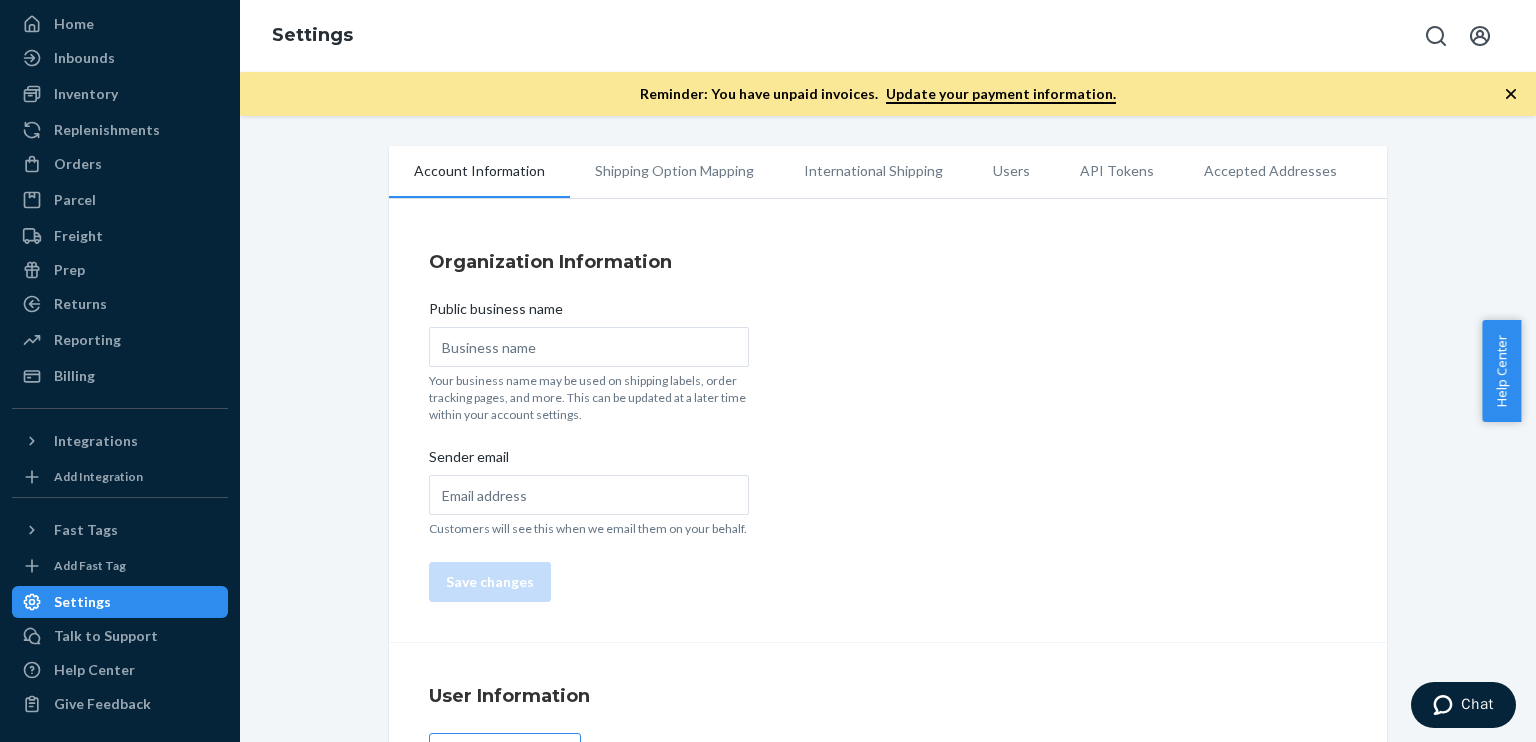 click on "Users" at bounding box center (1011, 171) 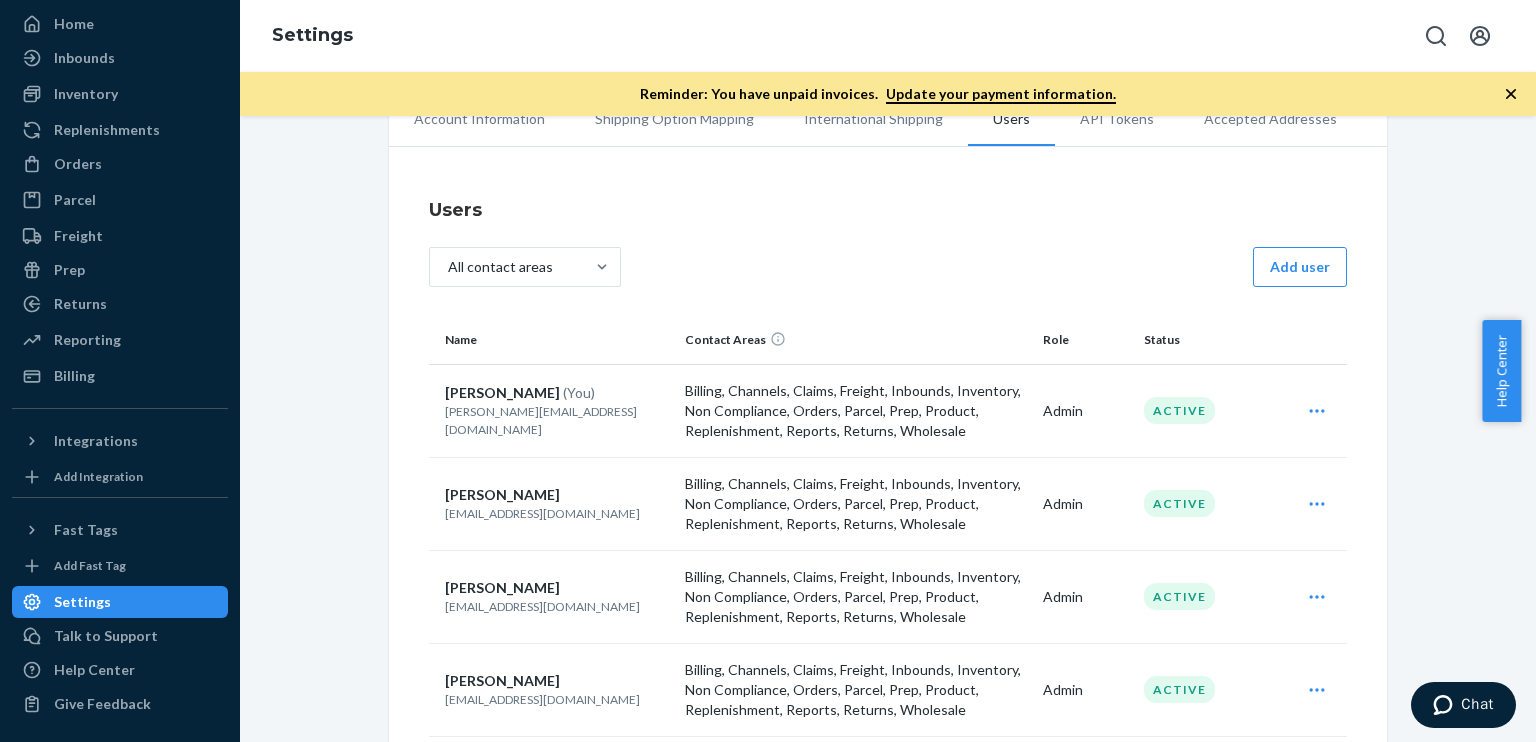 scroll, scrollTop: 0, scrollLeft: 0, axis: both 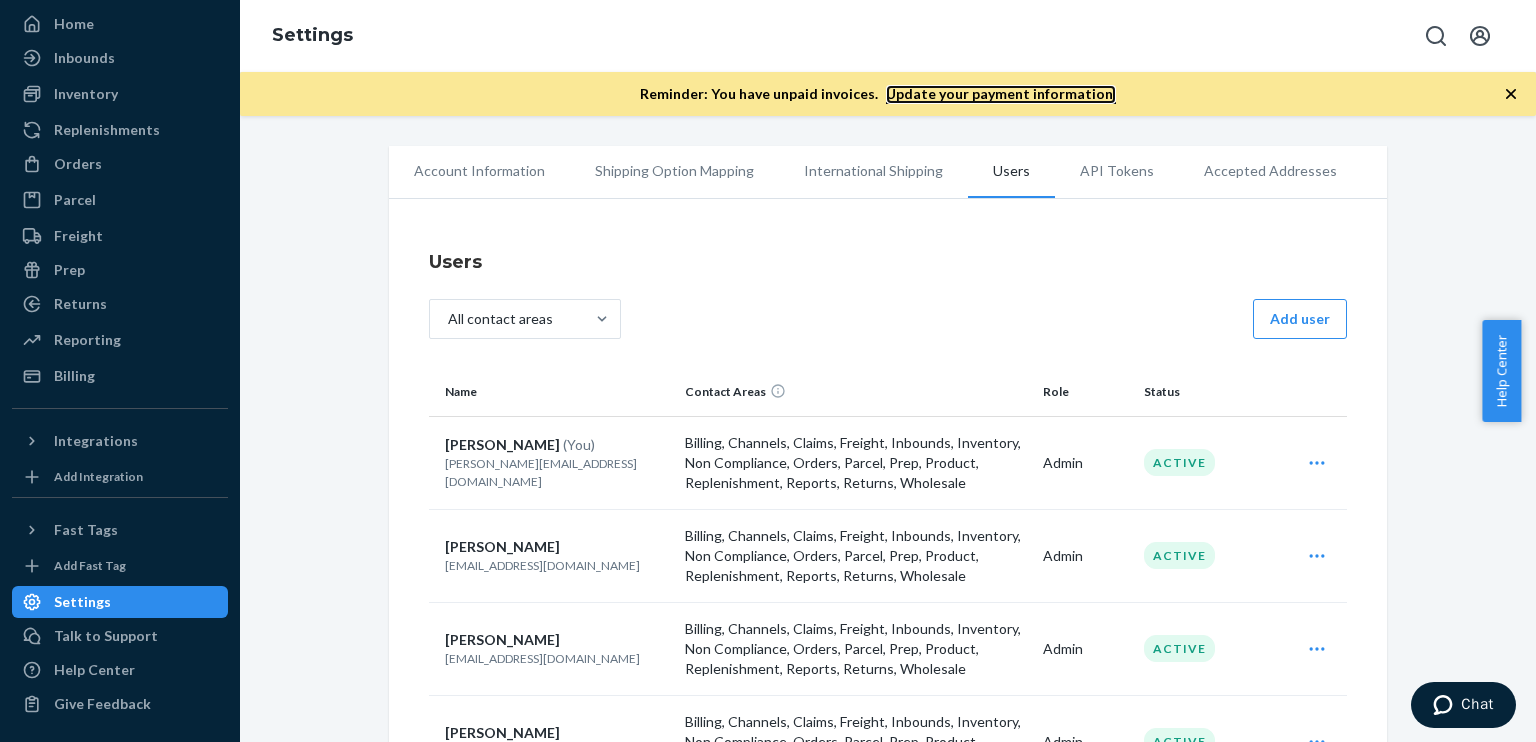 click on "Update your payment information." at bounding box center [1001, 94] 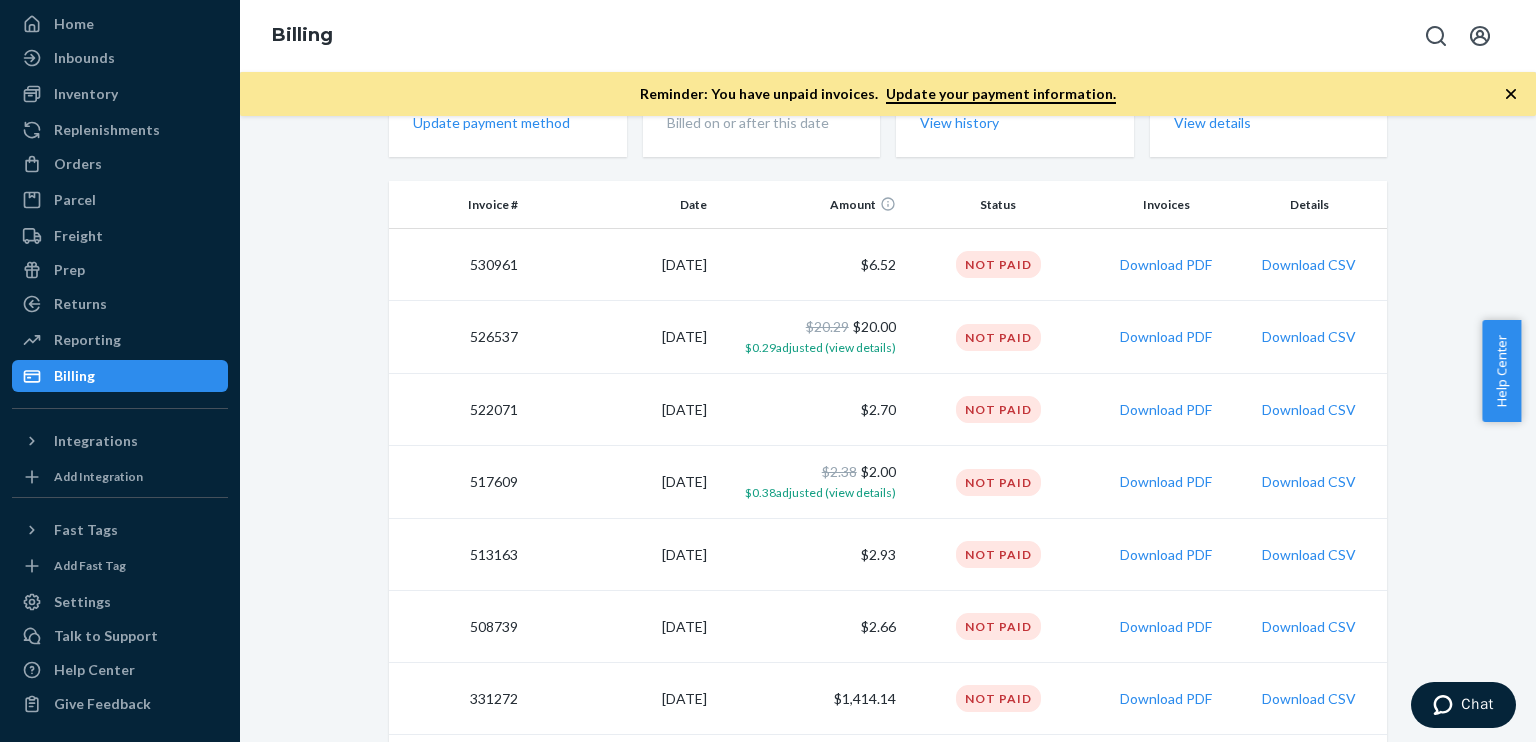 scroll, scrollTop: 0, scrollLeft: 0, axis: both 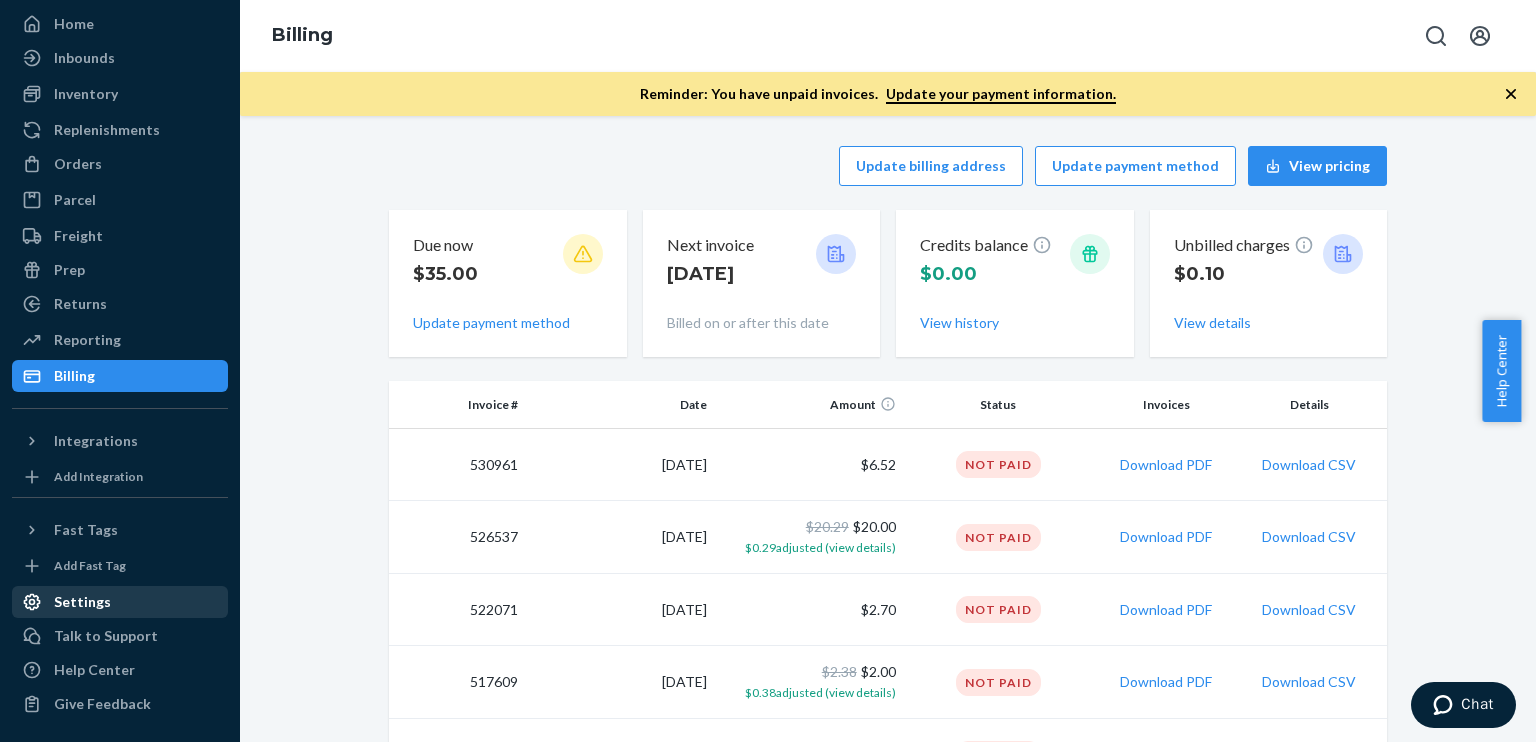 click on "Settings" at bounding box center [82, 602] 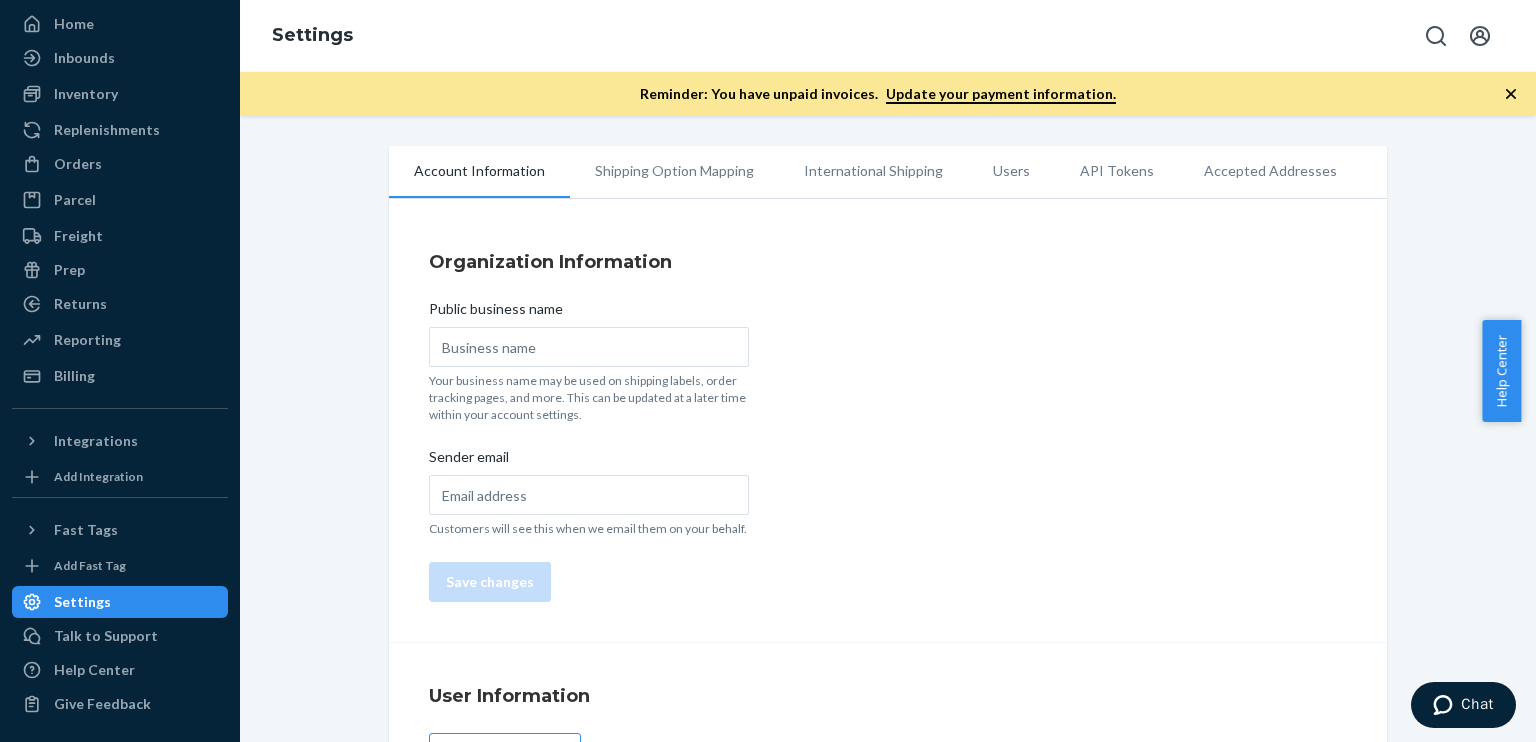 click on "Users" at bounding box center [1011, 171] 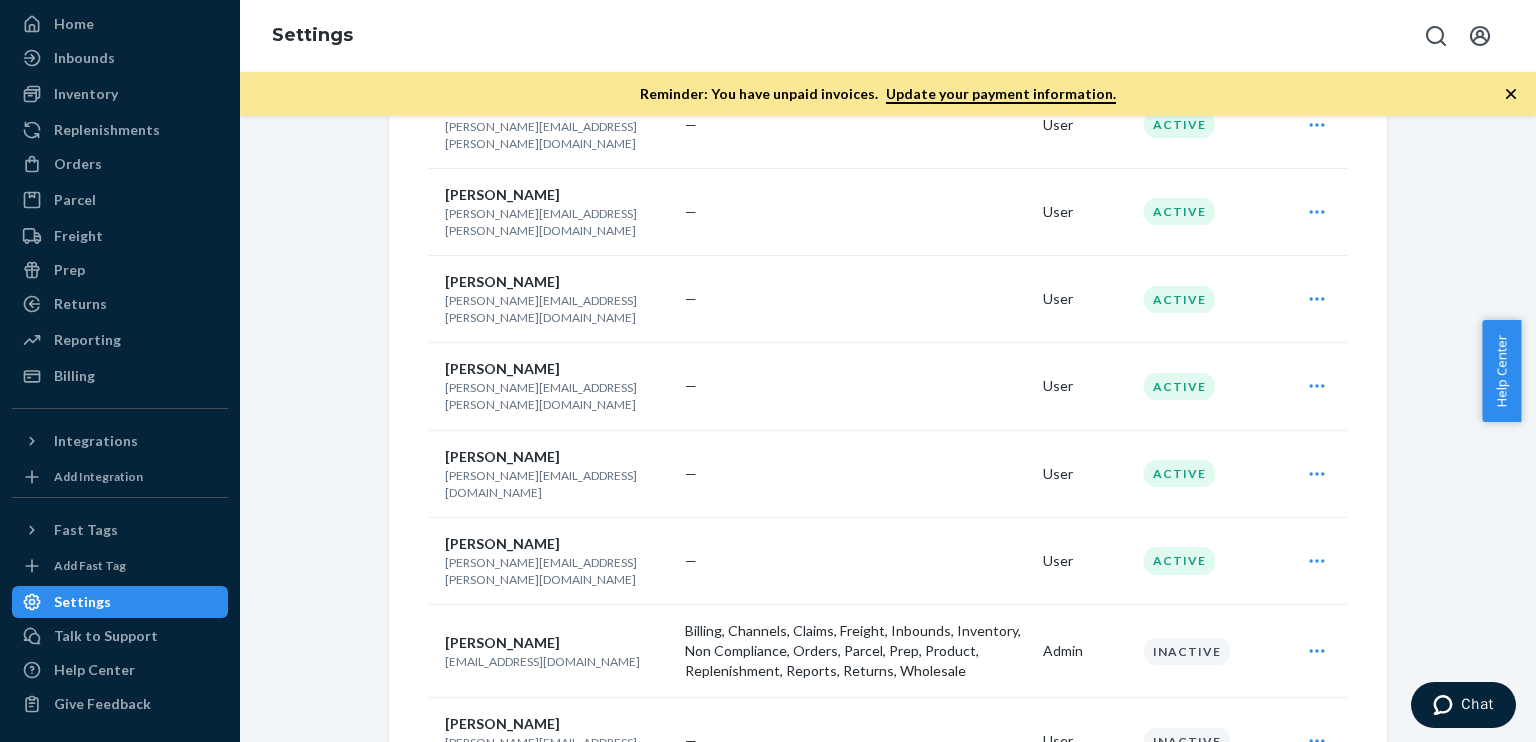 scroll, scrollTop: 900, scrollLeft: 0, axis: vertical 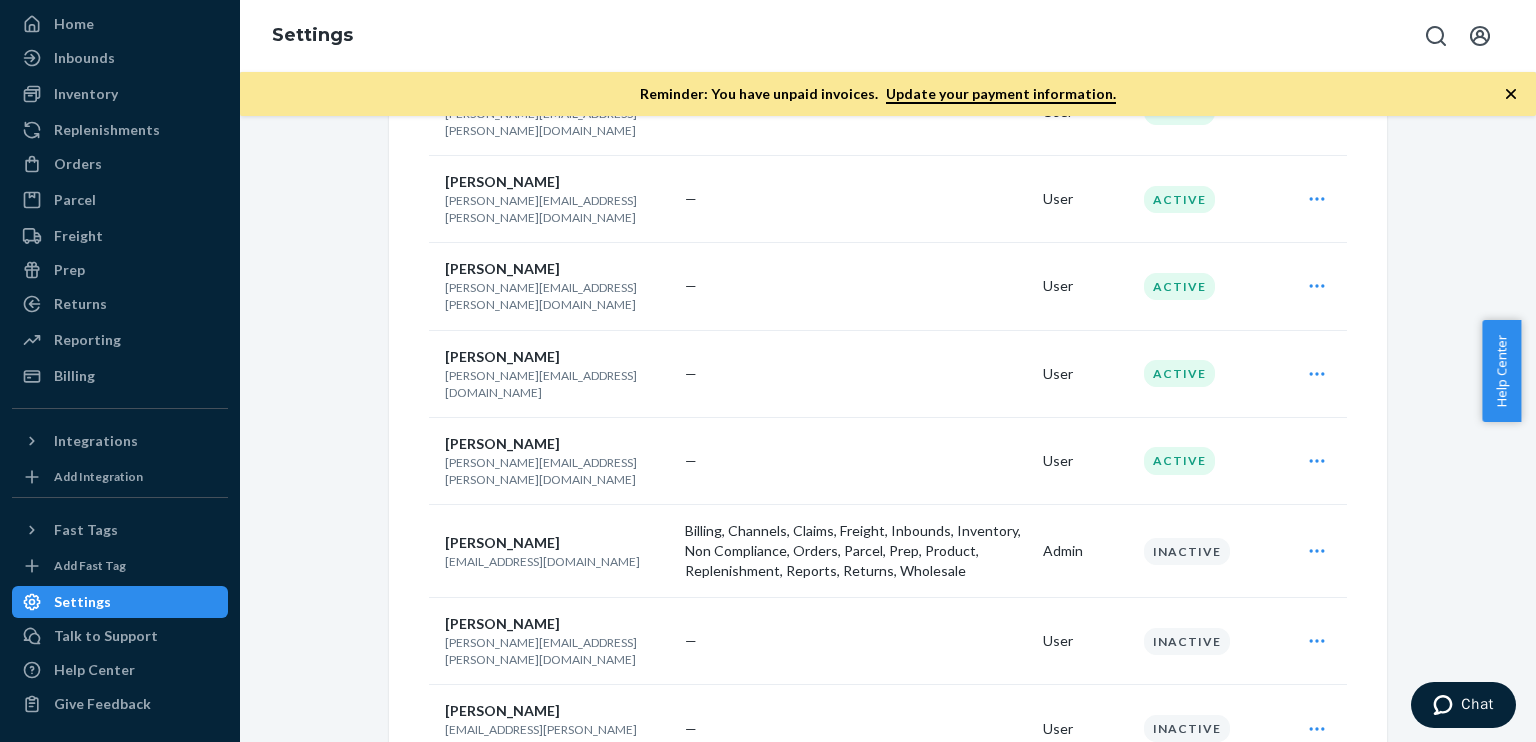 click 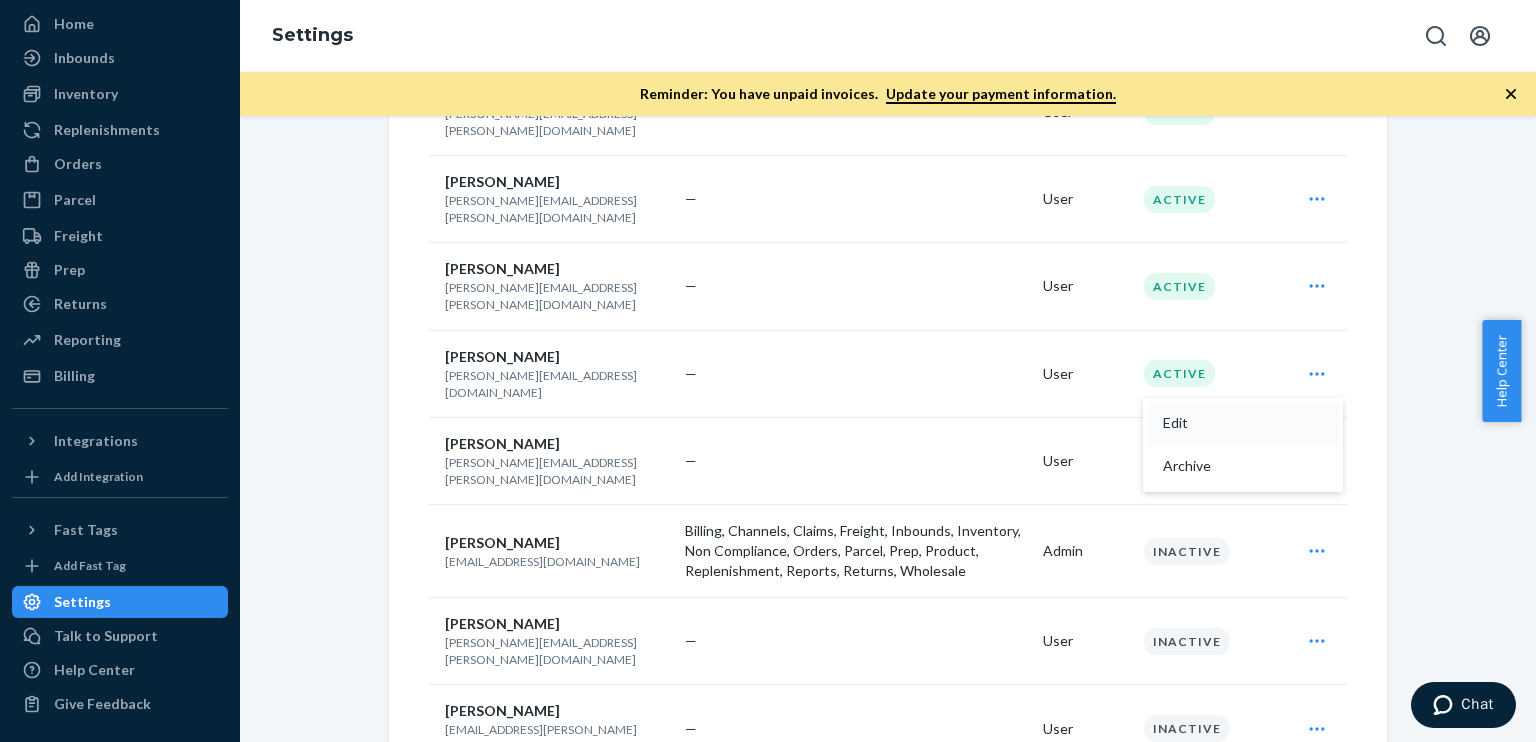 click on "Edit" at bounding box center (1225, 423) 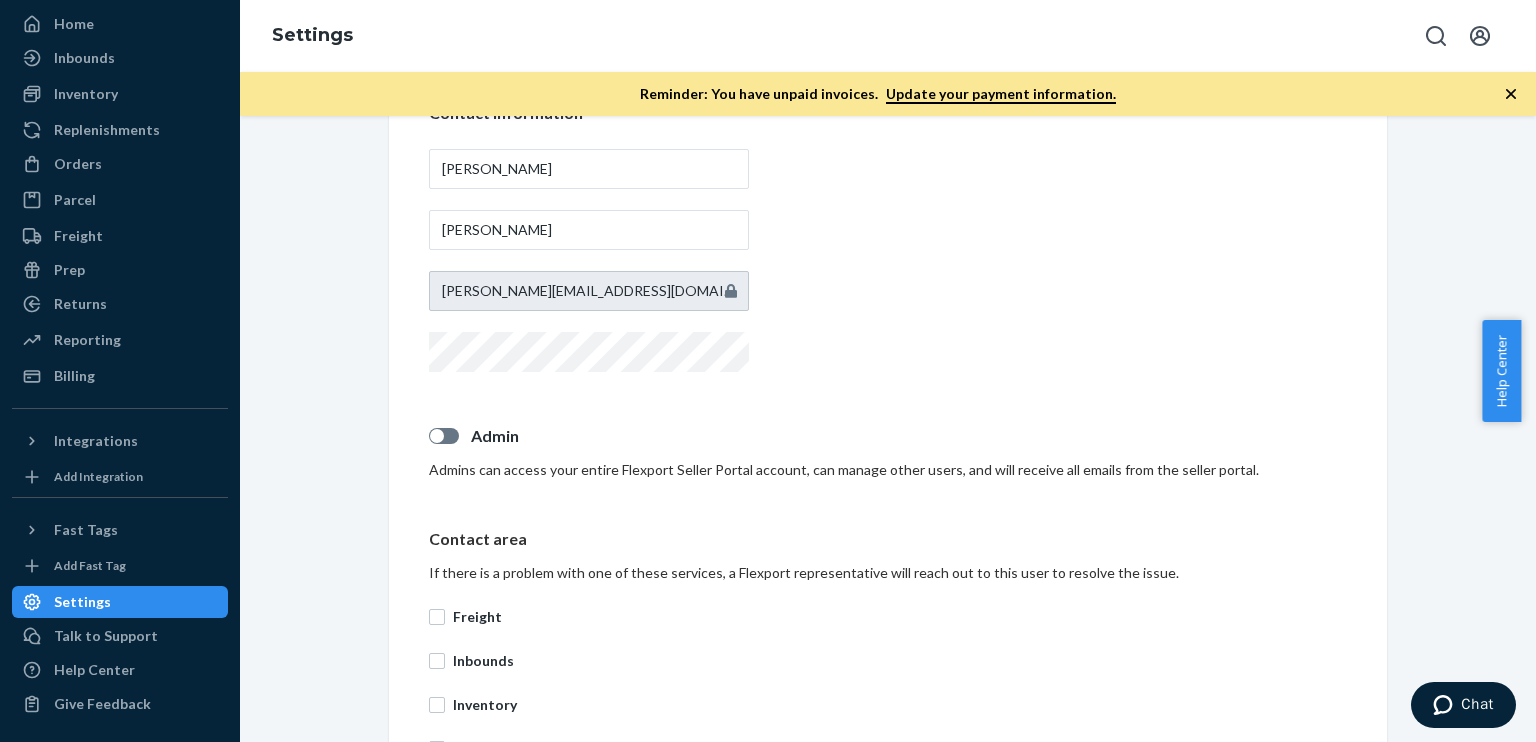 scroll, scrollTop: 300, scrollLeft: 0, axis: vertical 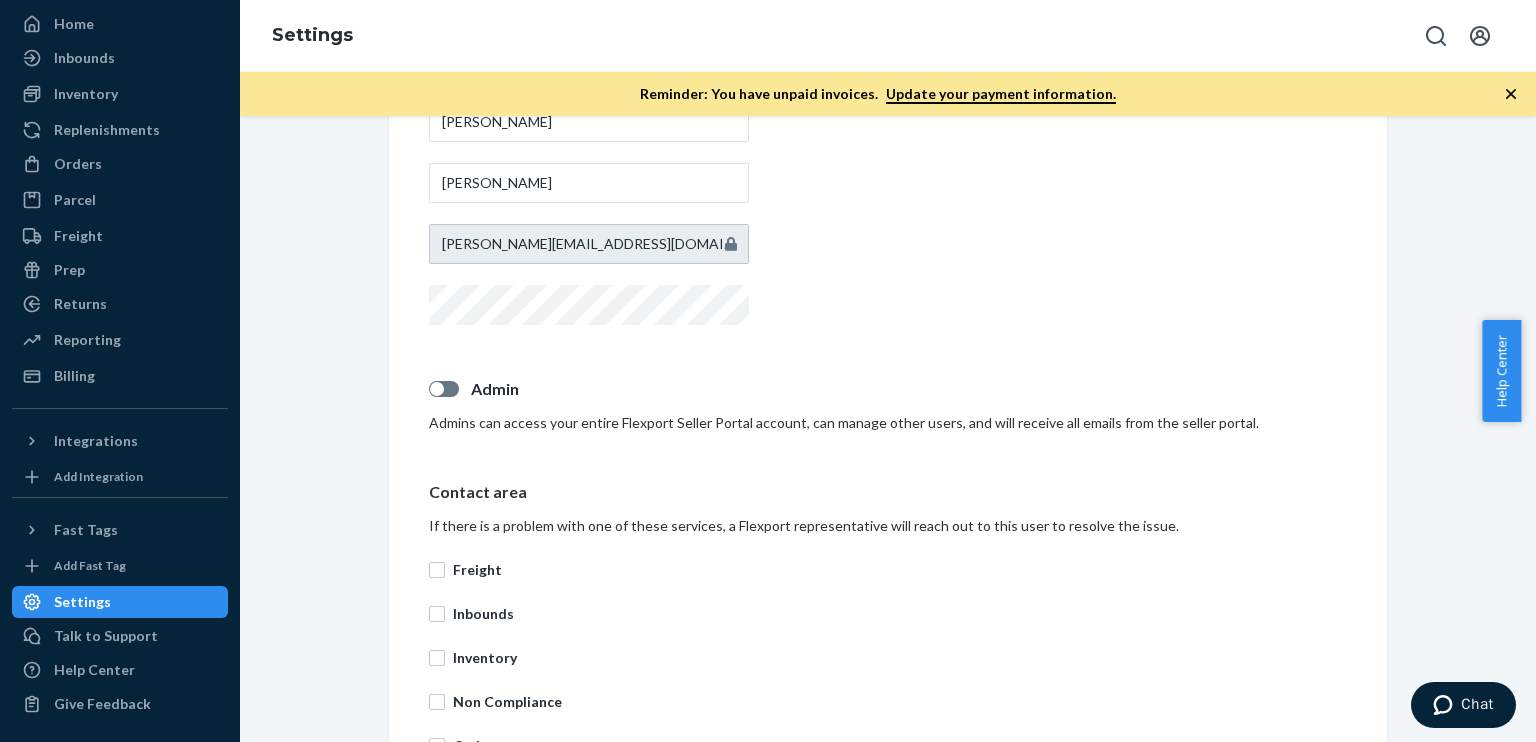 click at bounding box center (444, 389) 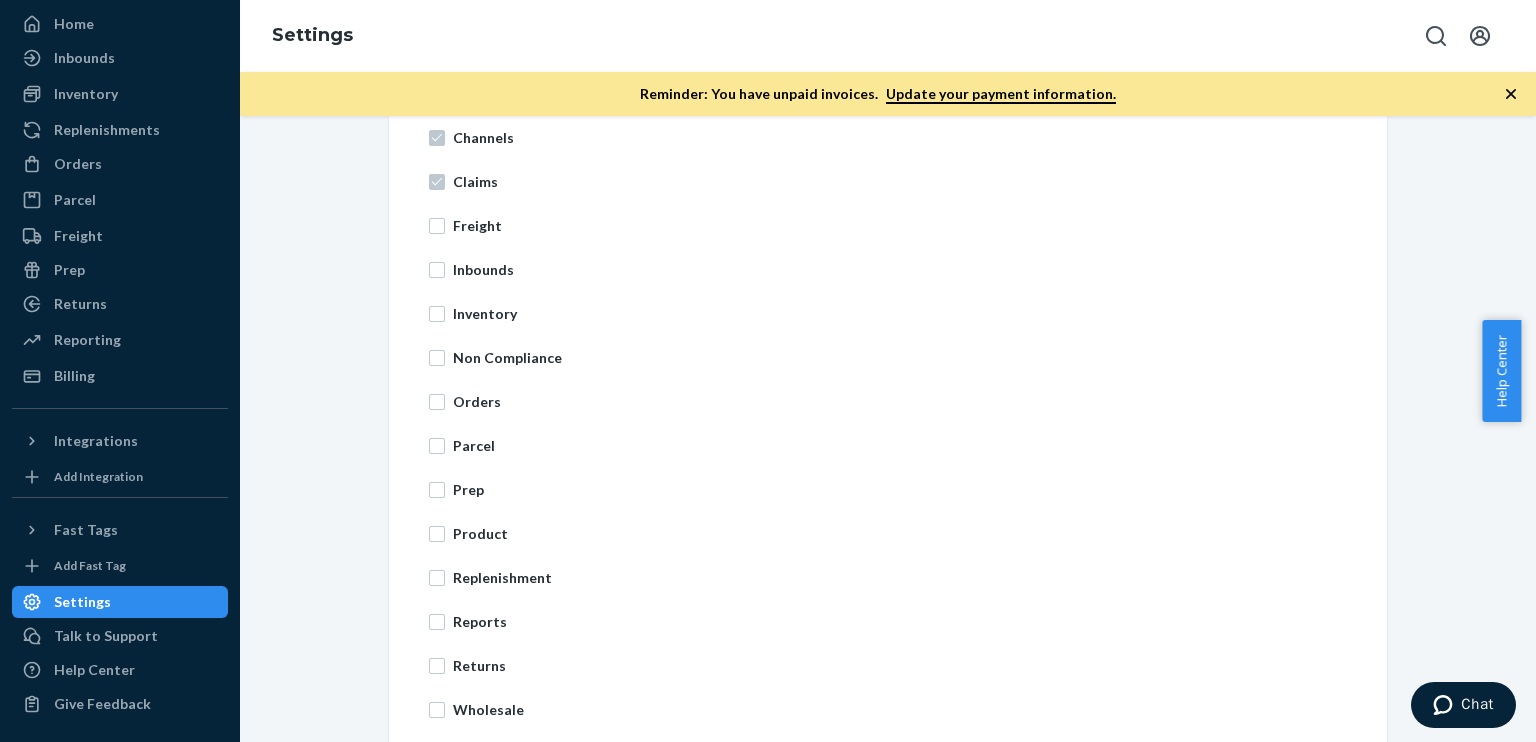 scroll, scrollTop: 880, scrollLeft: 0, axis: vertical 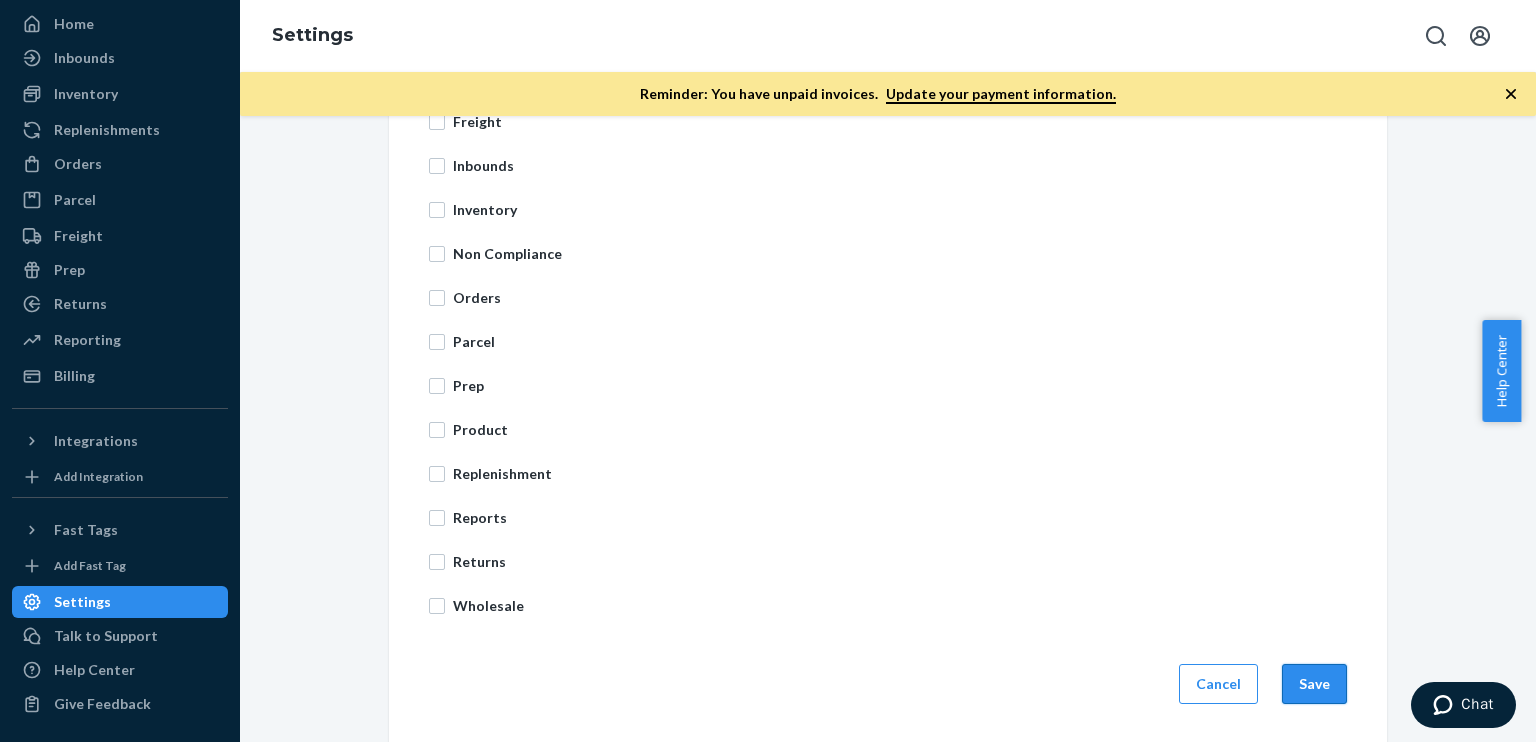 click on "Save" at bounding box center (1314, 684) 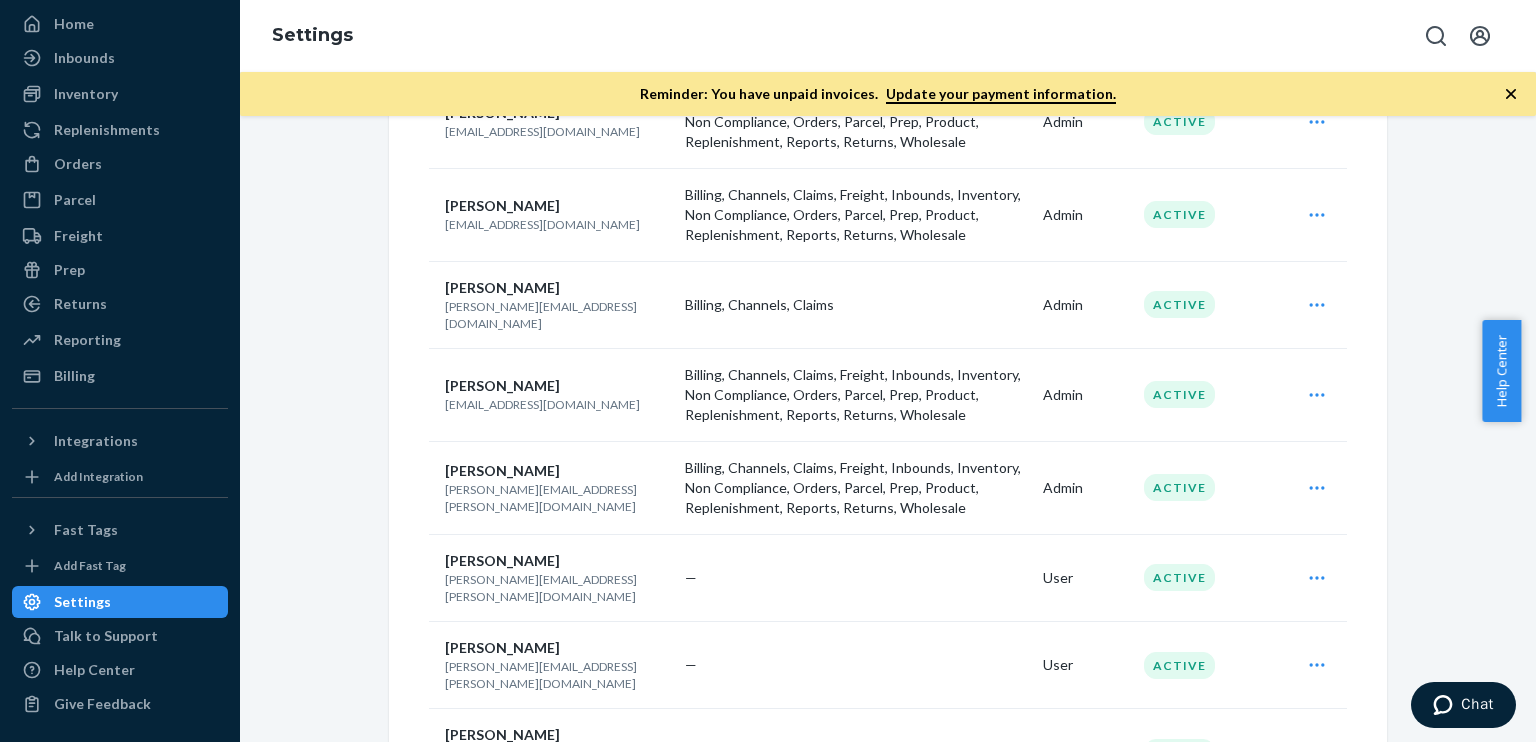 scroll, scrollTop: 400, scrollLeft: 0, axis: vertical 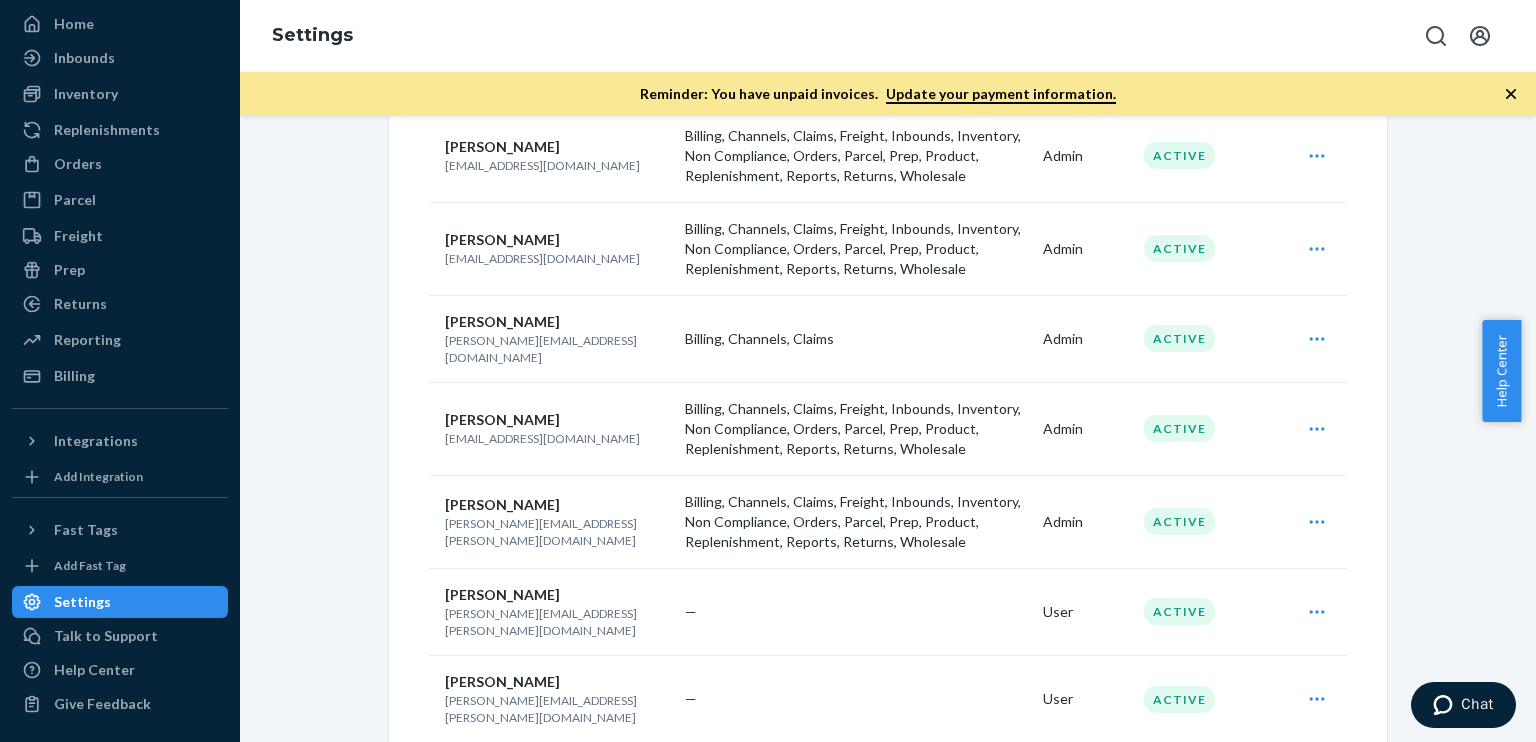 click 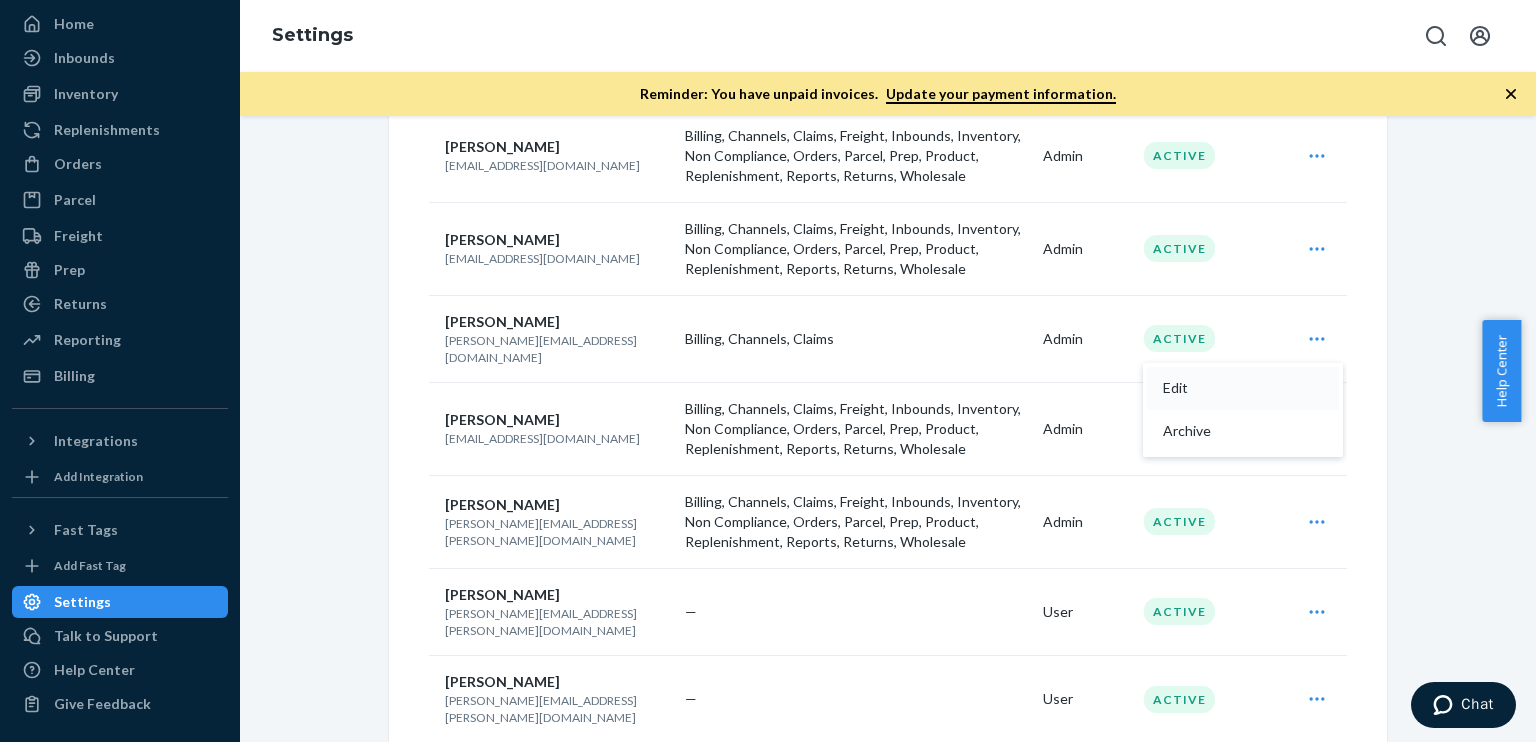 click on "Edit" at bounding box center (1225, 388) 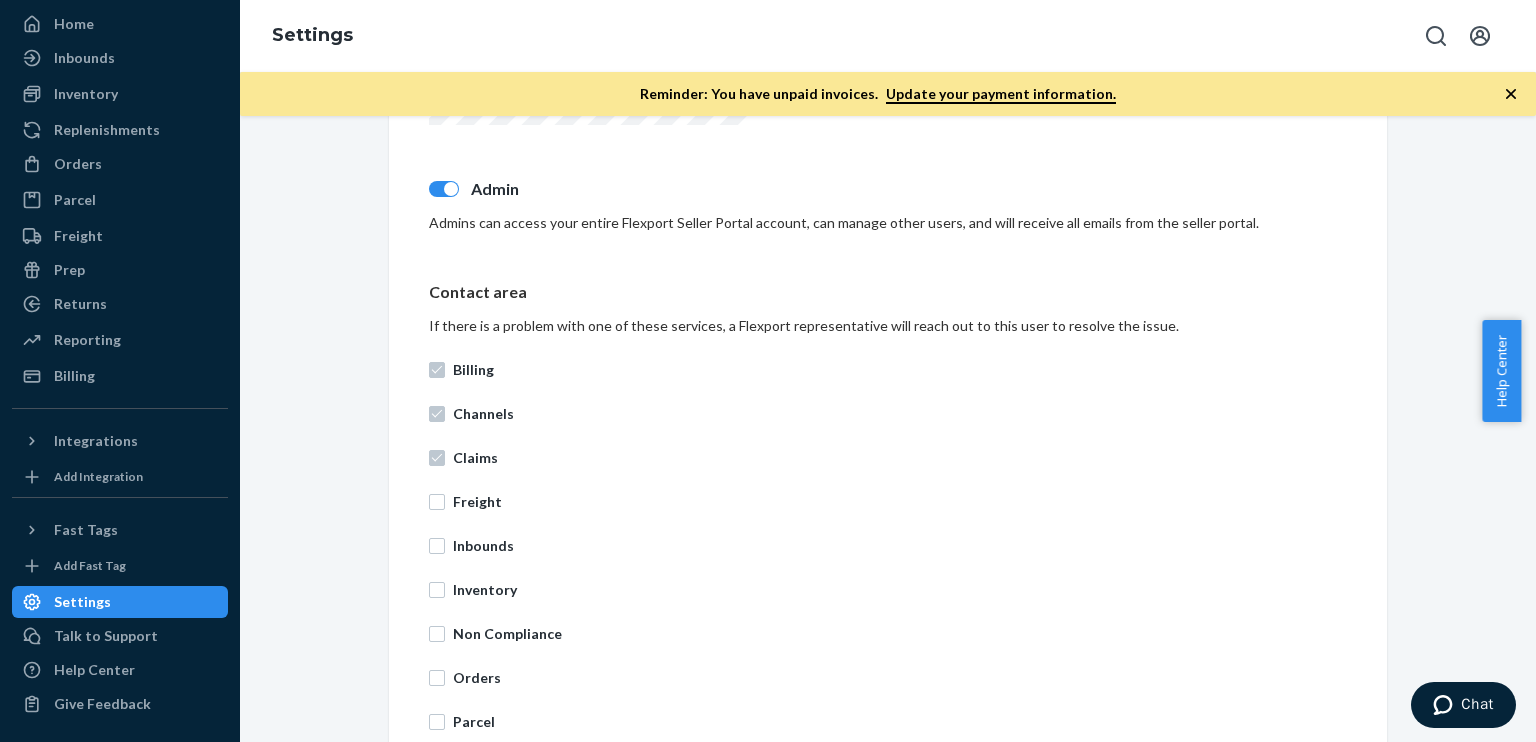 scroll, scrollTop: 600, scrollLeft: 0, axis: vertical 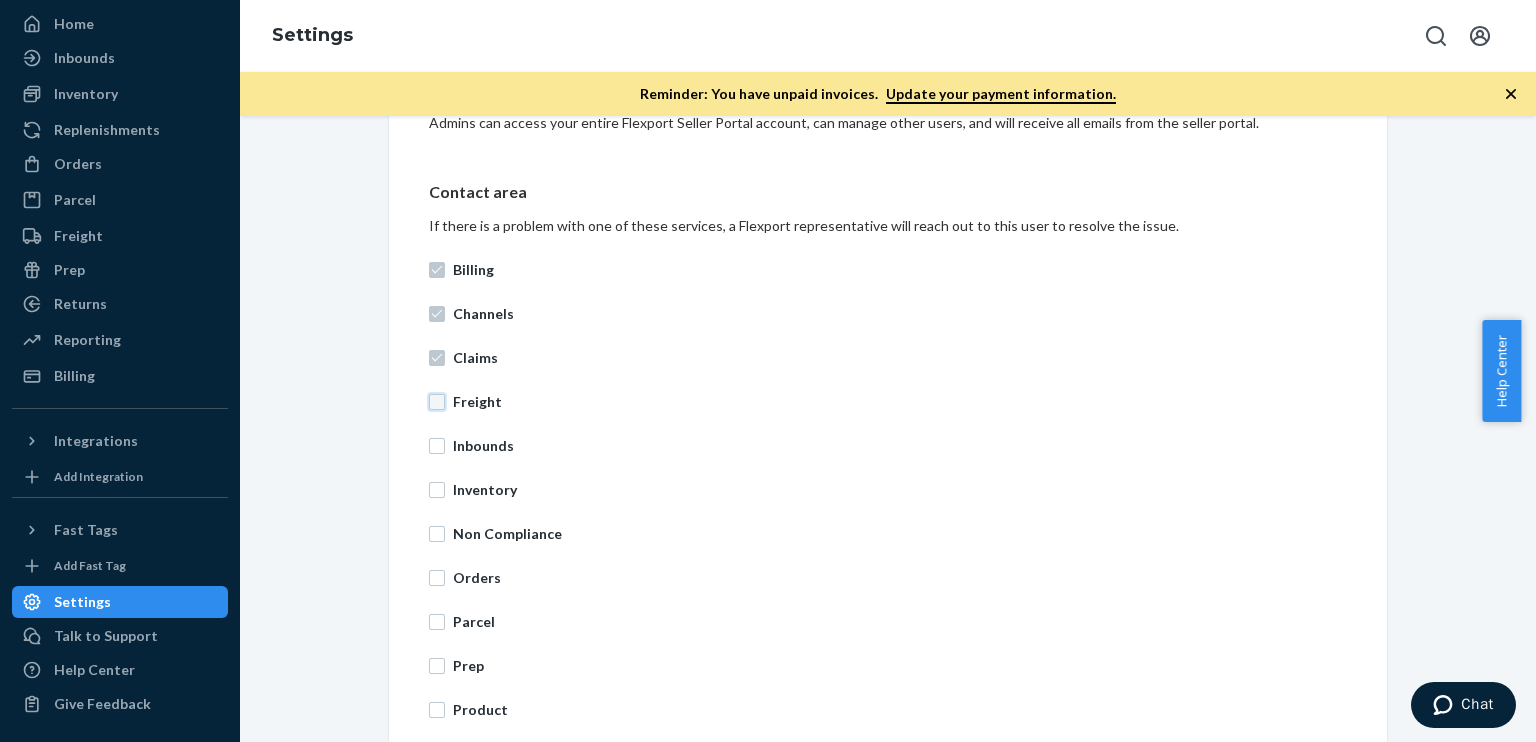 click on "Freight" at bounding box center [437, 402] 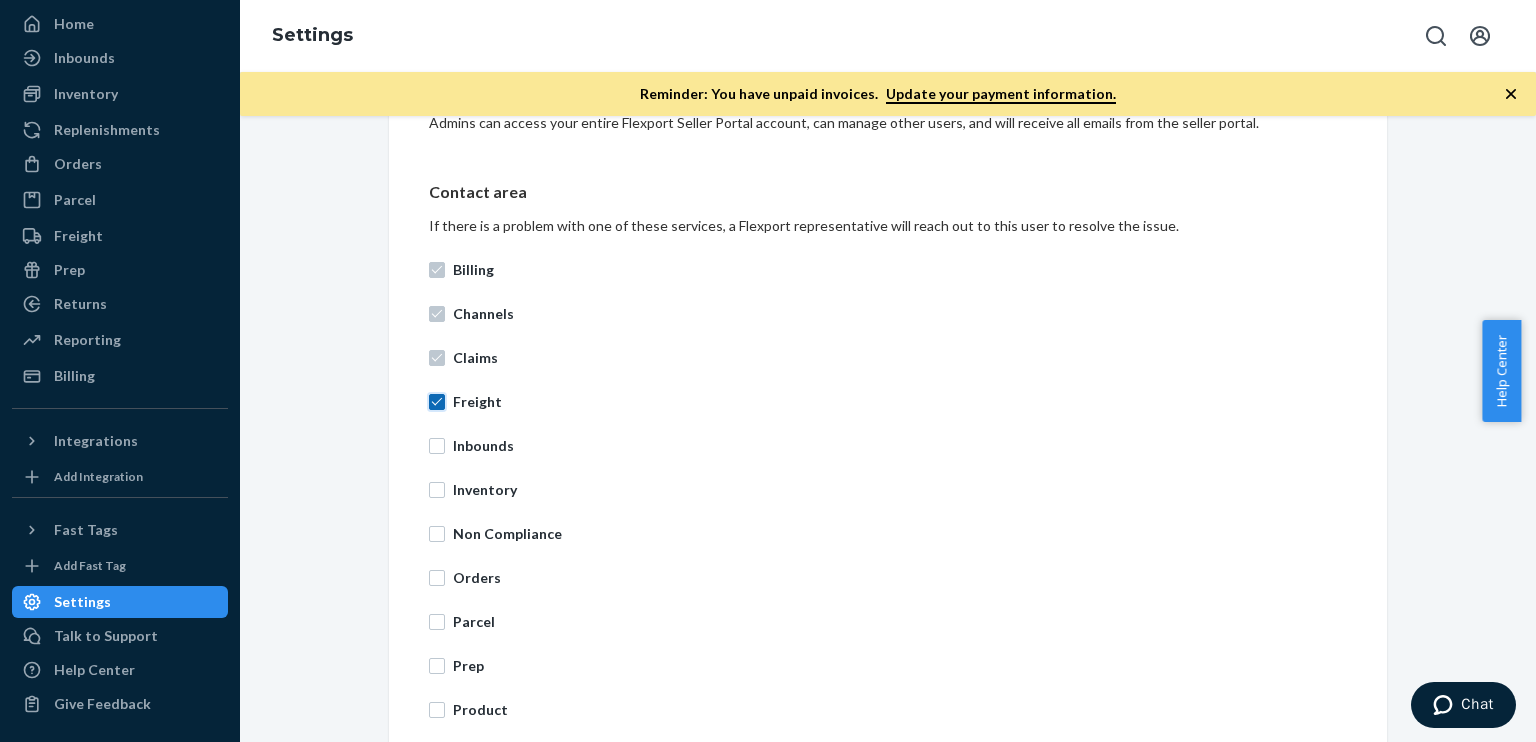 checkbox on "true" 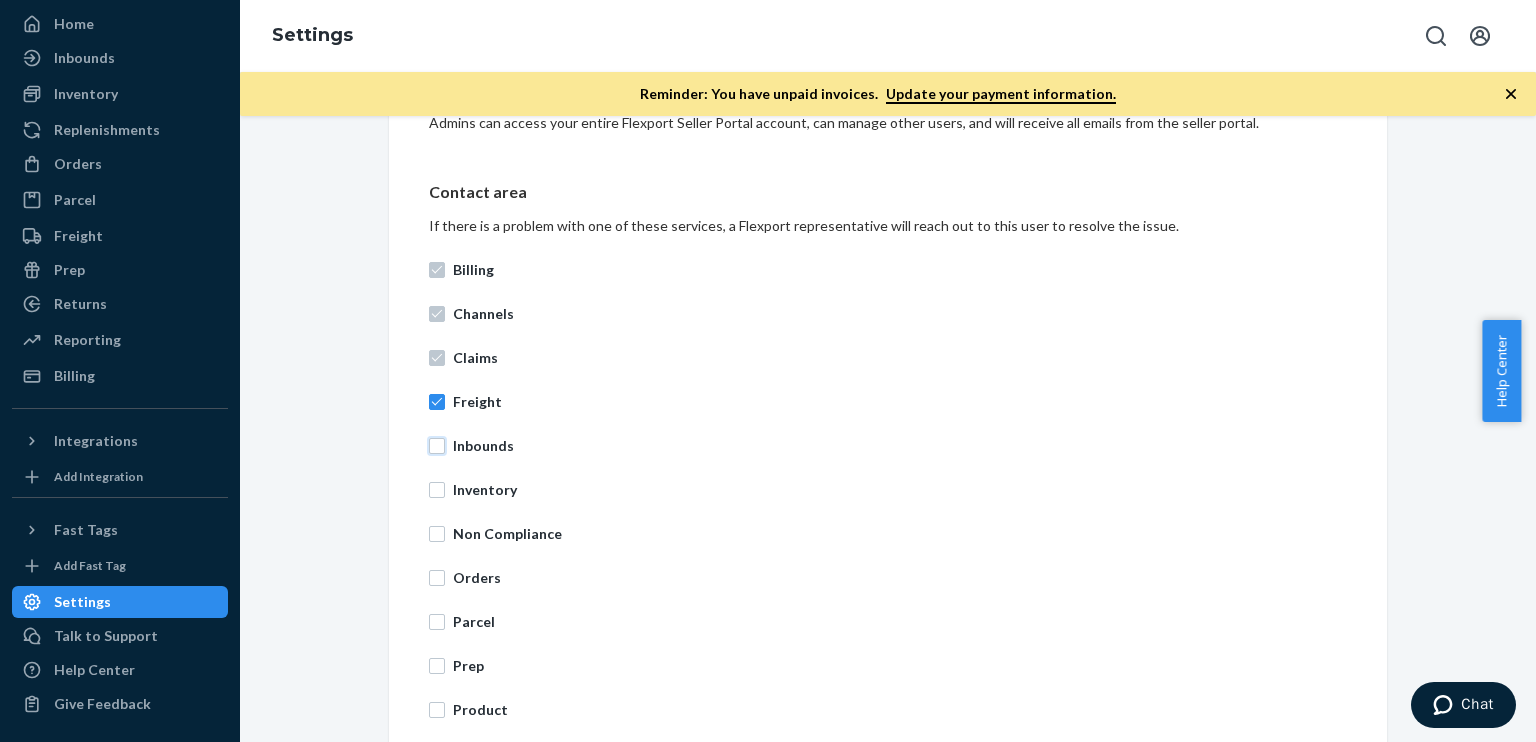 drag, startPoint x: 428, startPoint y: 442, endPoint x: 430, endPoint y: 453, distance: 11.18034 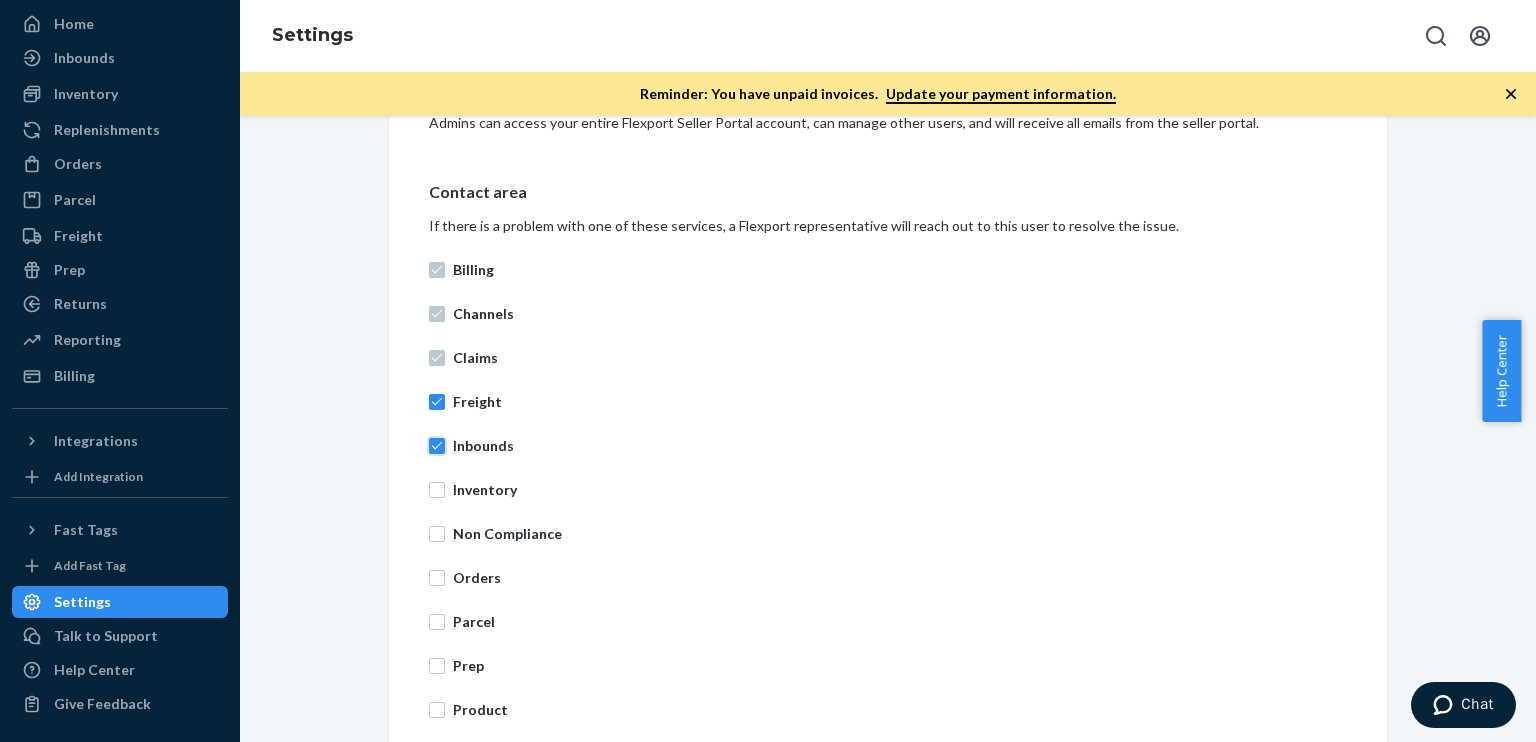 checkbox on "true" 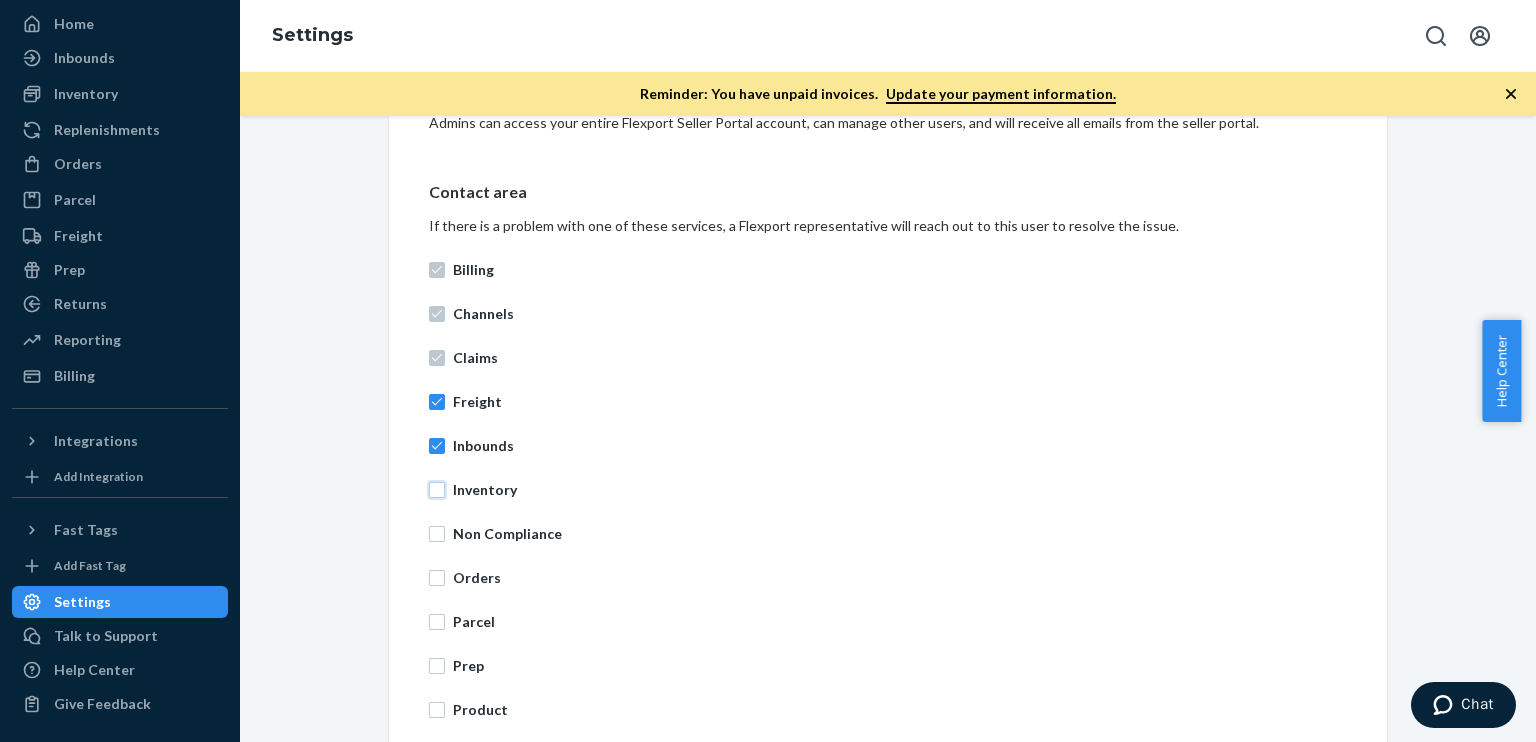 drag, startPoint x: 428, startPoint y: 483, endPoint x: 427, endPoint y: 506, distance: 23.021729 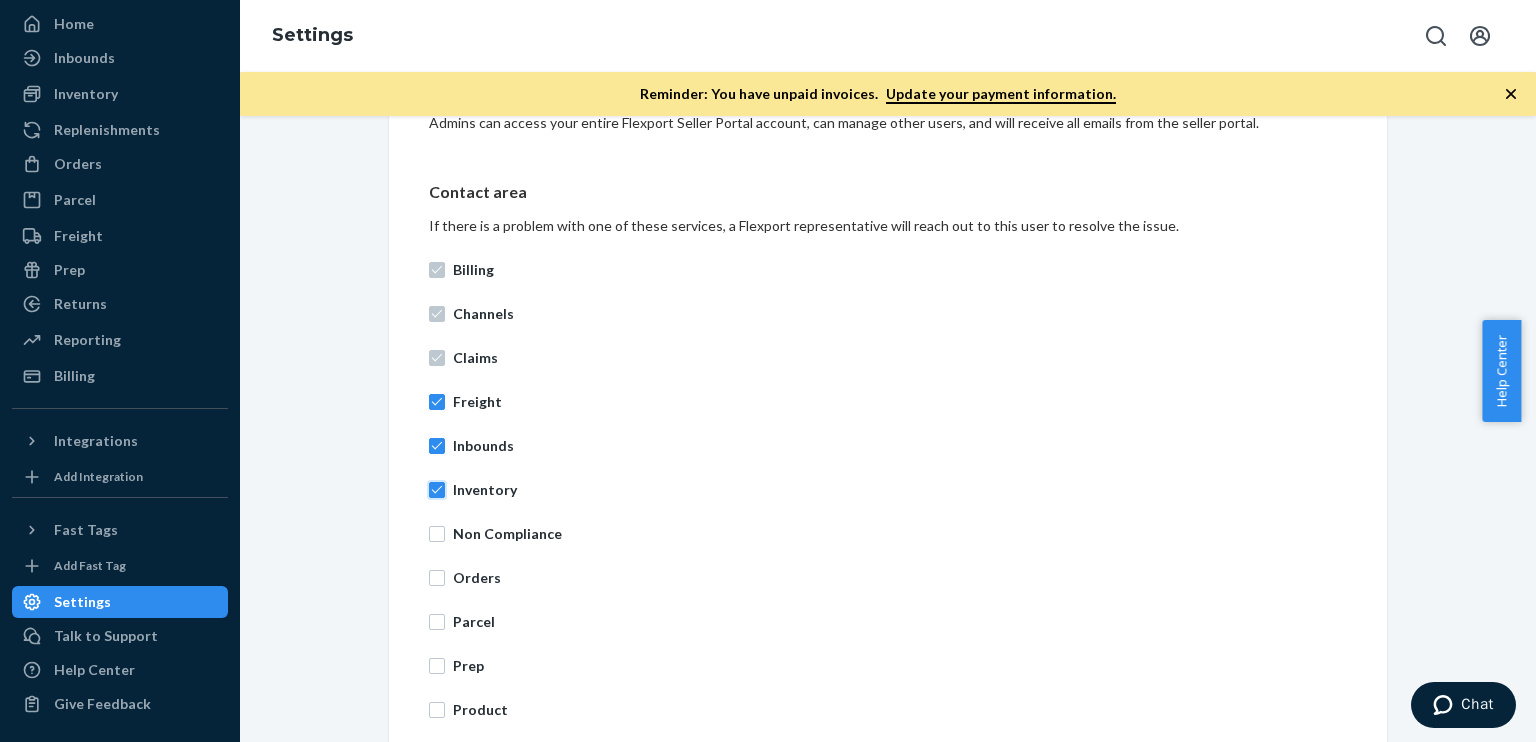 checkbox on "true" 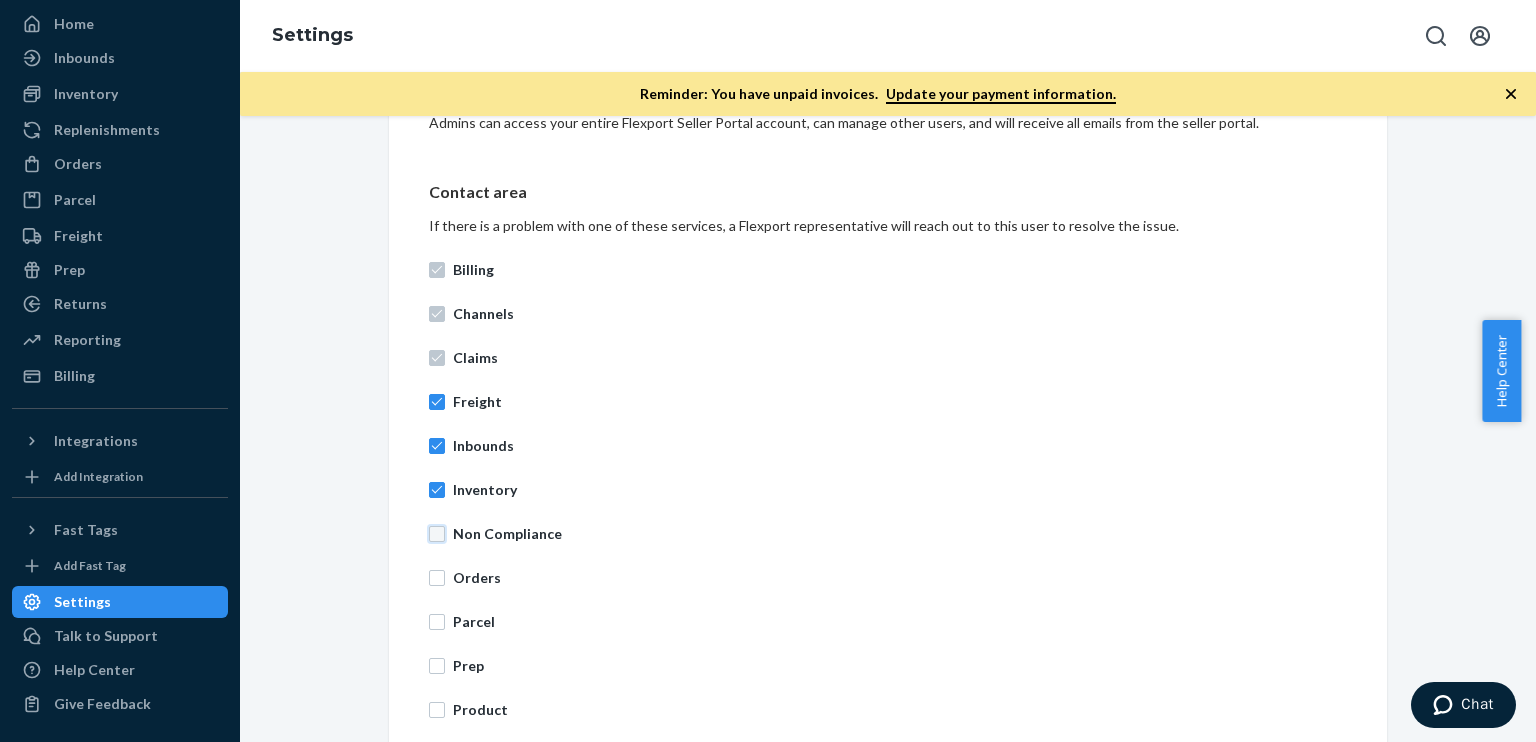 click on "Non Compliance" at bounding box center [437, 534] 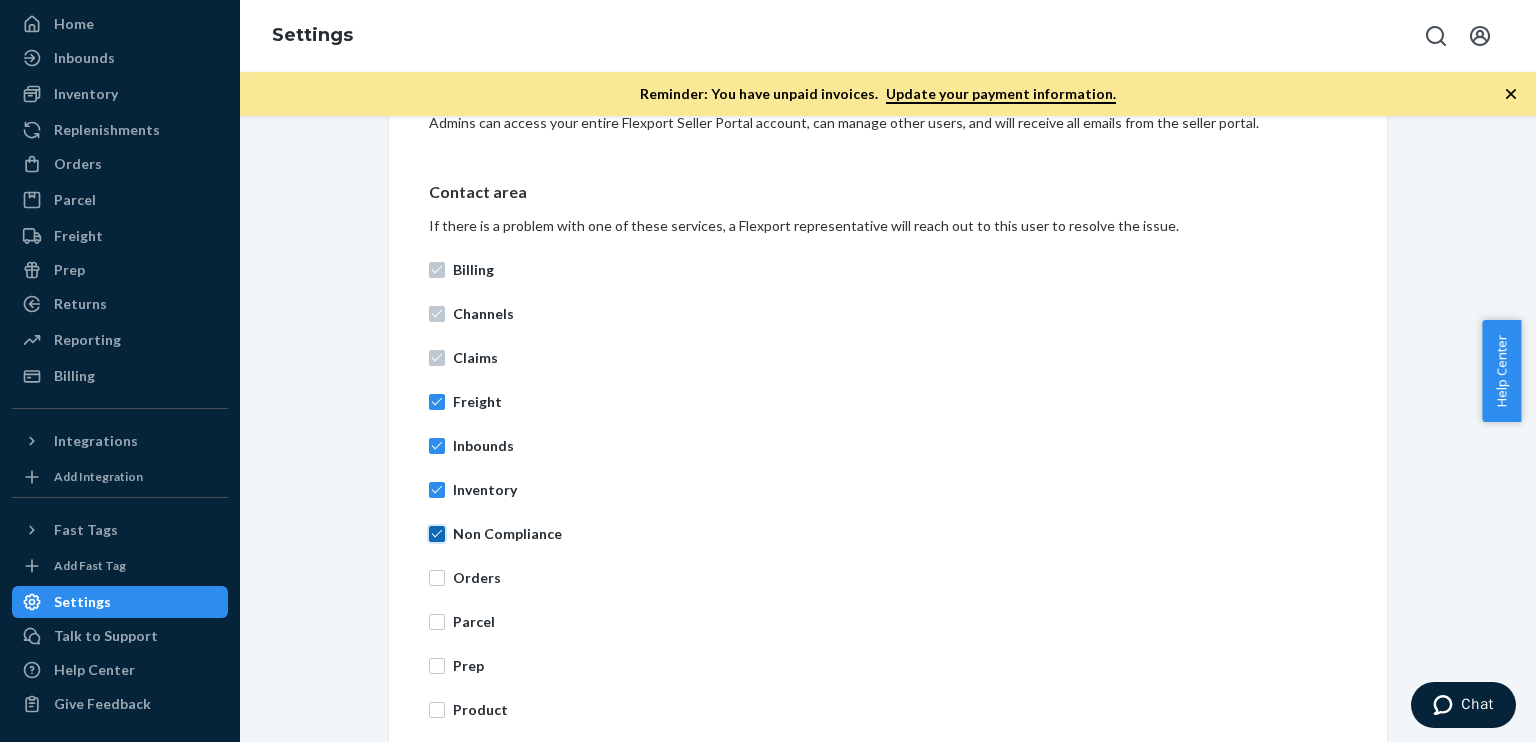 checkbox on "true" 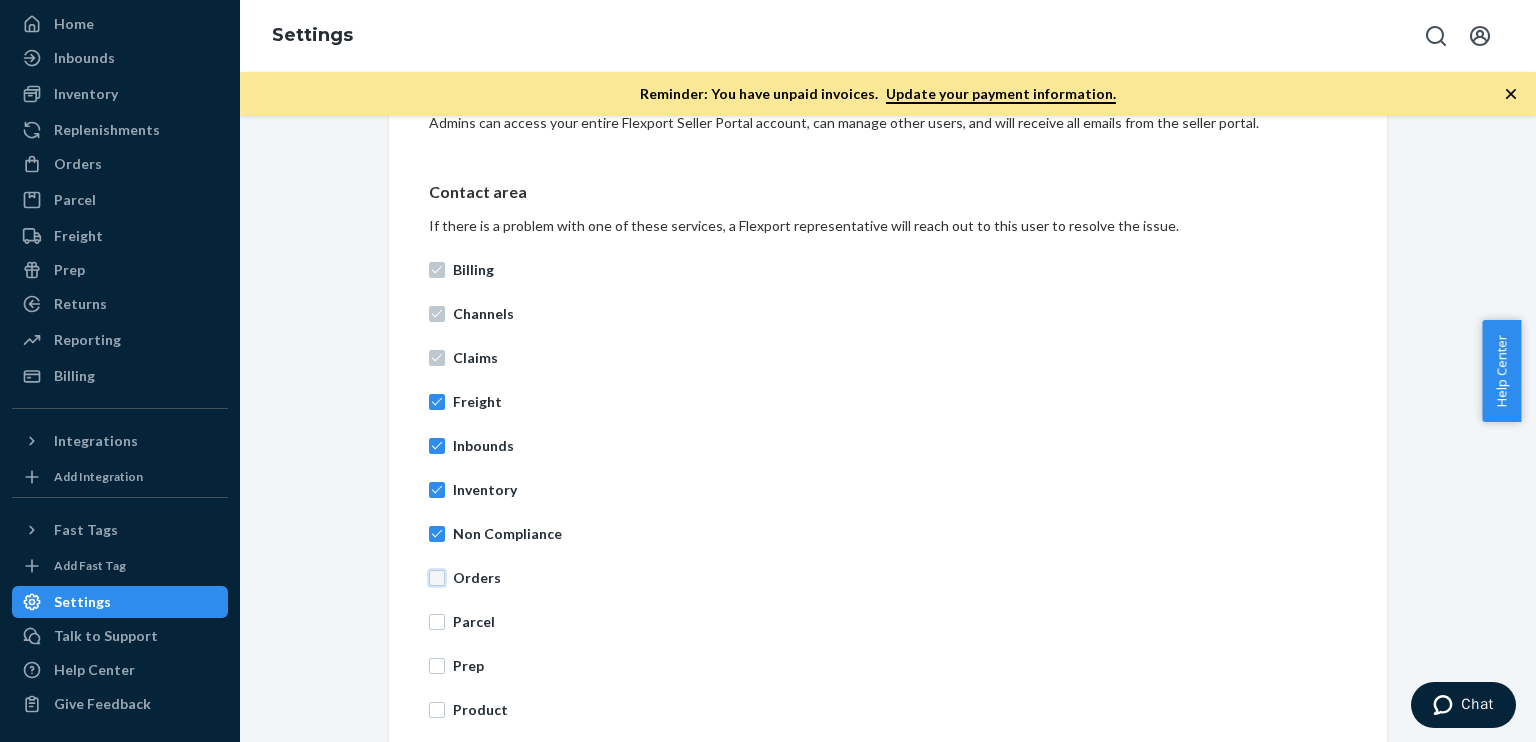 click on "Orders" at bounding box center [437, 578] 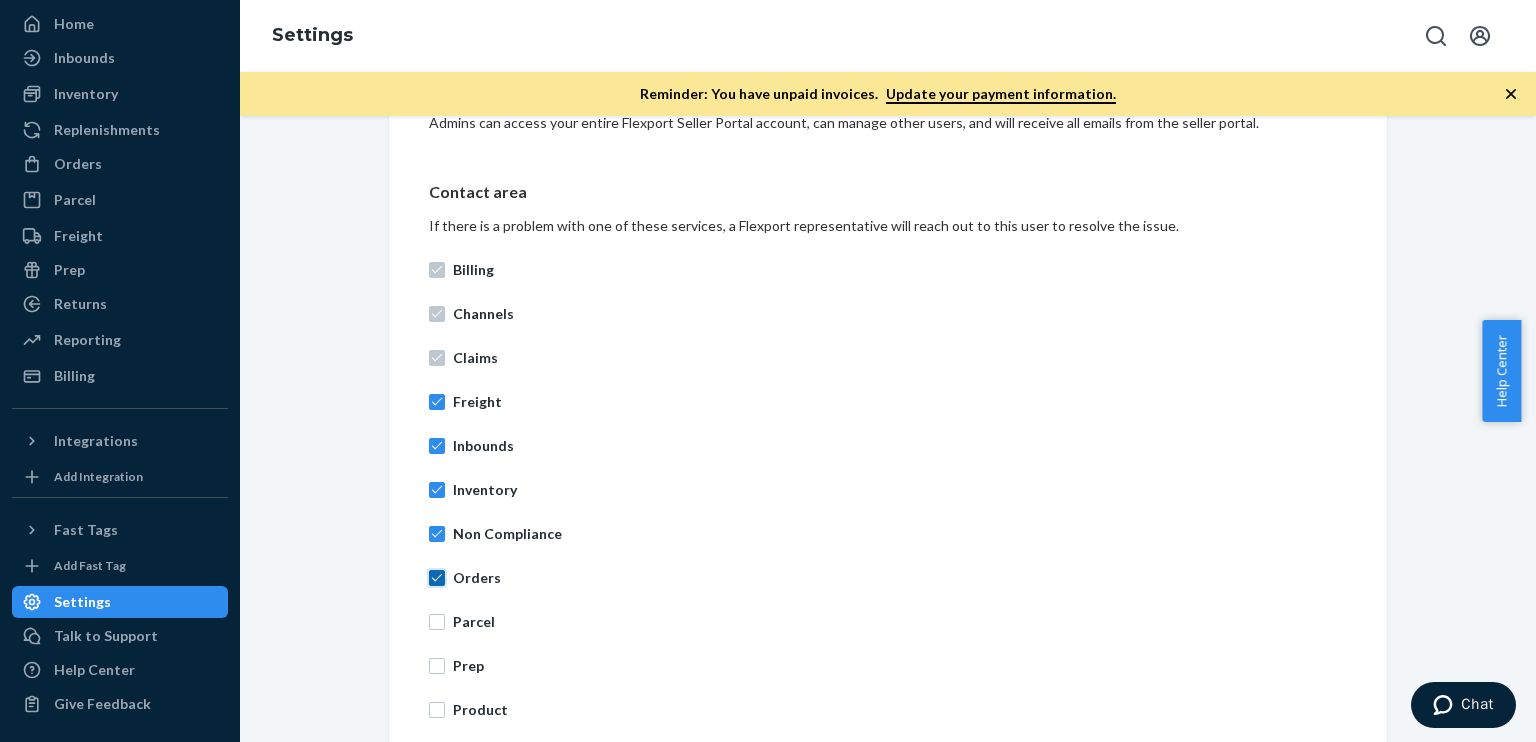 checkbox on "true" 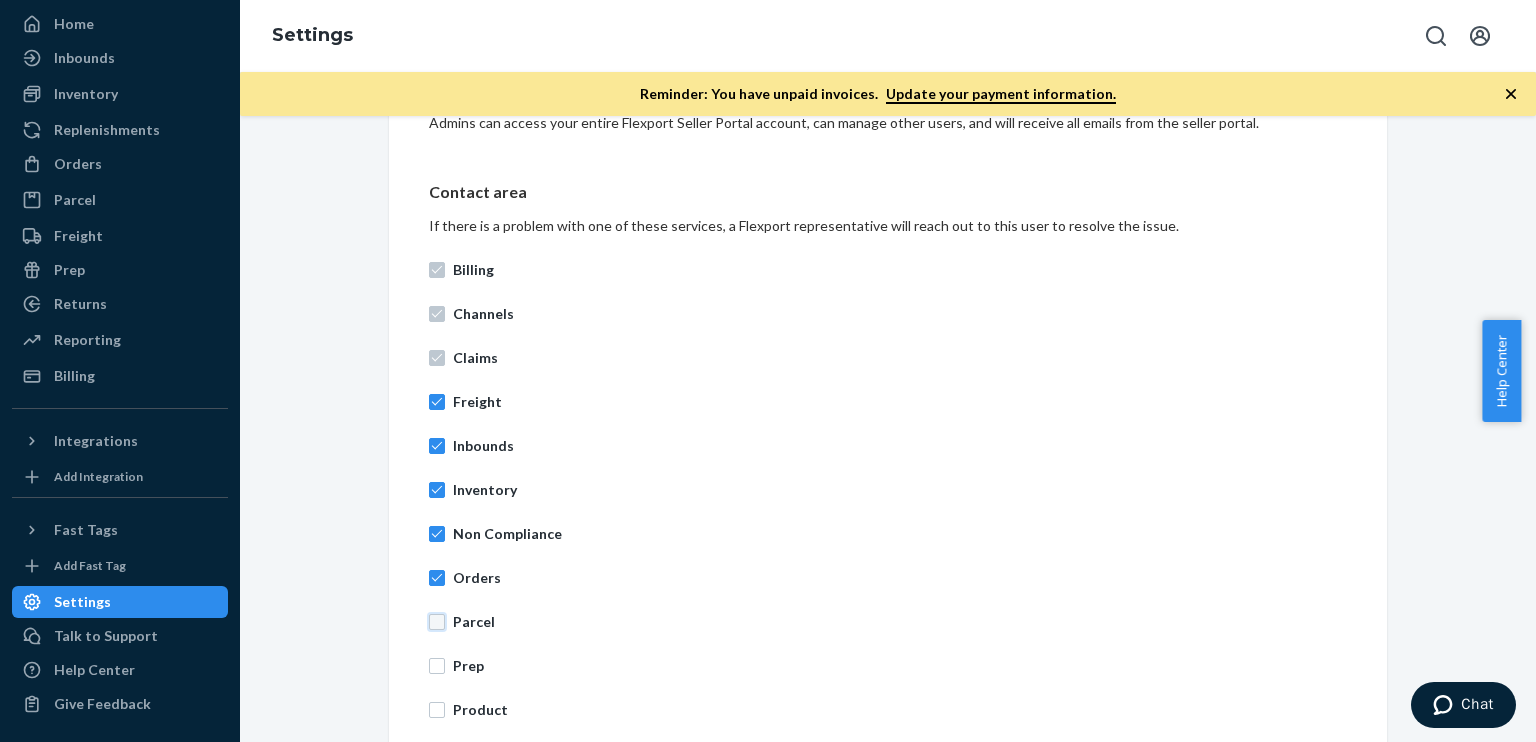click on "Parcel" at bounding box center (437, 622) 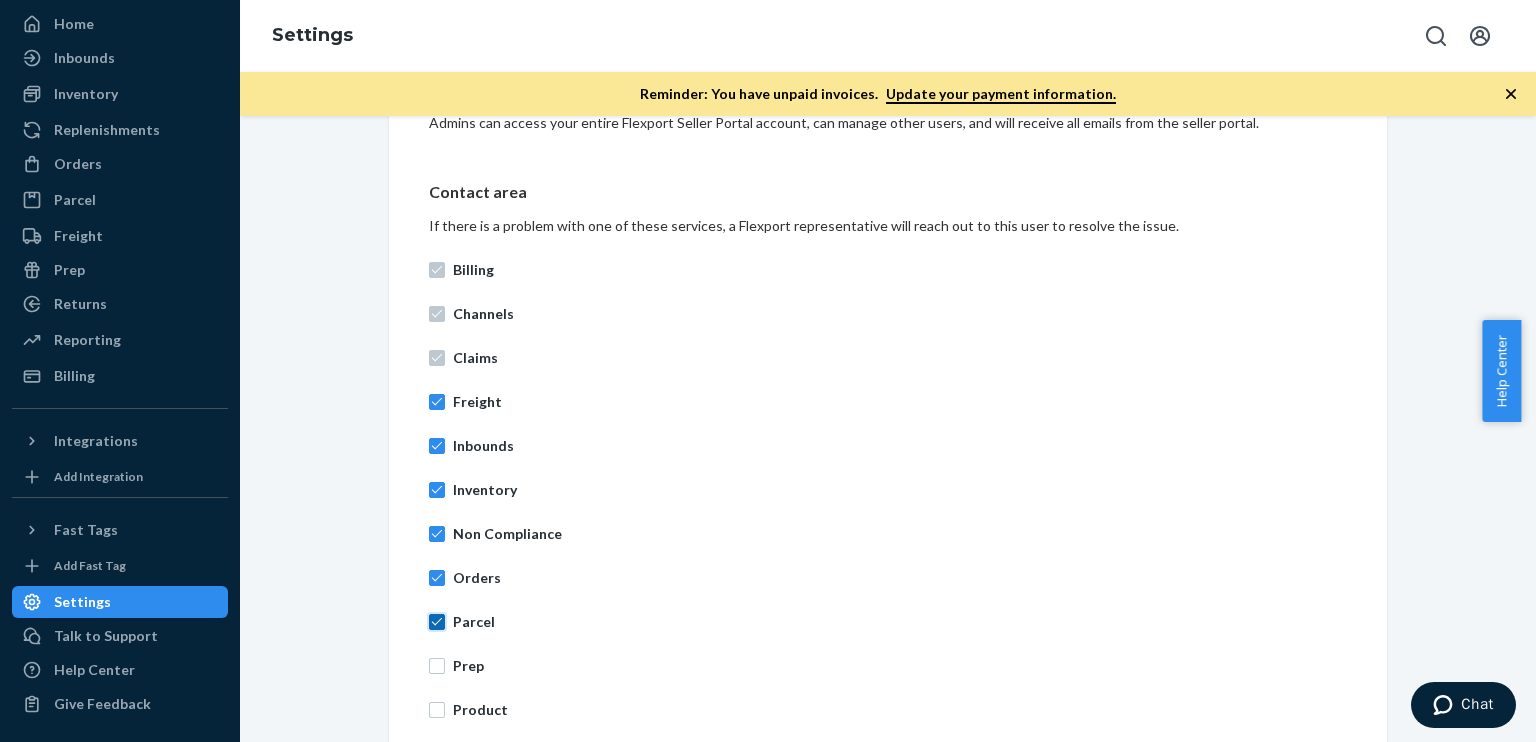 checkbox on "true" 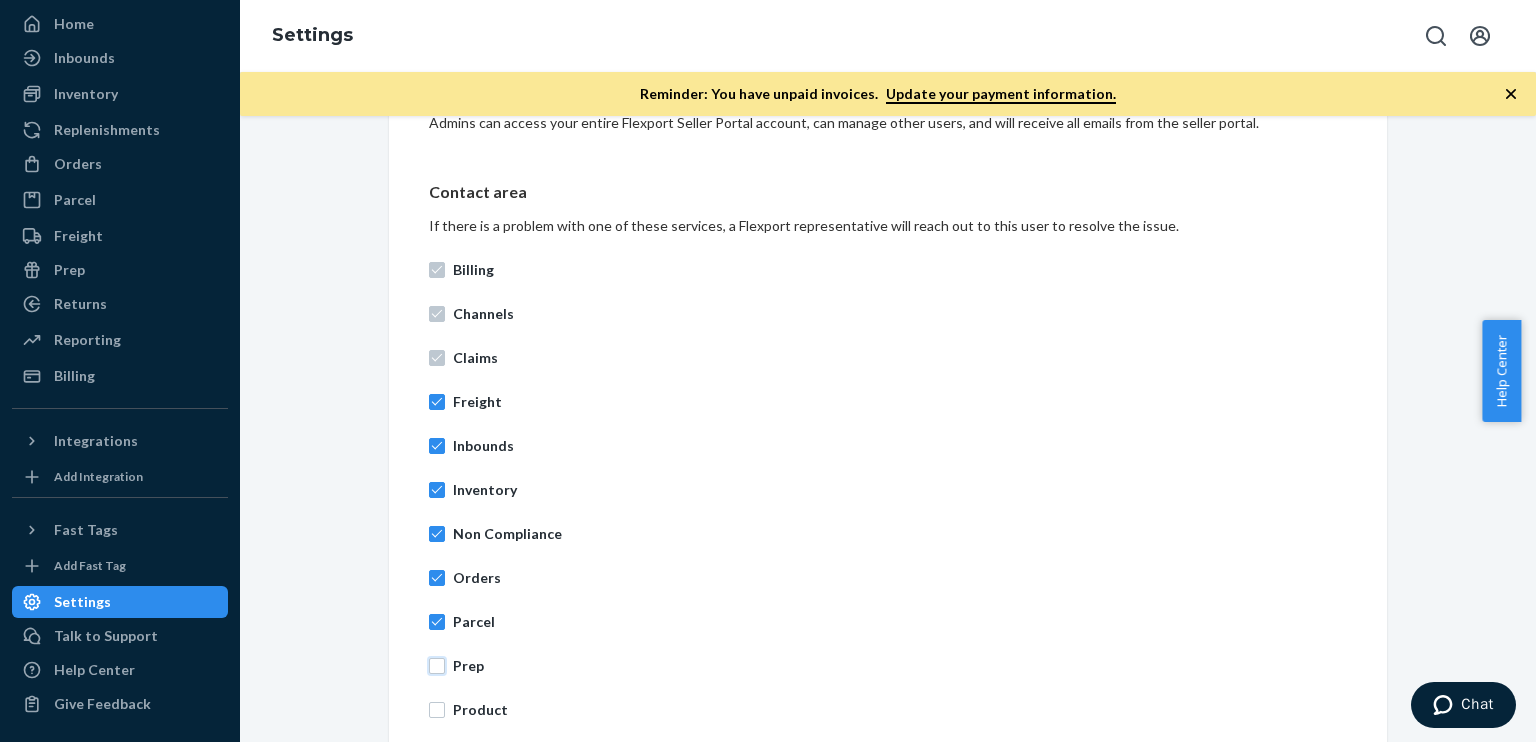 drag, startPoint x: 433, startPoint y: 661, endPoint x: 436, endPoint y: 690, distance: 29.15476 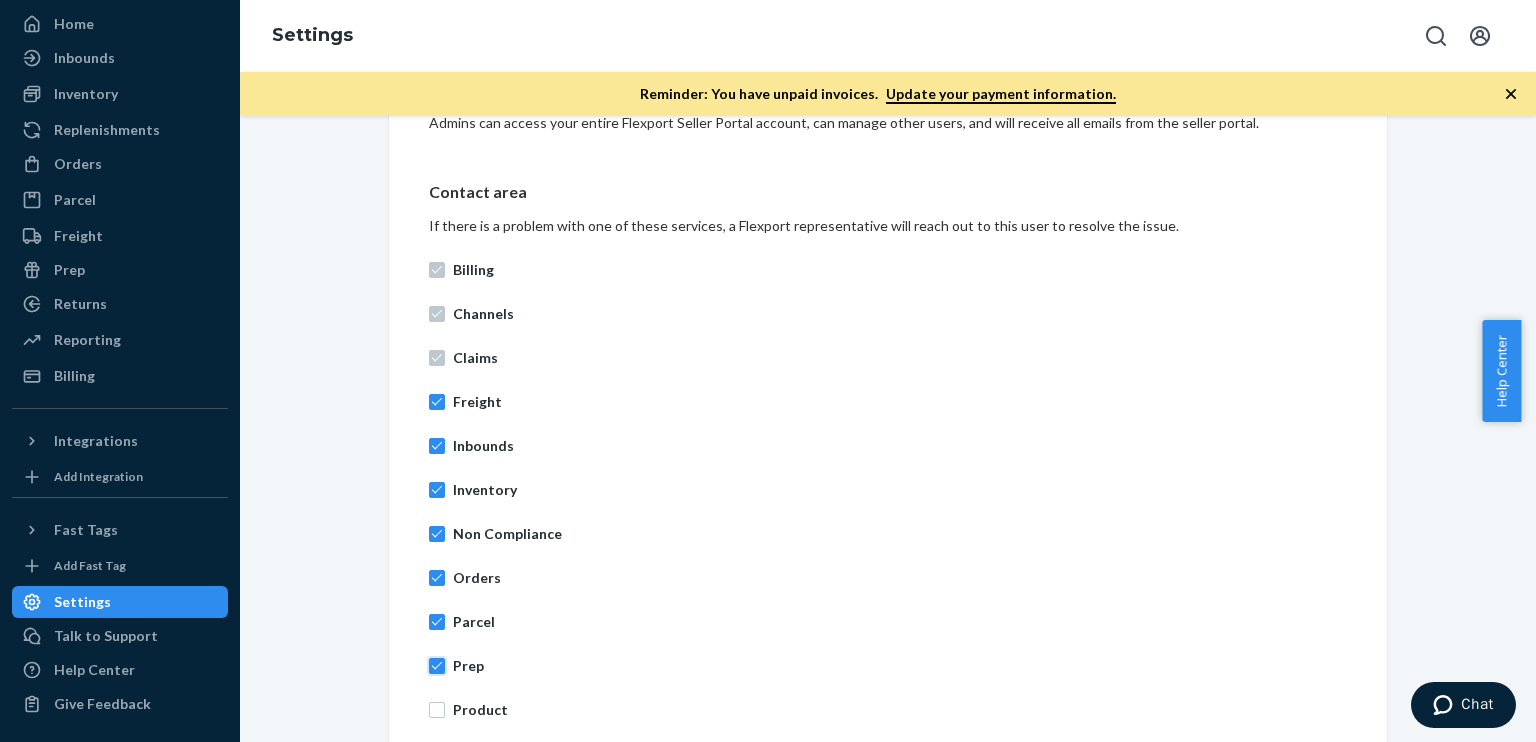 checkbox on "true" 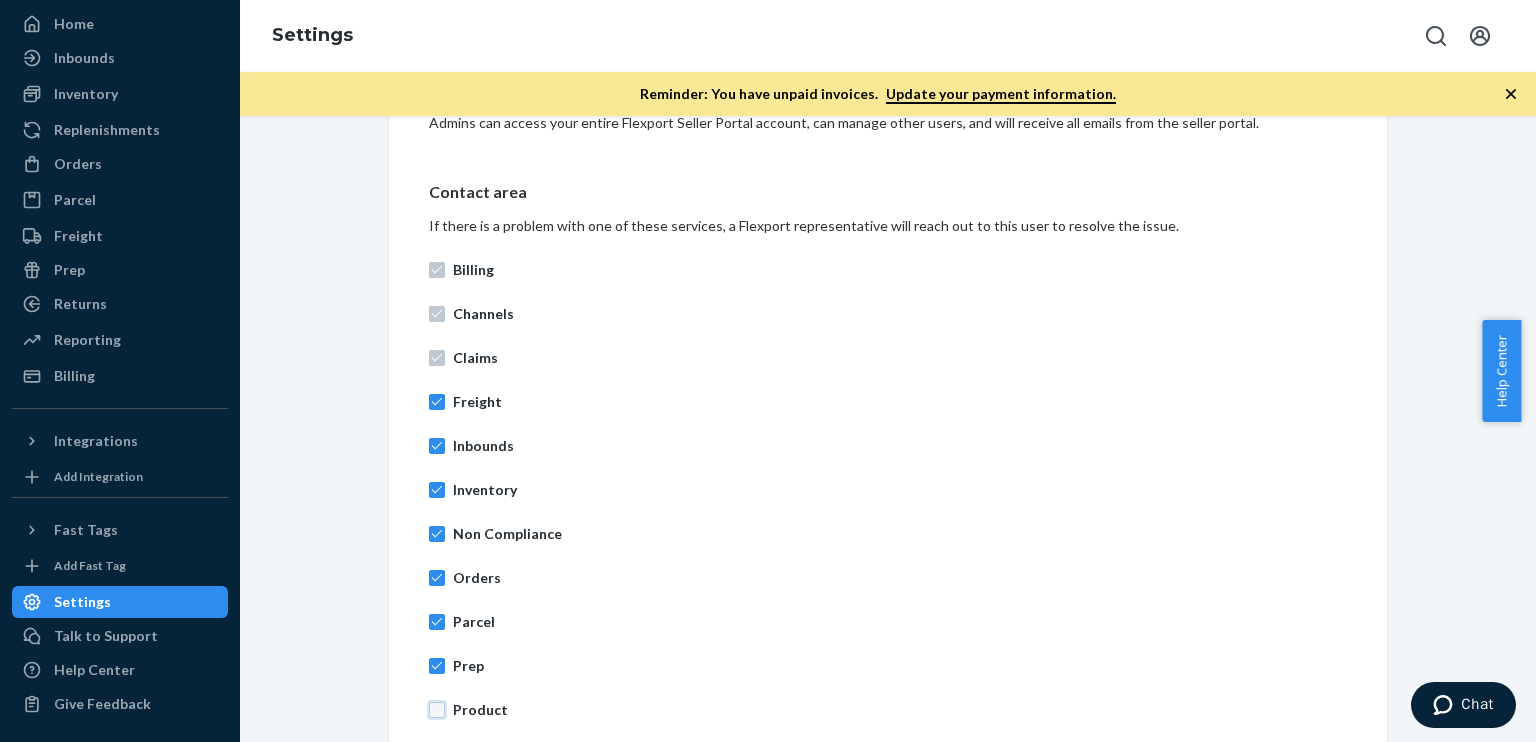 click on "Product" at bounding box center [437, 710] 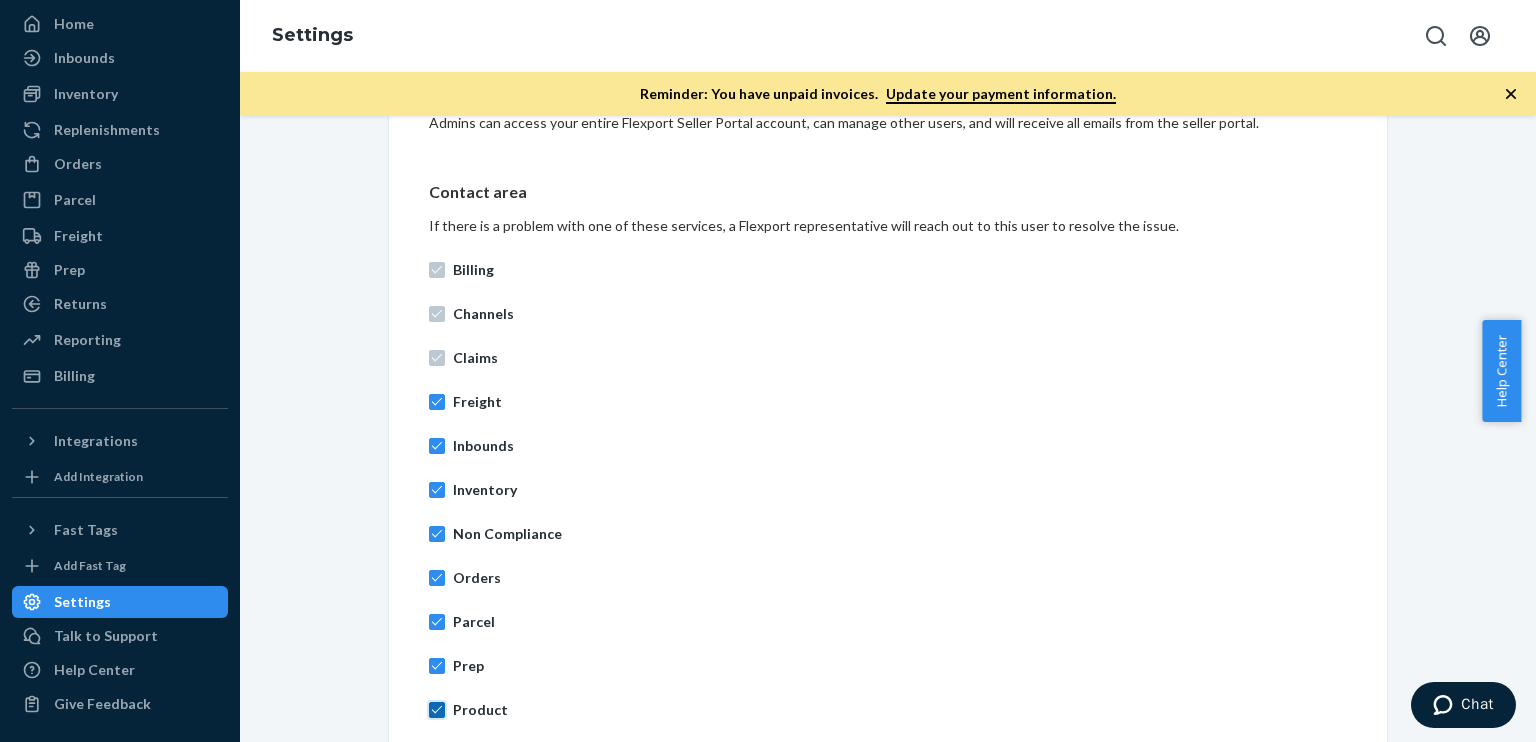checkbox on "true" 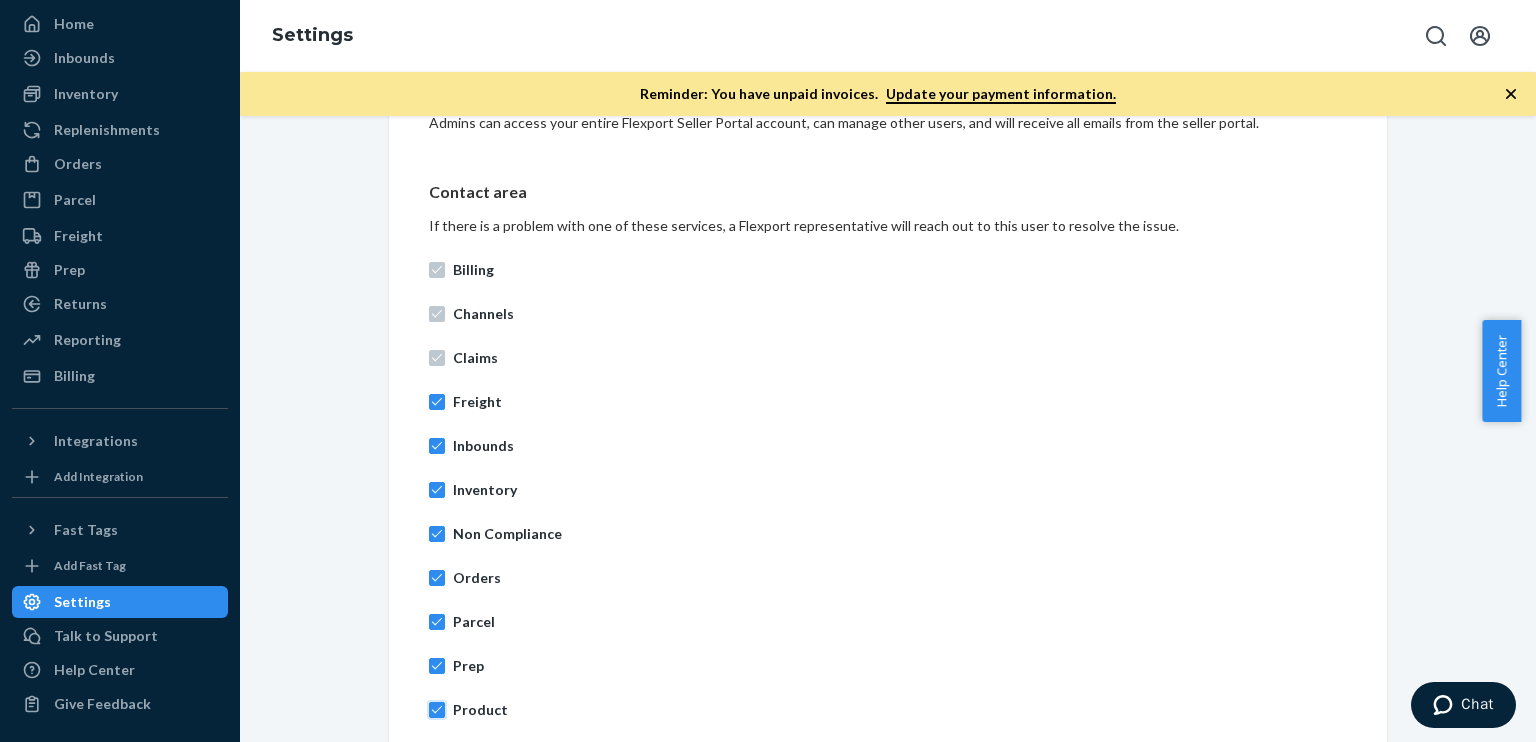 scroll, scrollTop: 880, scrollLeft: 0, axis: vertical 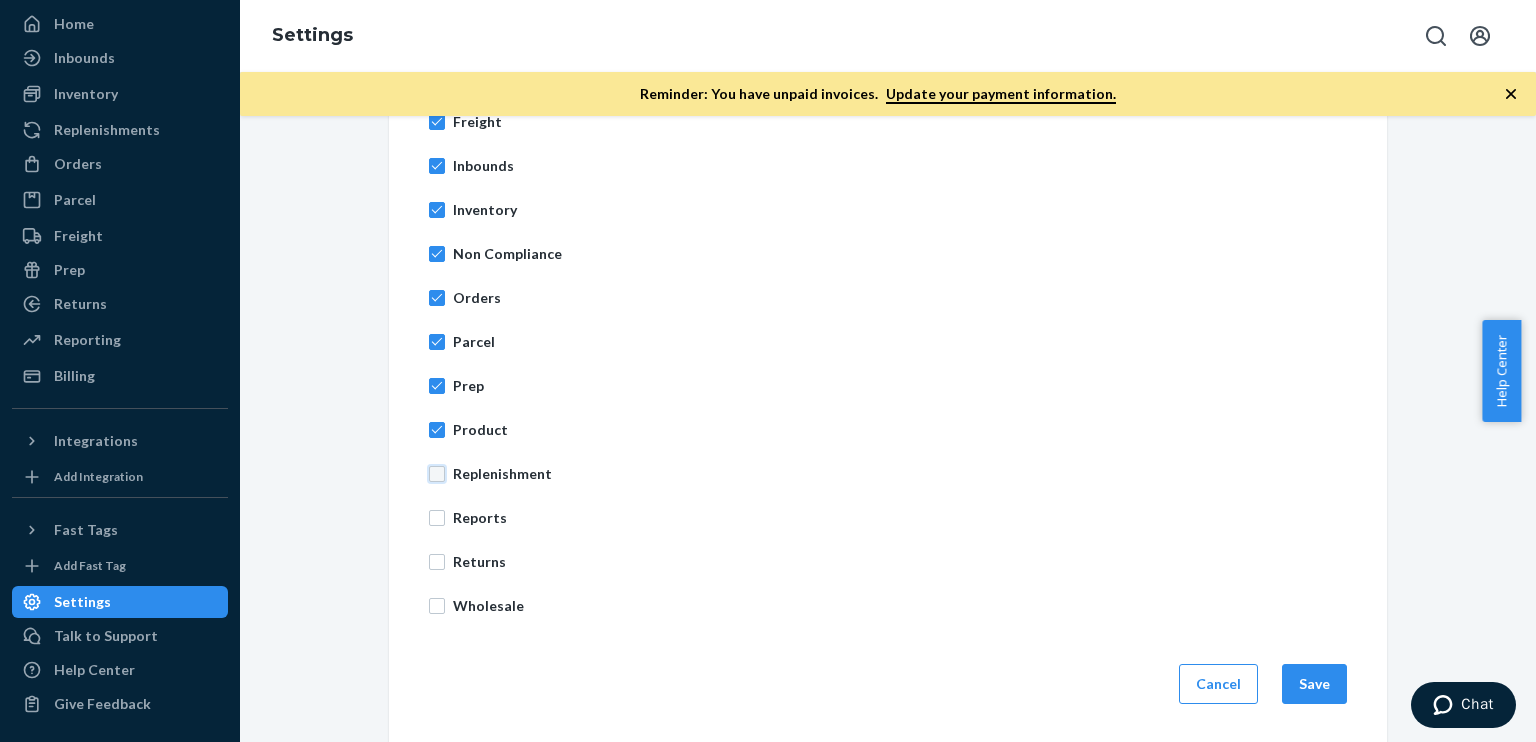 drag, startPoint x: 432, startPoint y: 471, endPoint x: 434, endPoint y: 492, distance: 21.095022 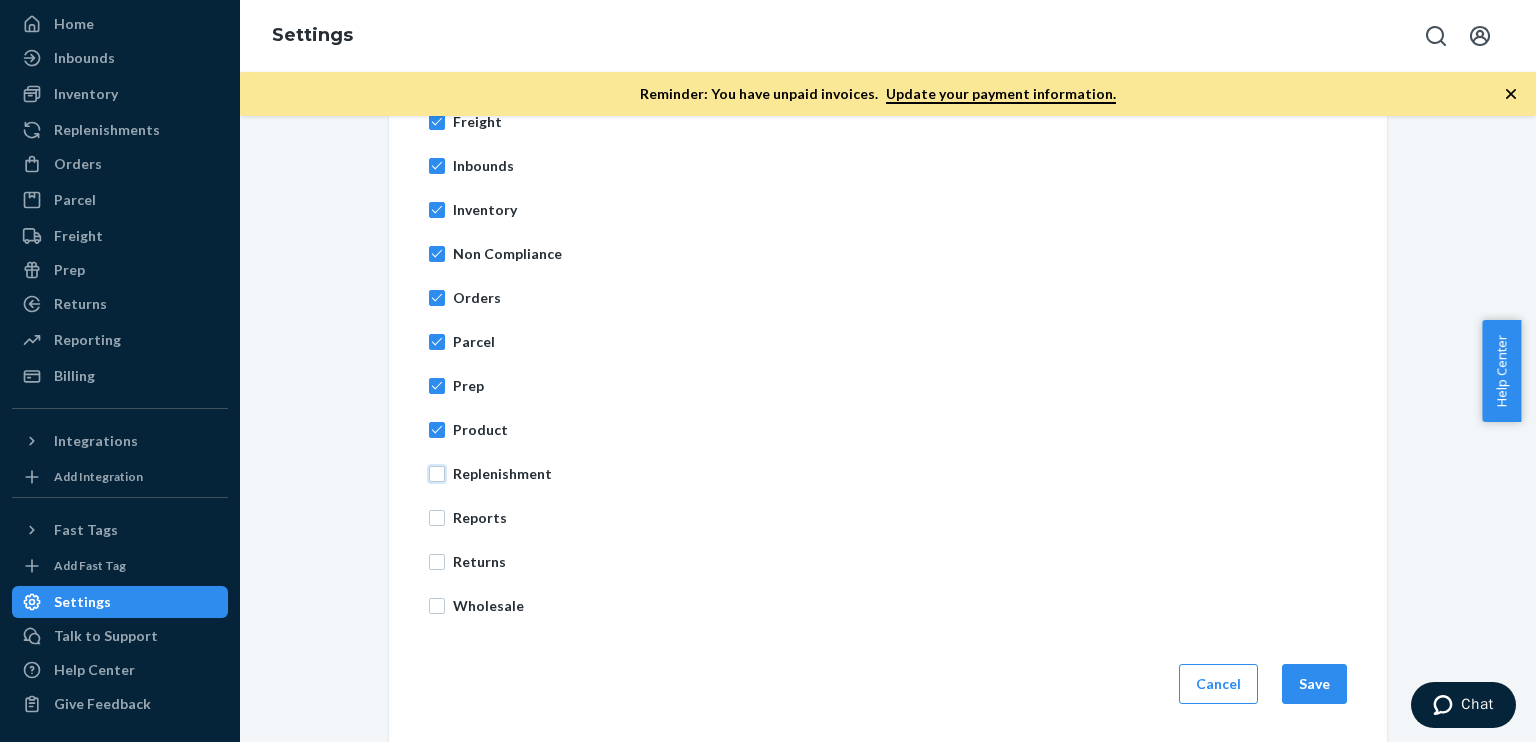 click on "Replenishment" at bounding box center (437, 474) 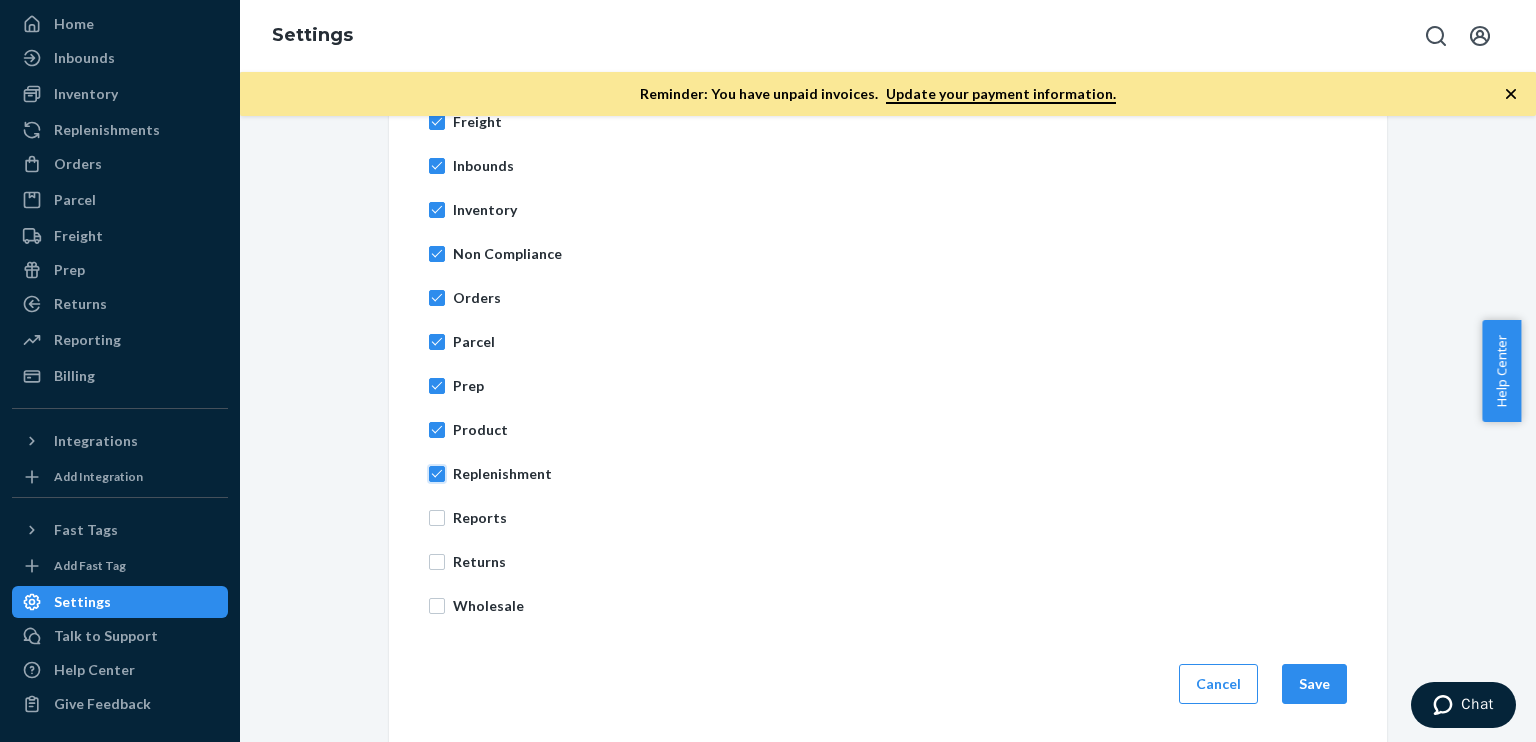 checkbox on "true" 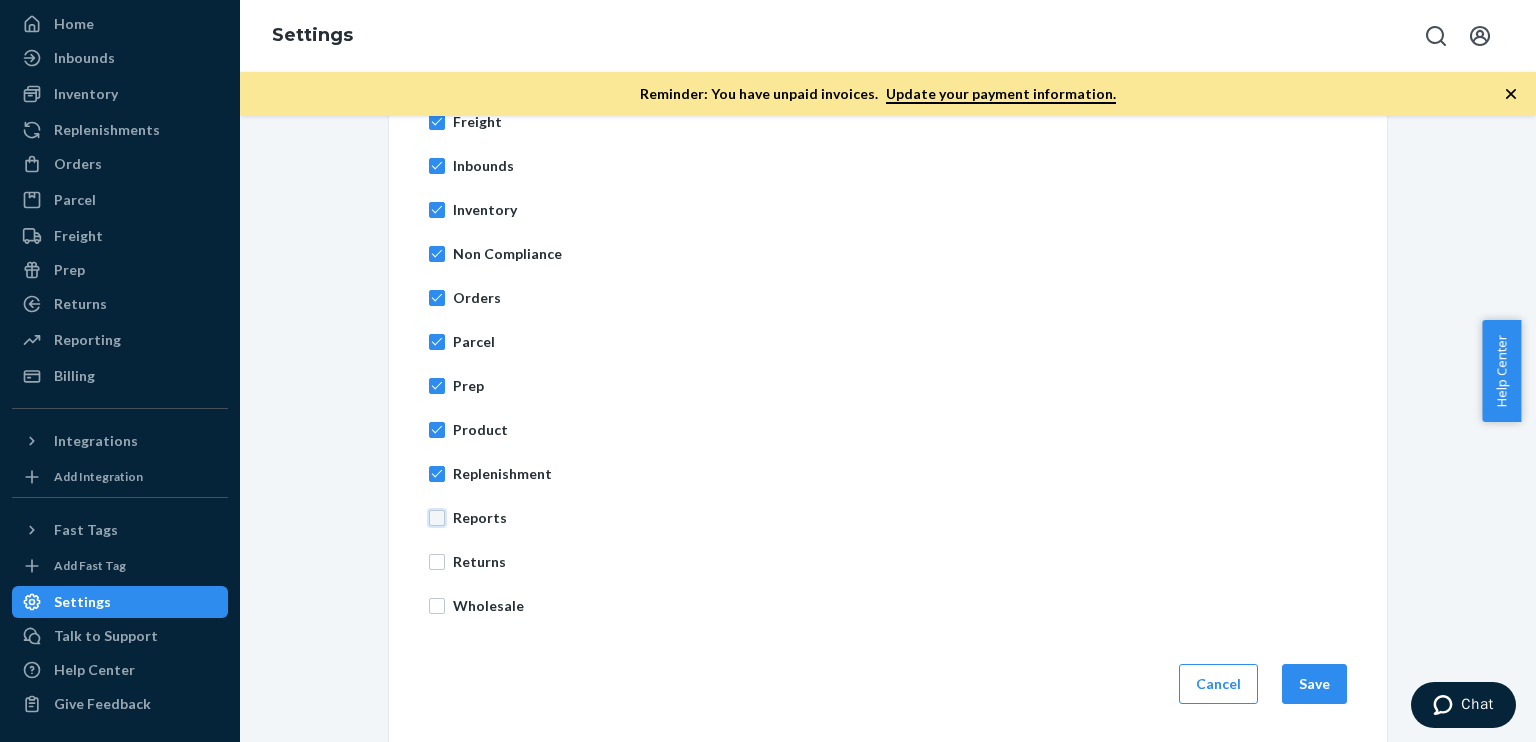 click on "Reports" at bounding box center [437, 518] 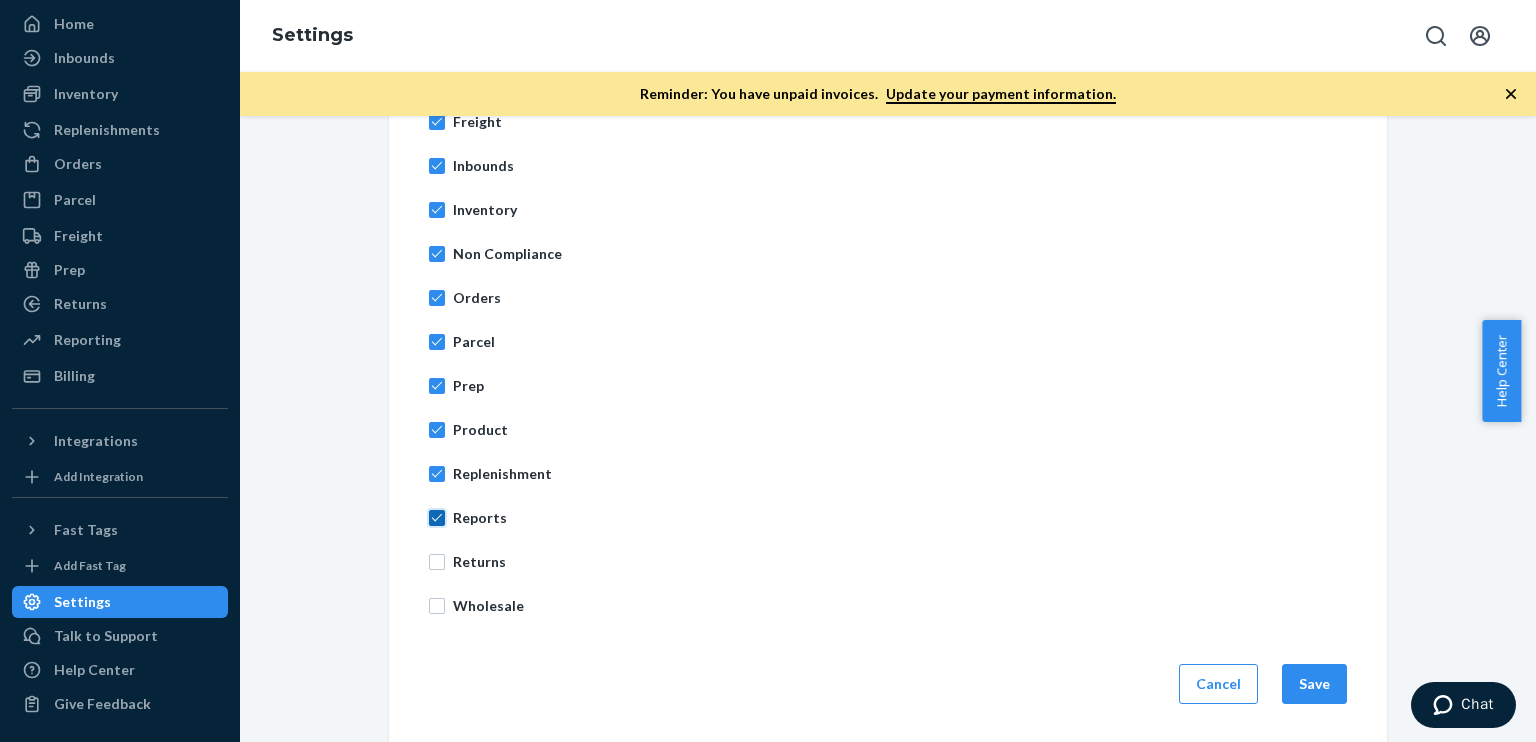 checkbox on "true" 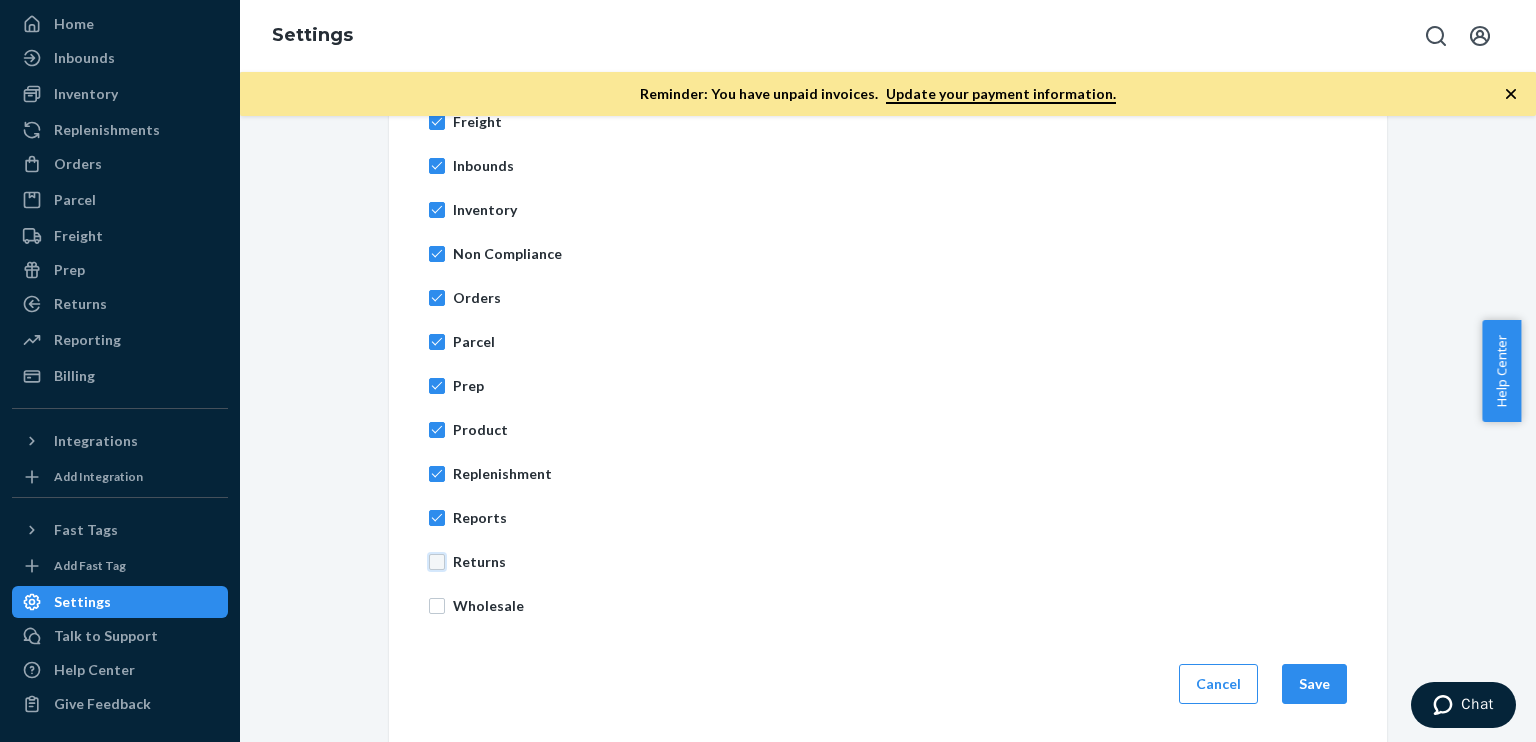 click on "Returns" at bounding box center [437, 562] 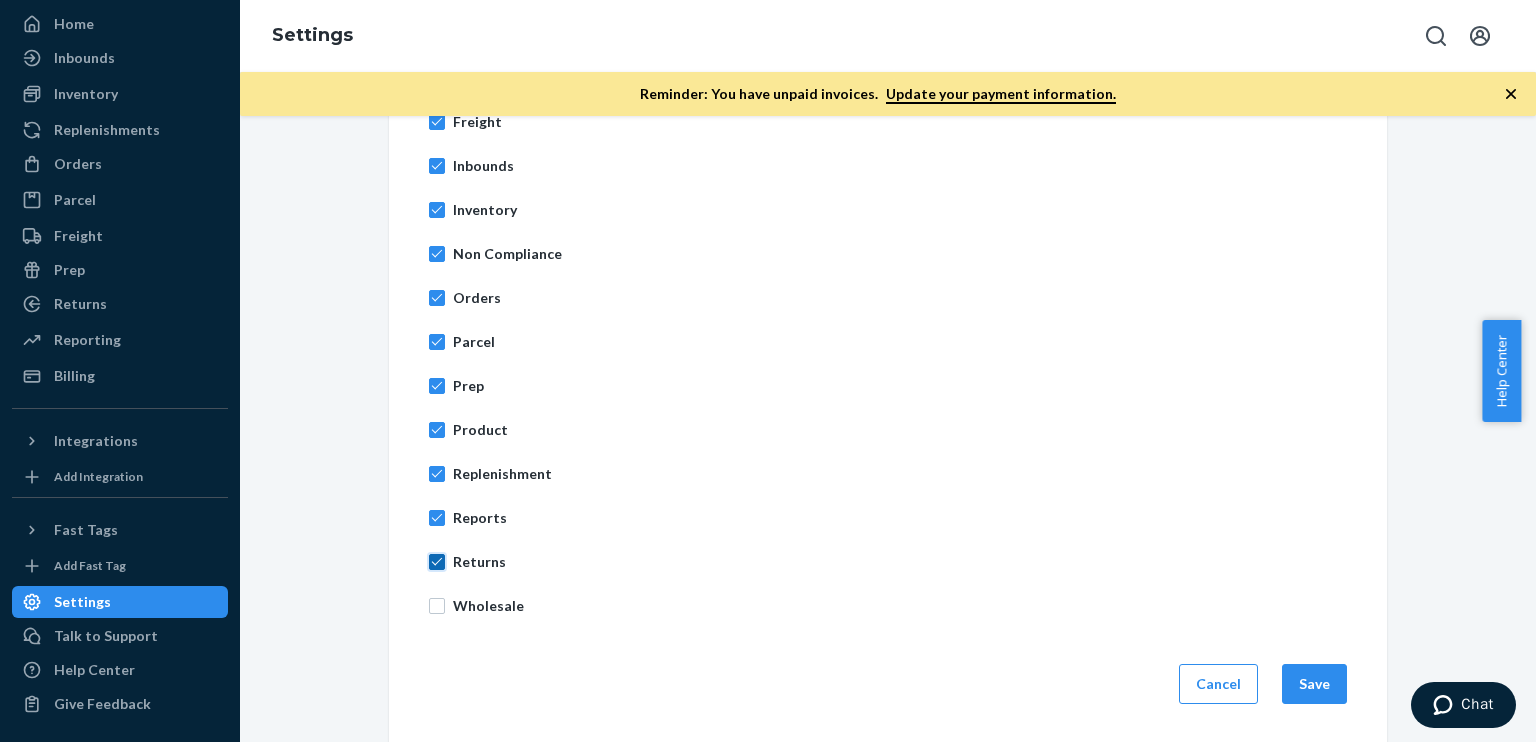 checkbox on "true" 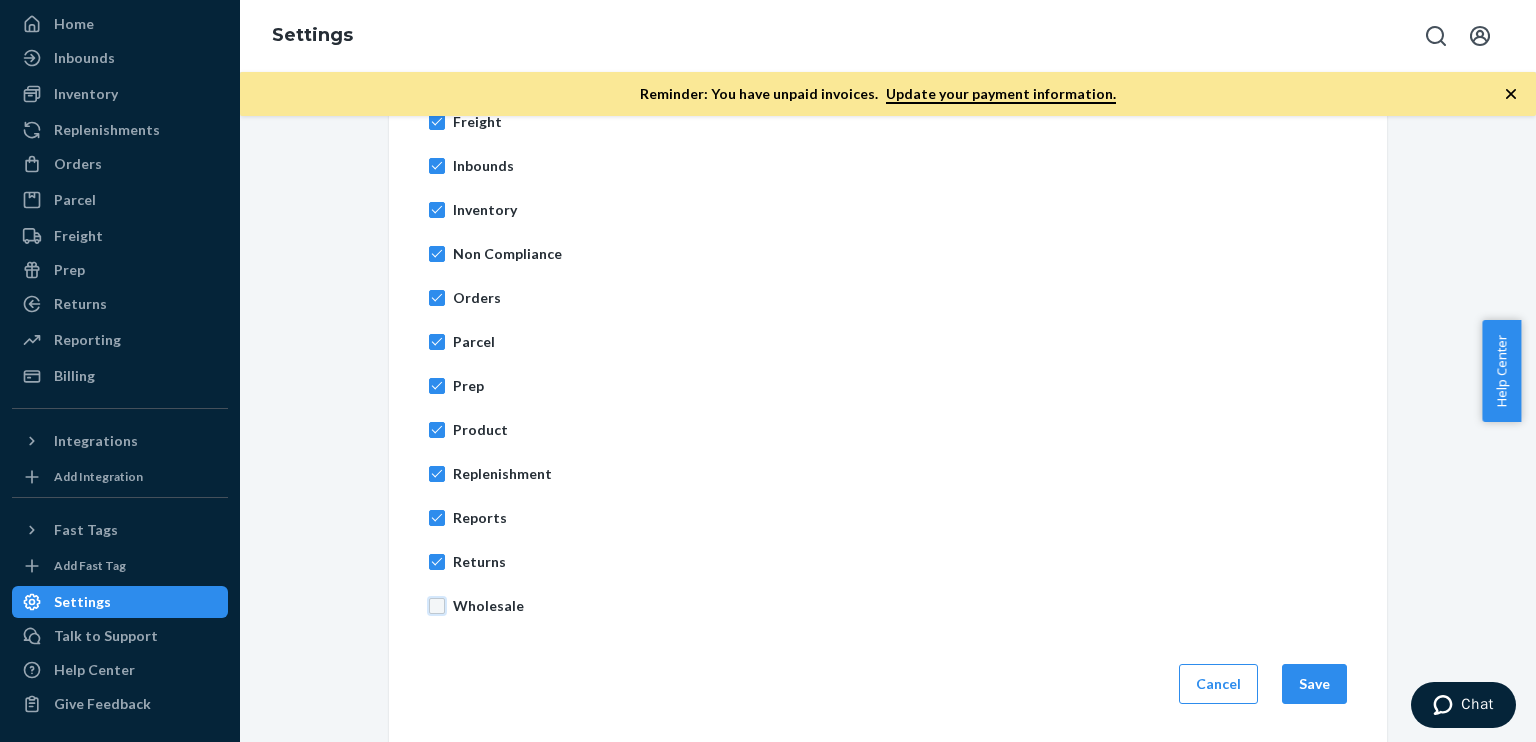 click on "Wholesale" at bounding box center [437, 606] 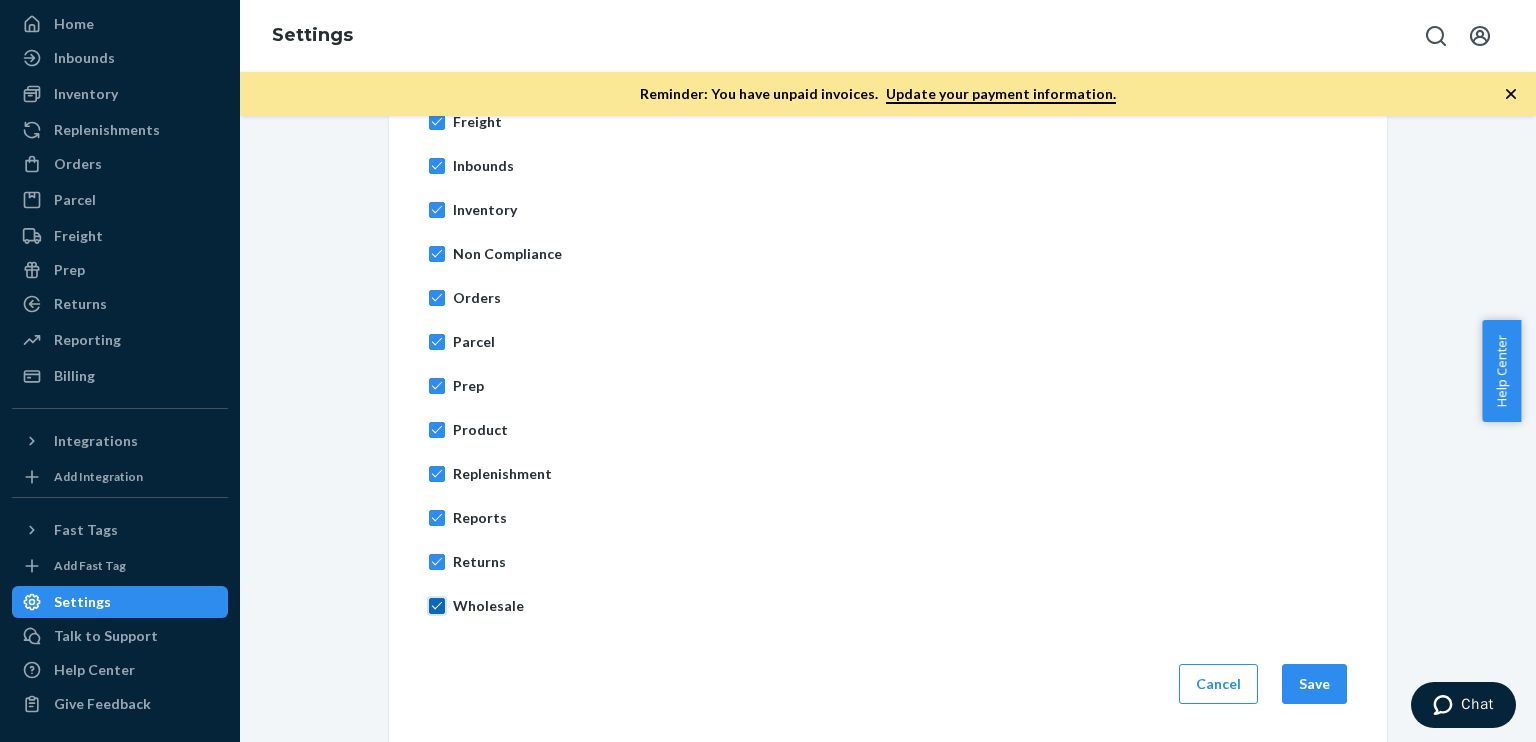 checkbox on "true" 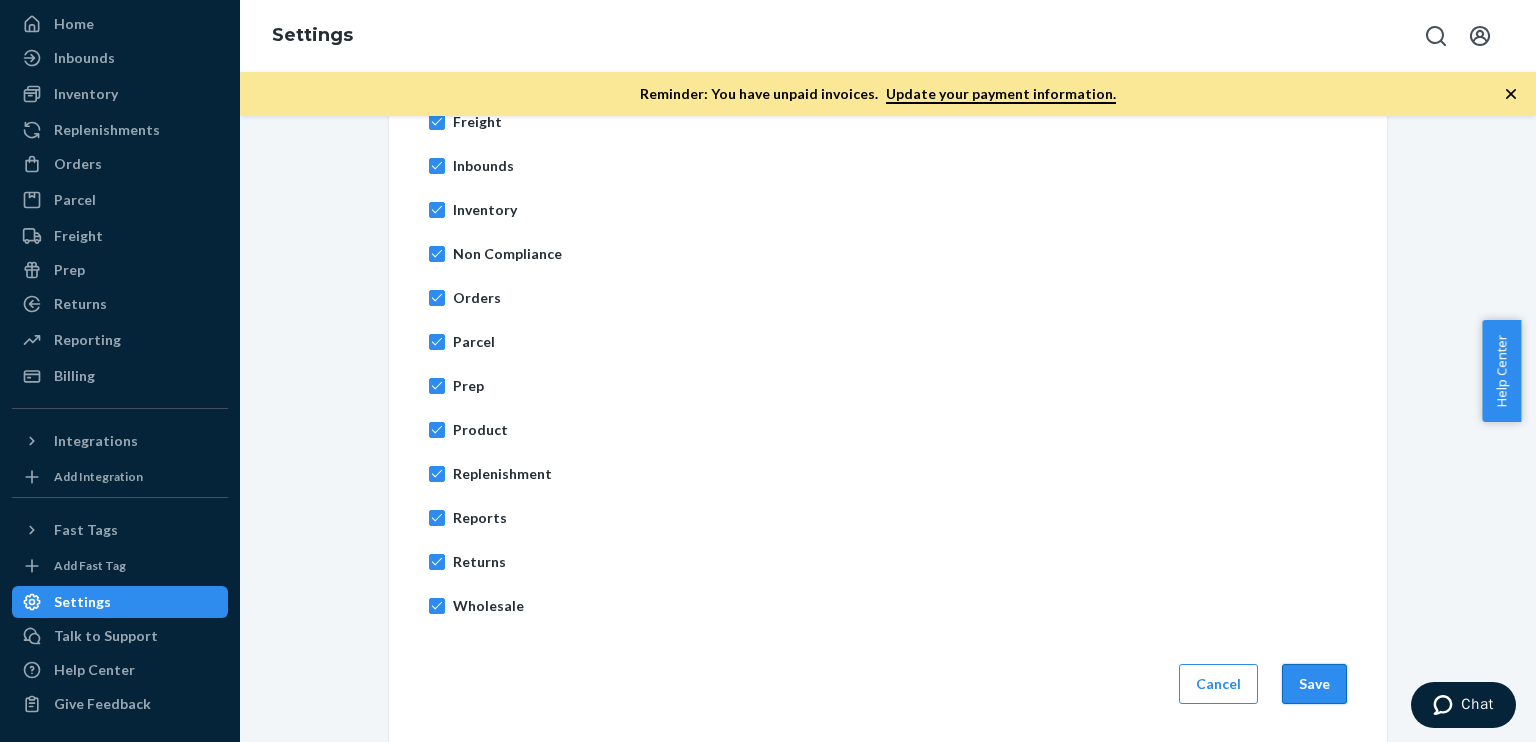 click on "Save" at bounding box center [1314, 684] 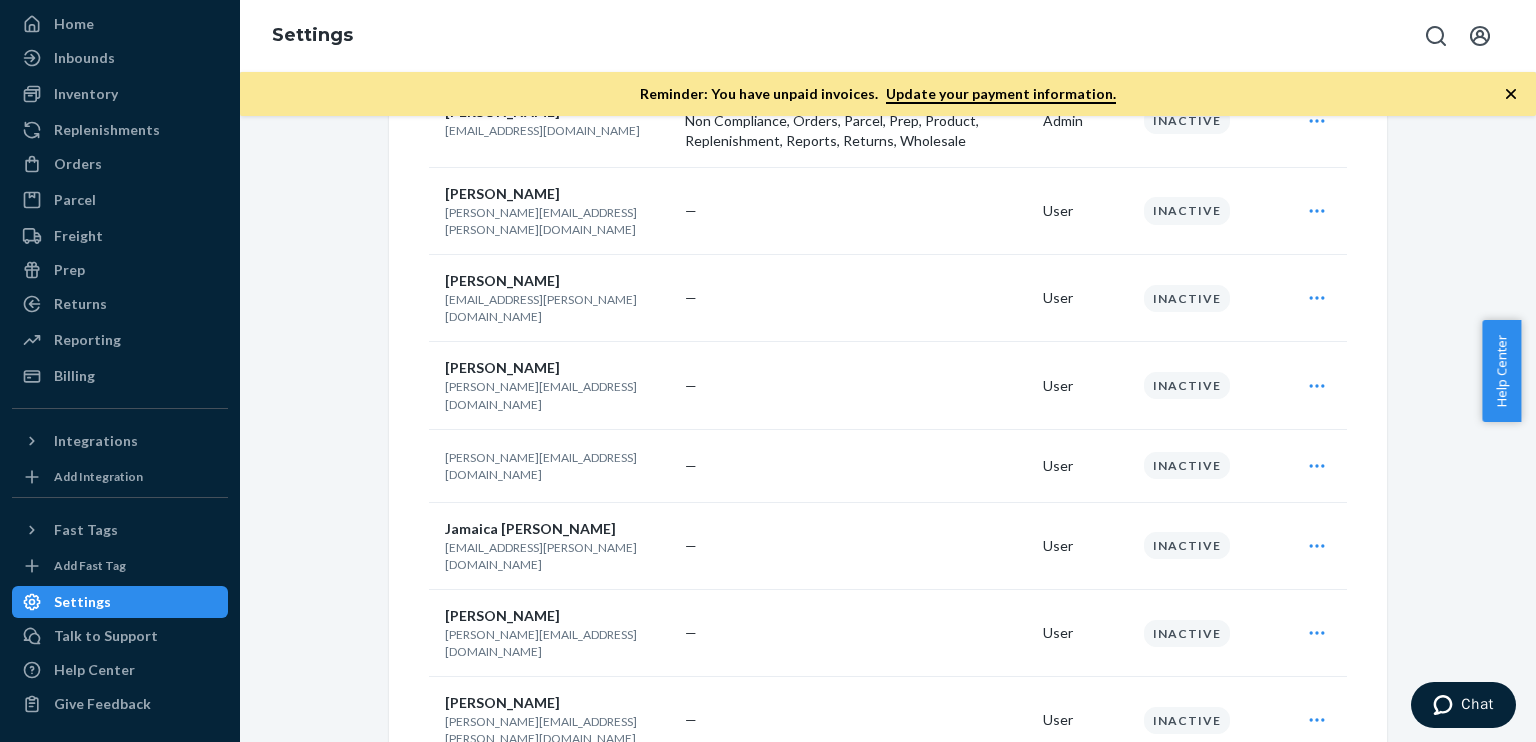 scroll, scrollTop: 1401, scrollLeft: 0, axis: vertical 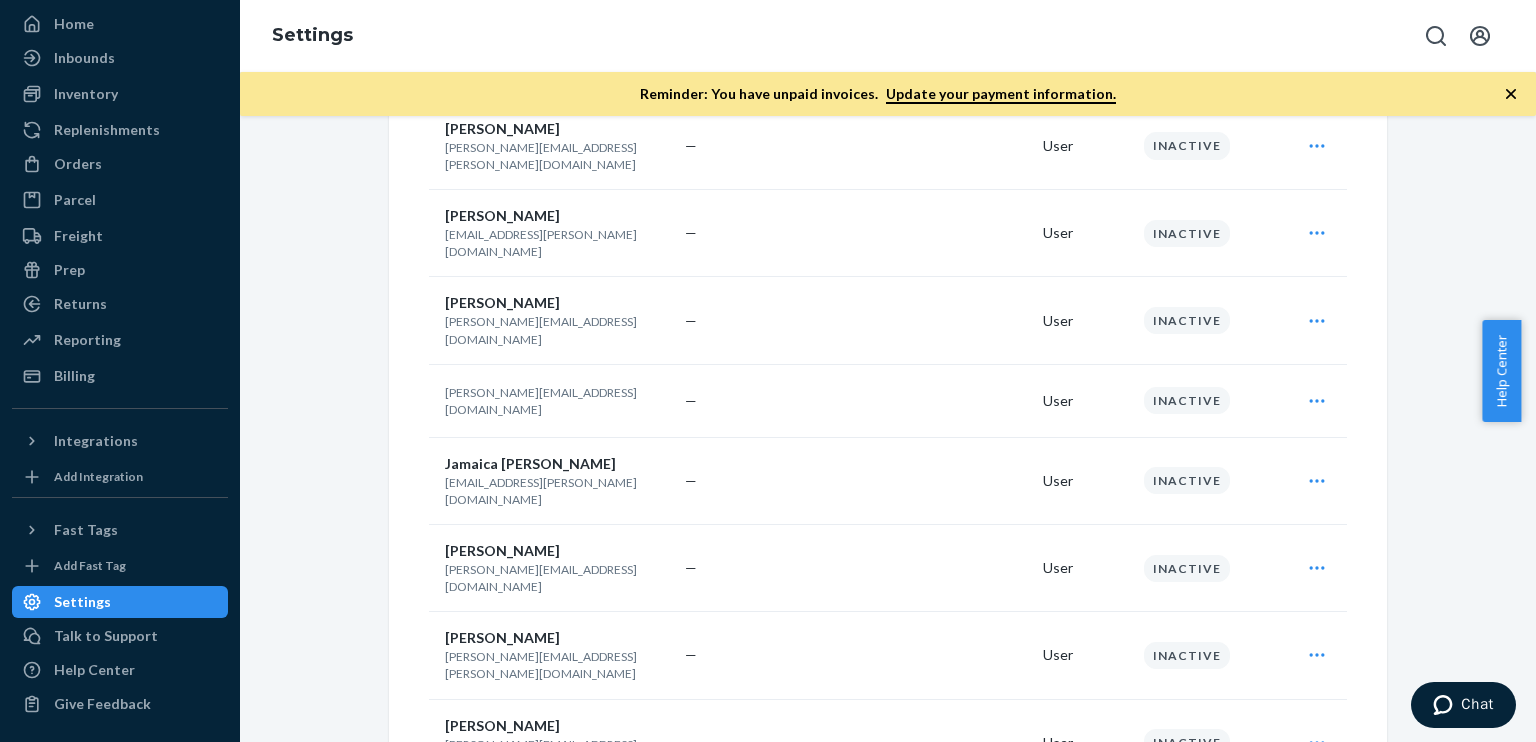 click 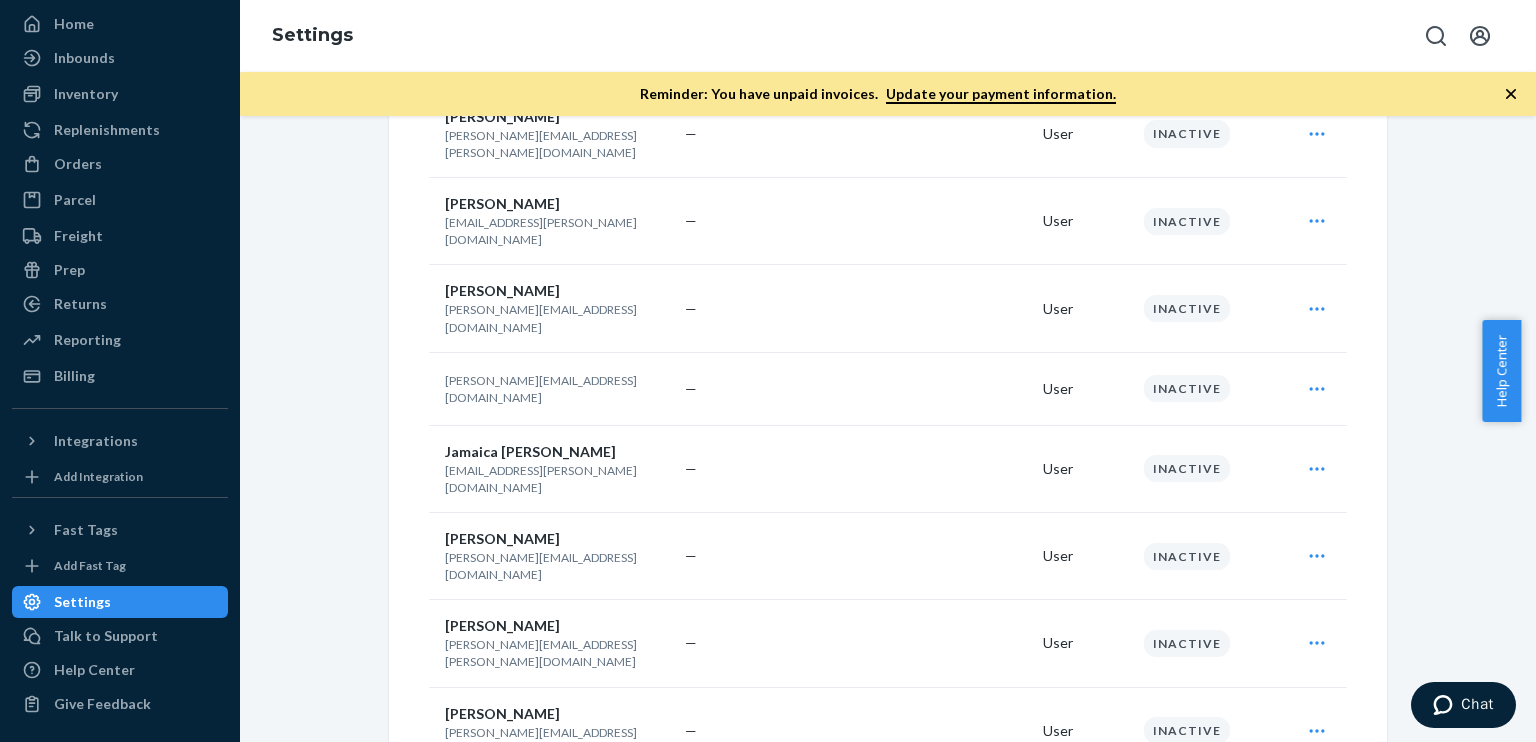 scroll, scrollTop: 18, scrollLeft: 0, axis: vertical 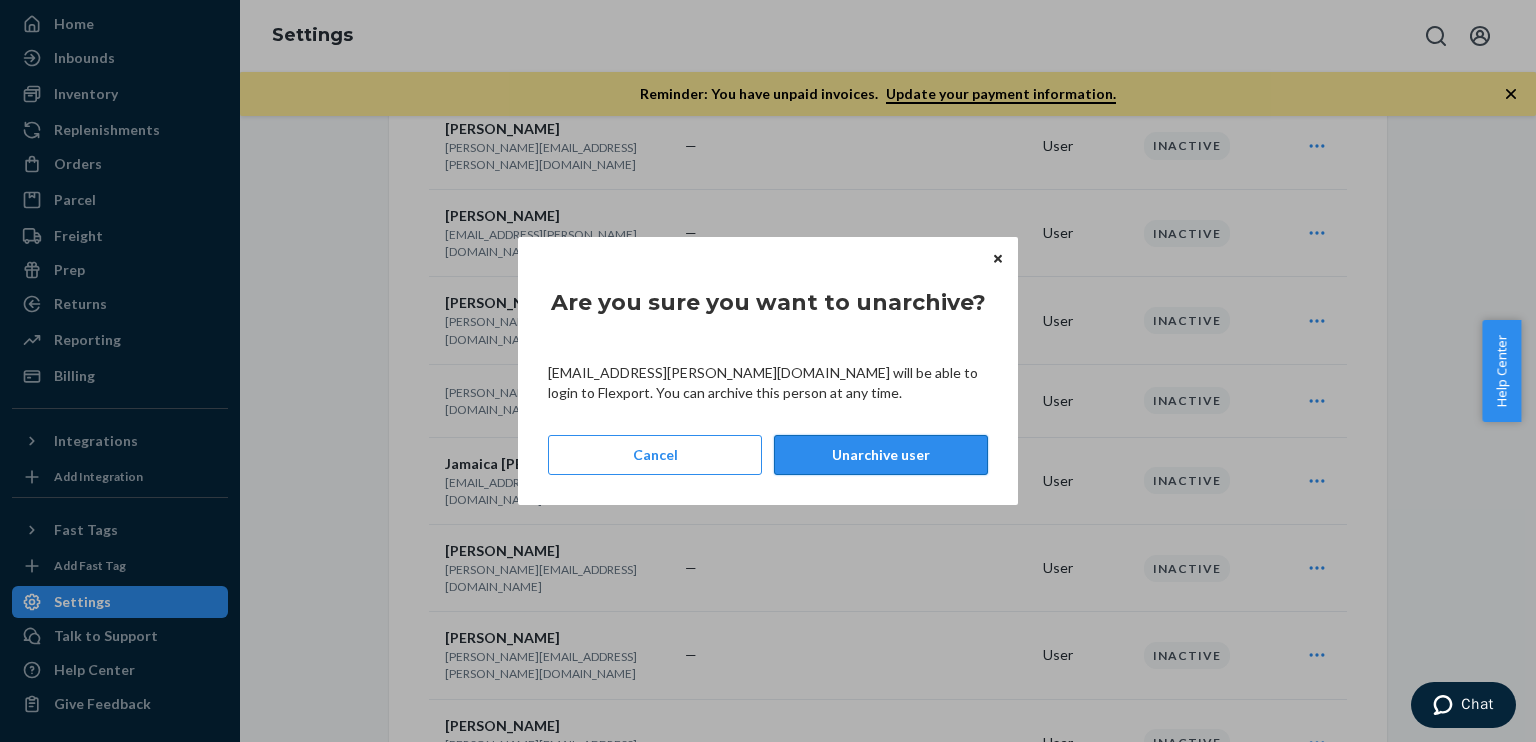 click on "Unarchive user" at bounding box center (881, 455) 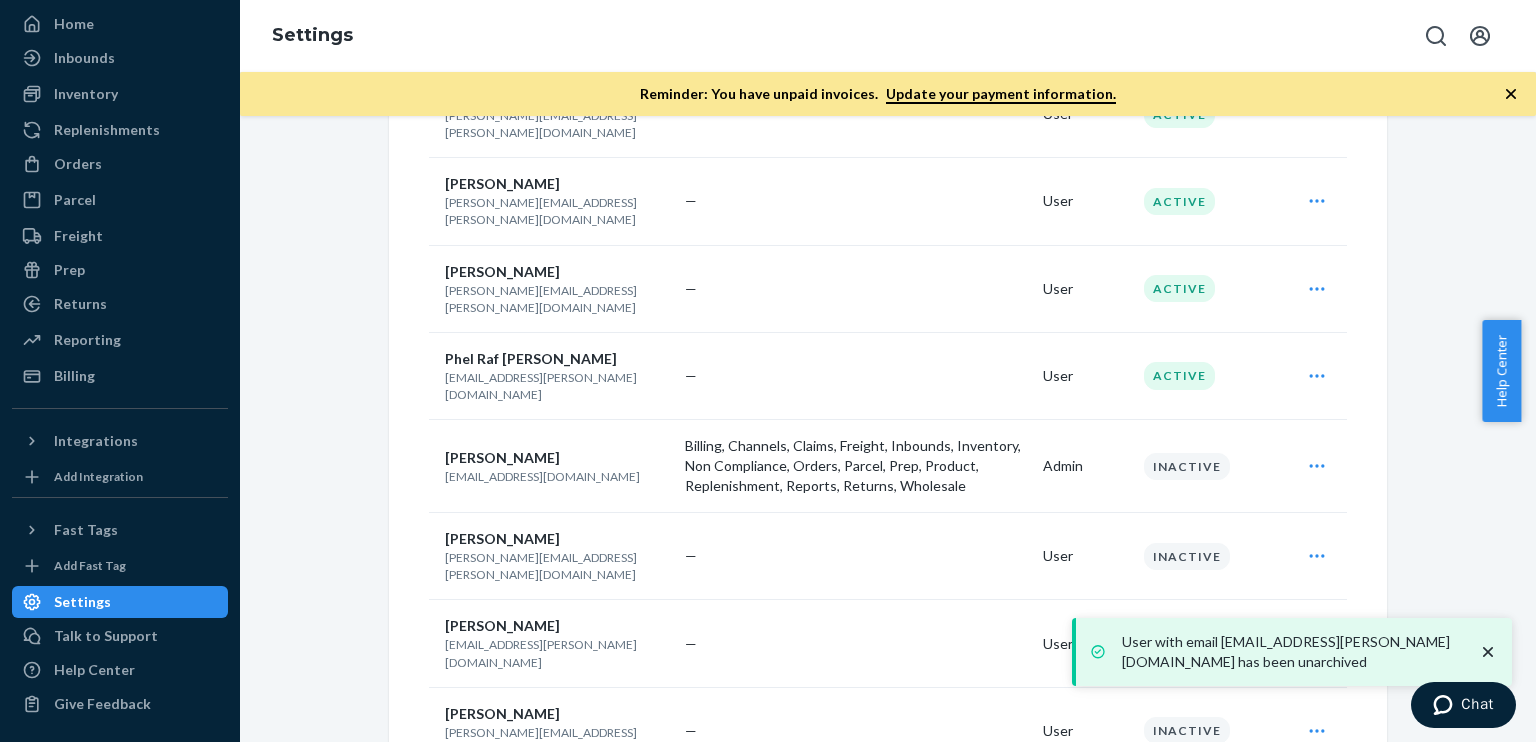scroll, scrollTop: 901, scrollLeft: 0, axis: vertical 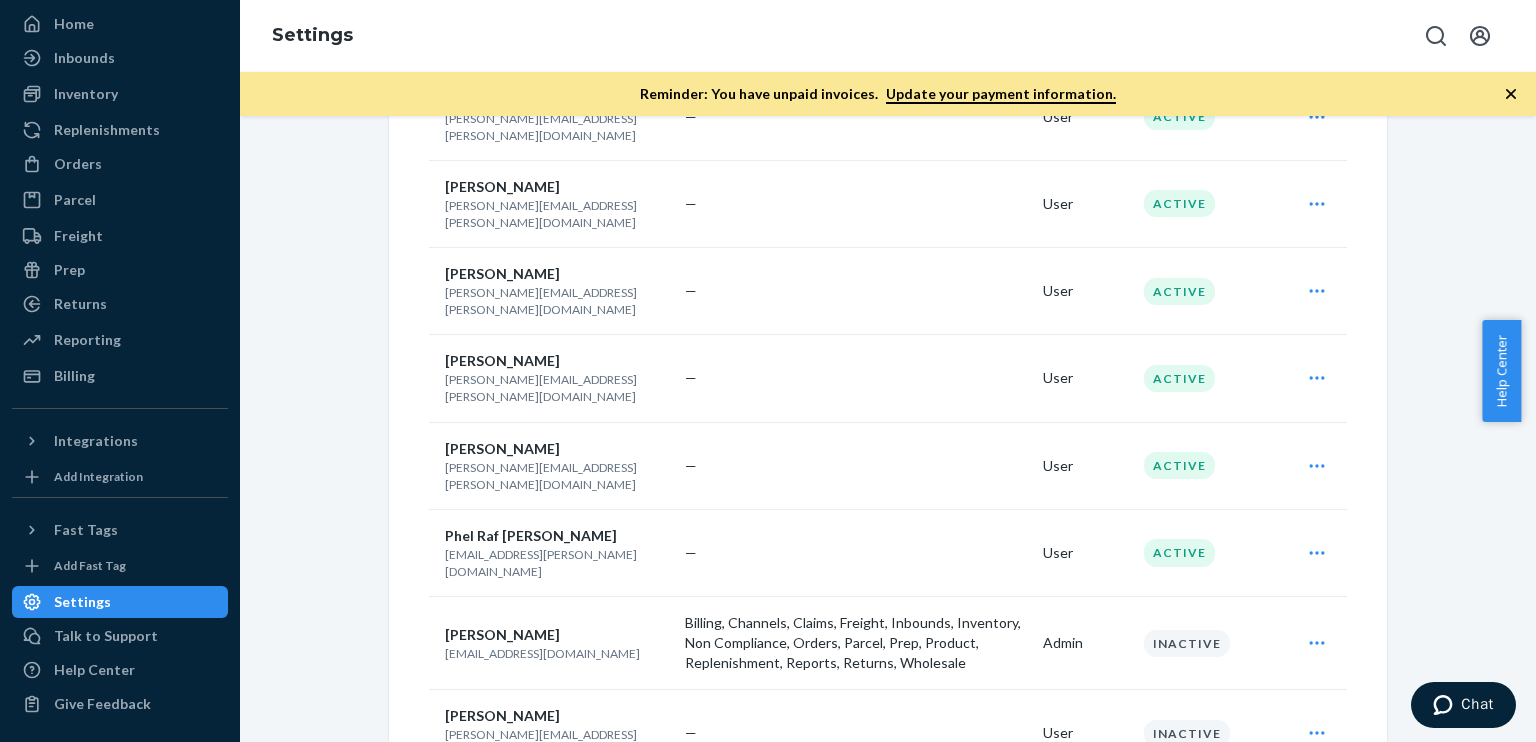 click 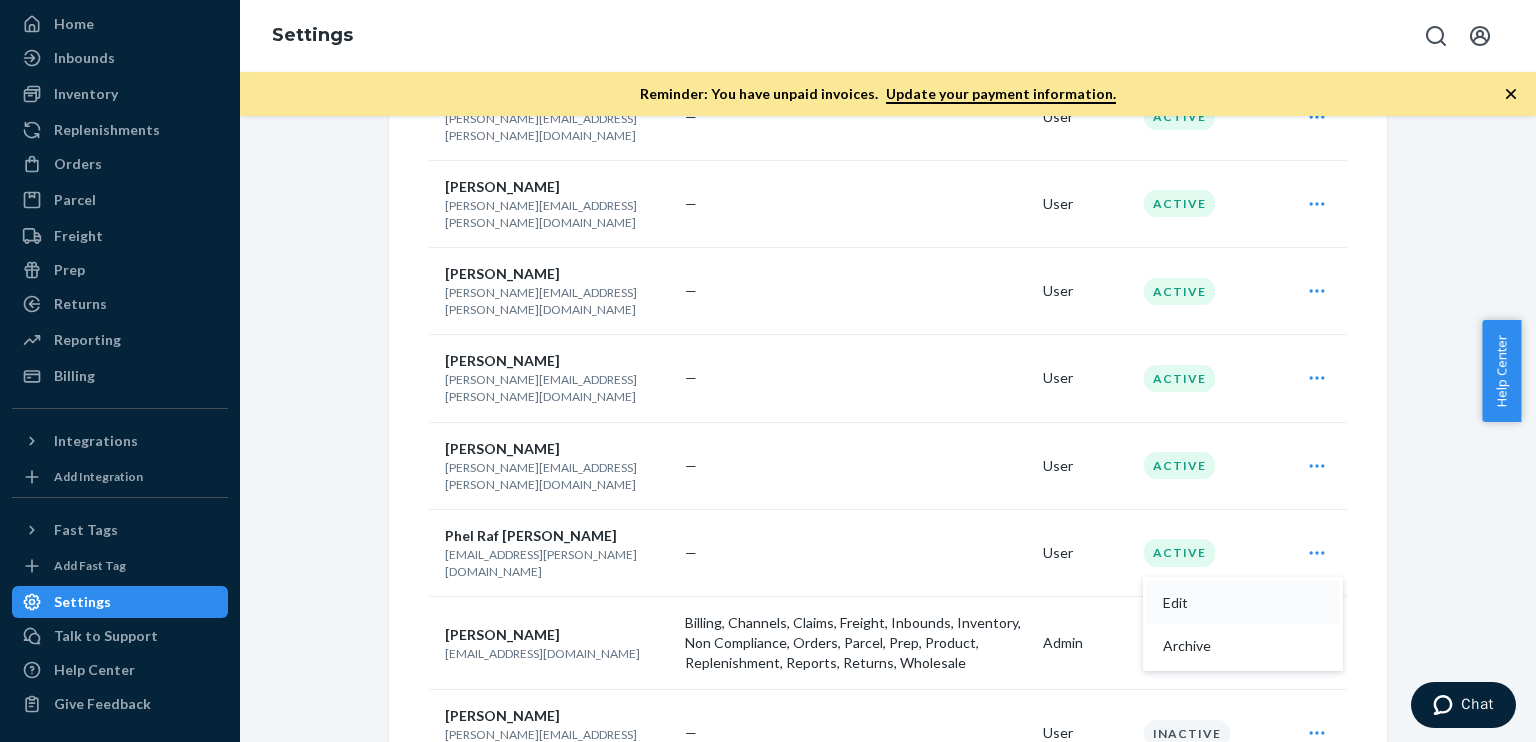 click on "Edit" at bounding box center [1225, 603] 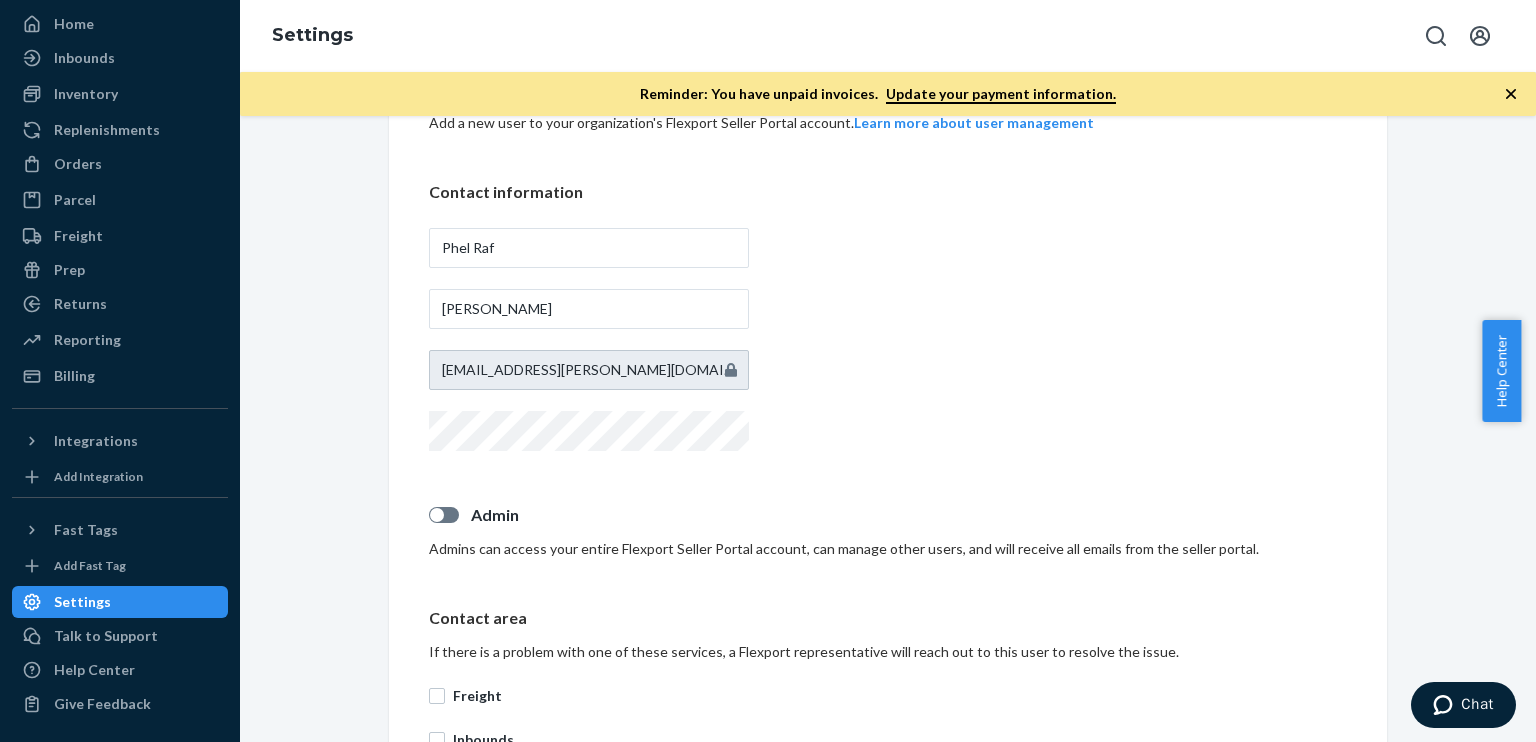scroll, scrollTop: 200, scrollLeft: 0, axis: vertical 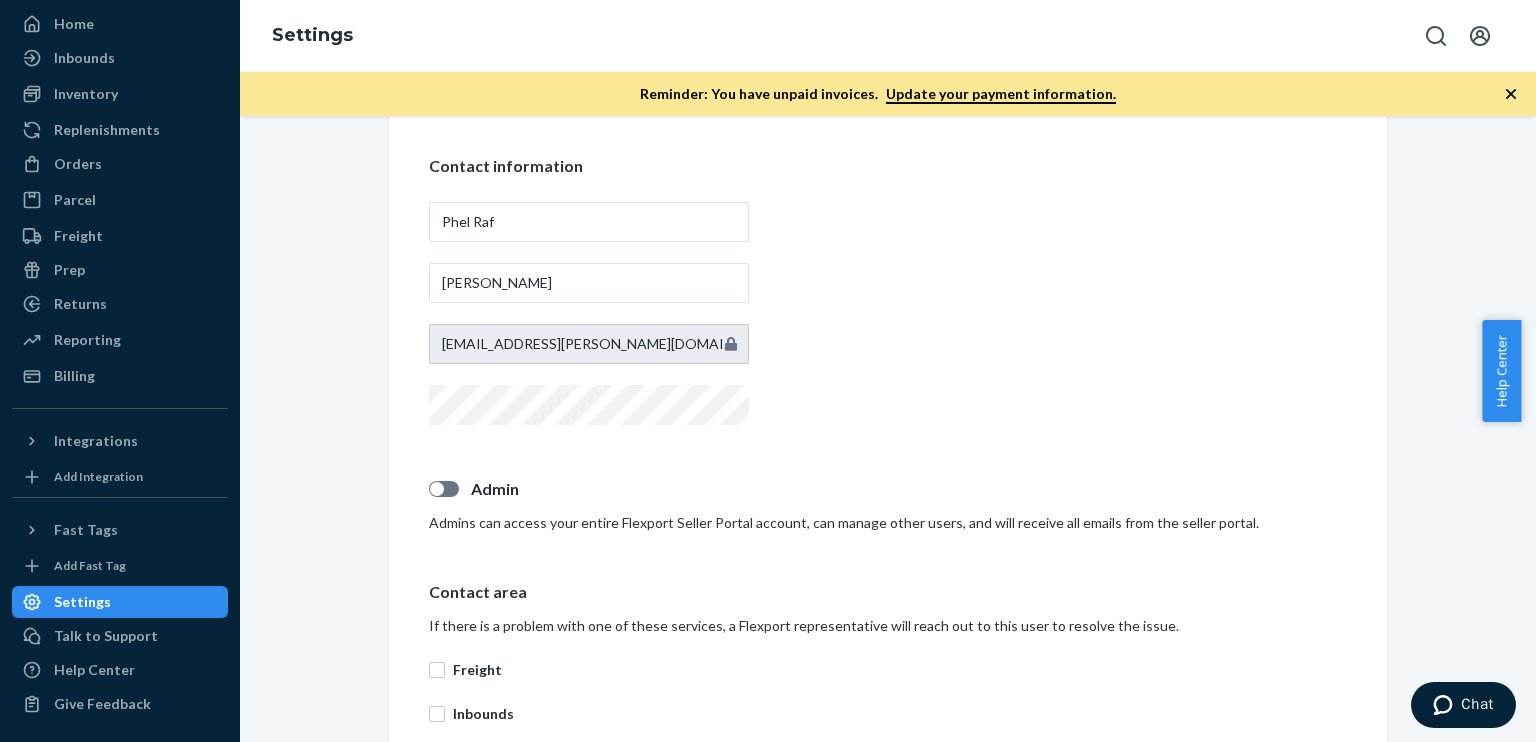click at bounding box center (444, 489) 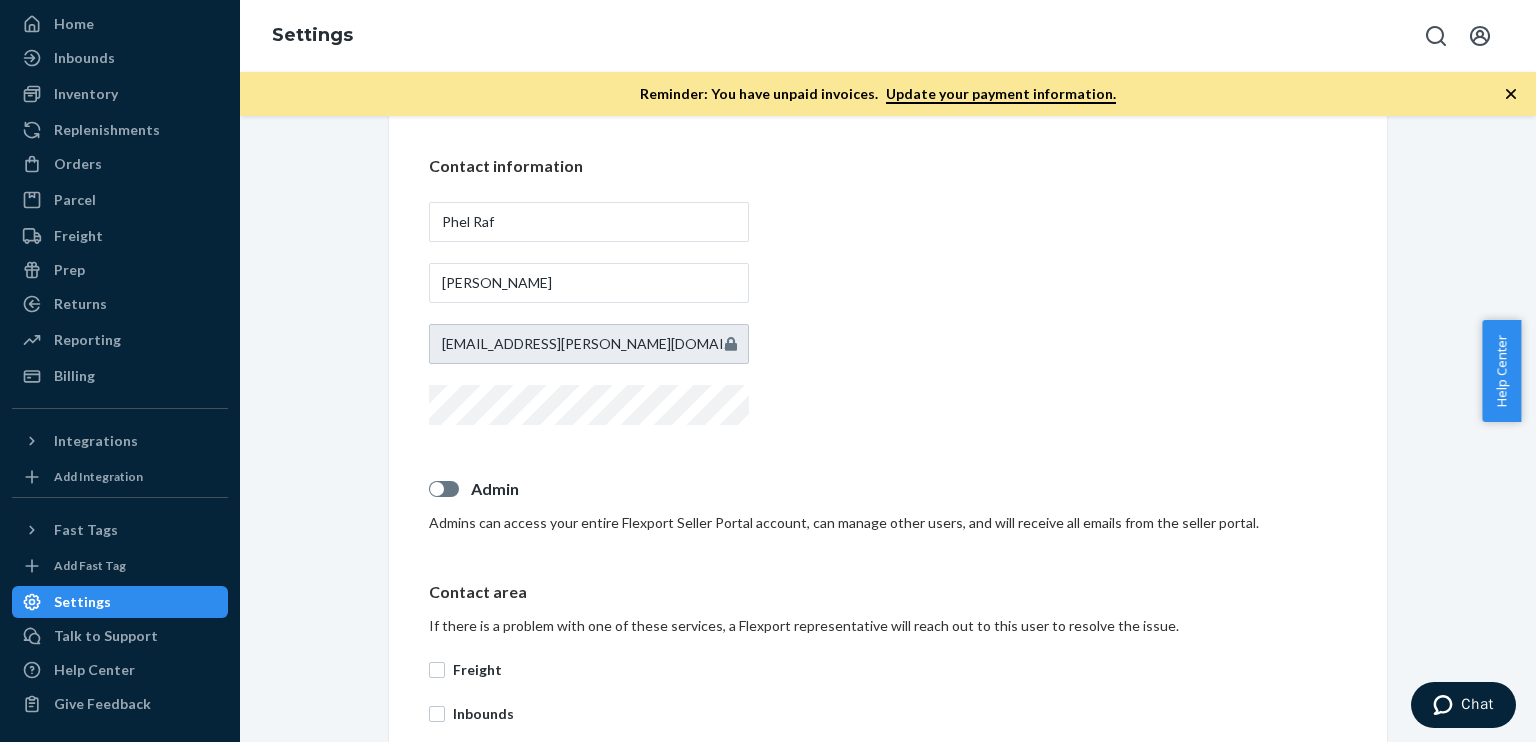 checkbox on "true" 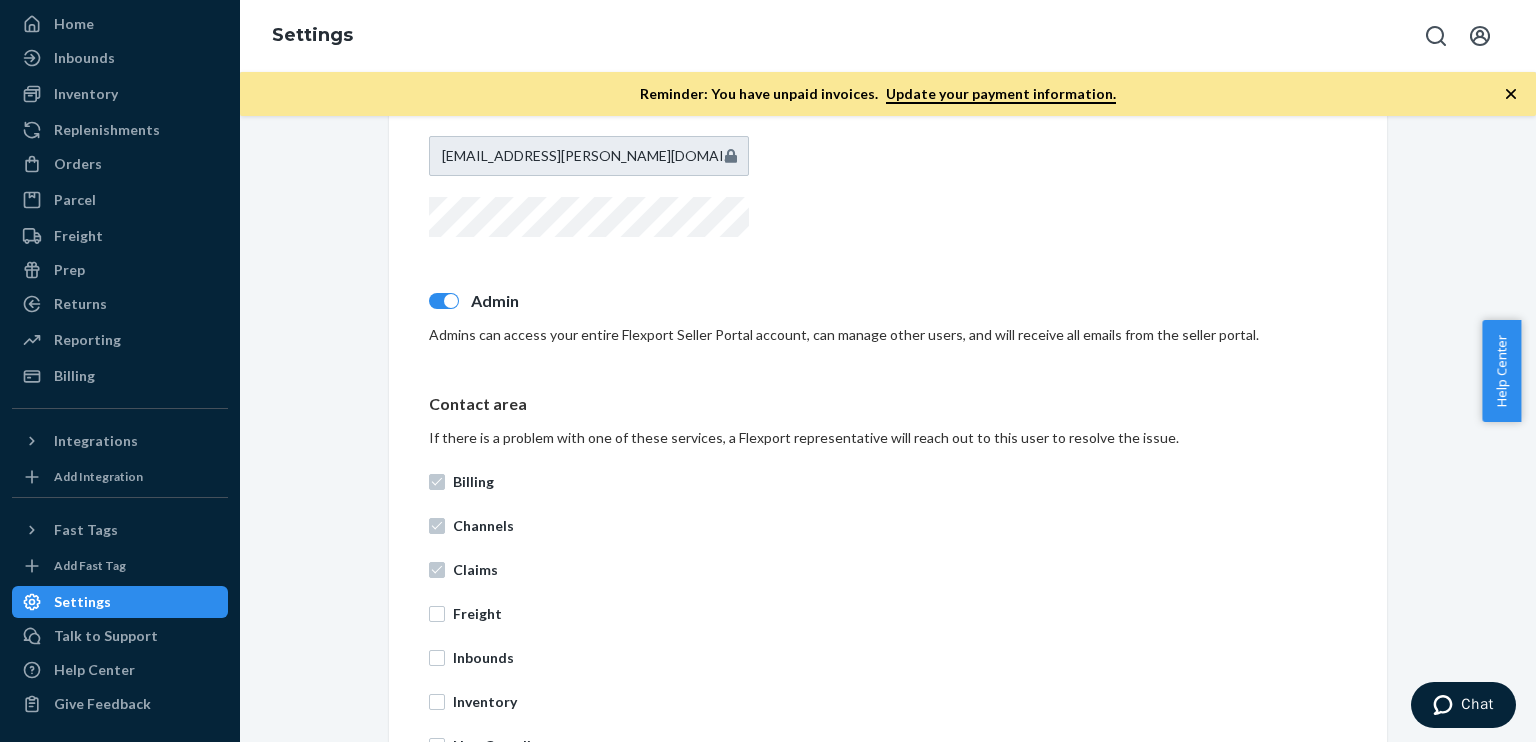 scroll, scrollTop: 500, scrollLeft: 0, axis: vertical 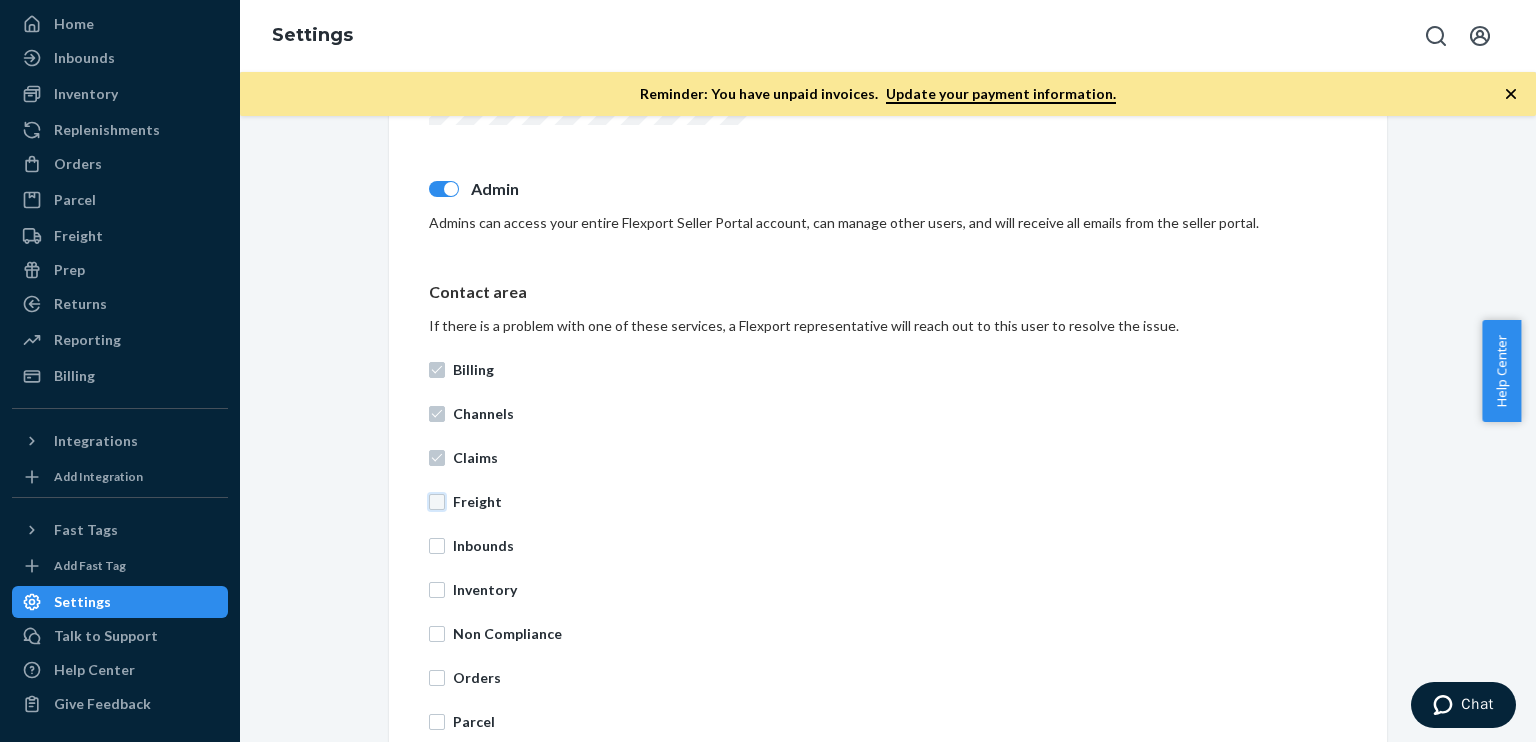 drag, startPoint x: 427, startPoint y: 502, endPoint x: 423, endPoint y: 514, distance: 12.649111 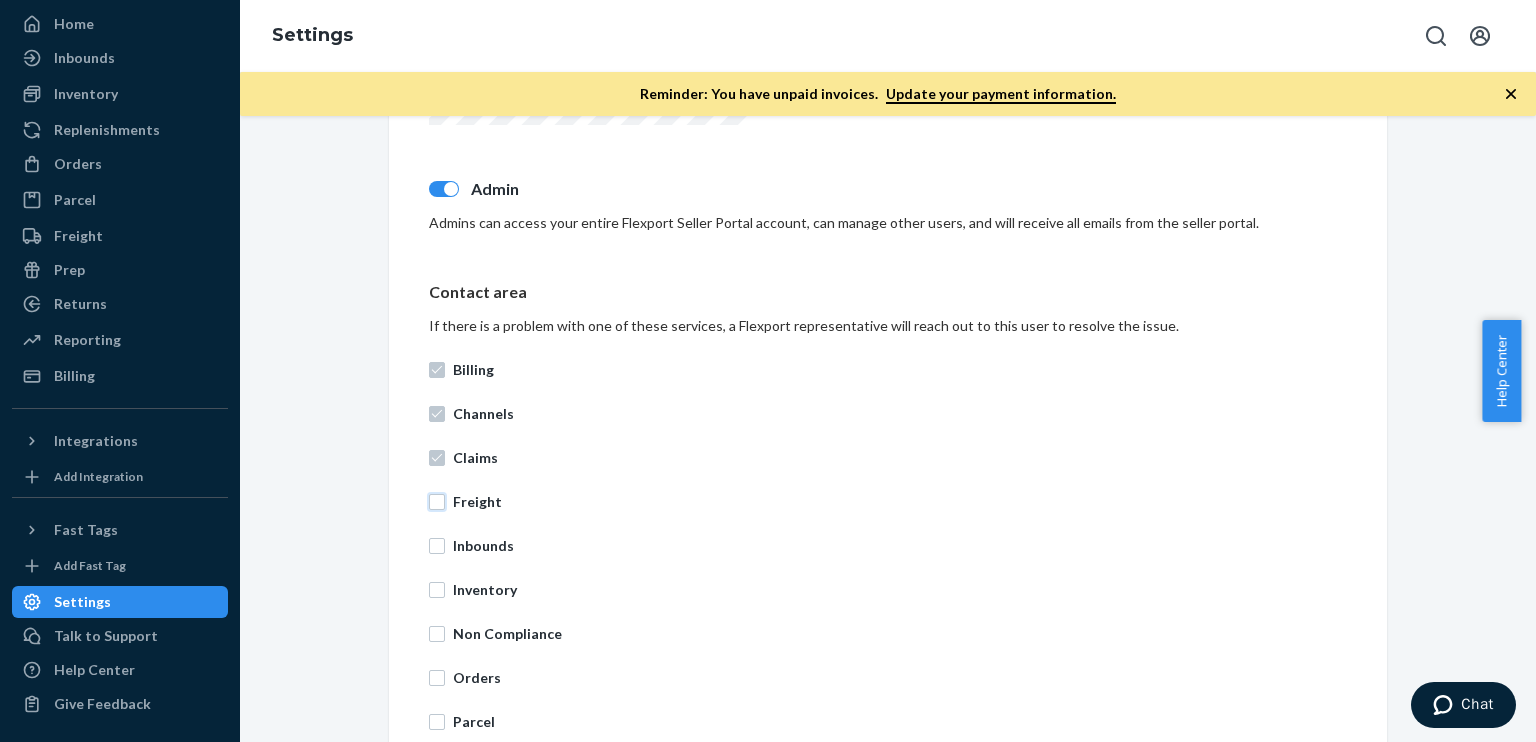 click on "Freight" at bounding box center [437, 502] 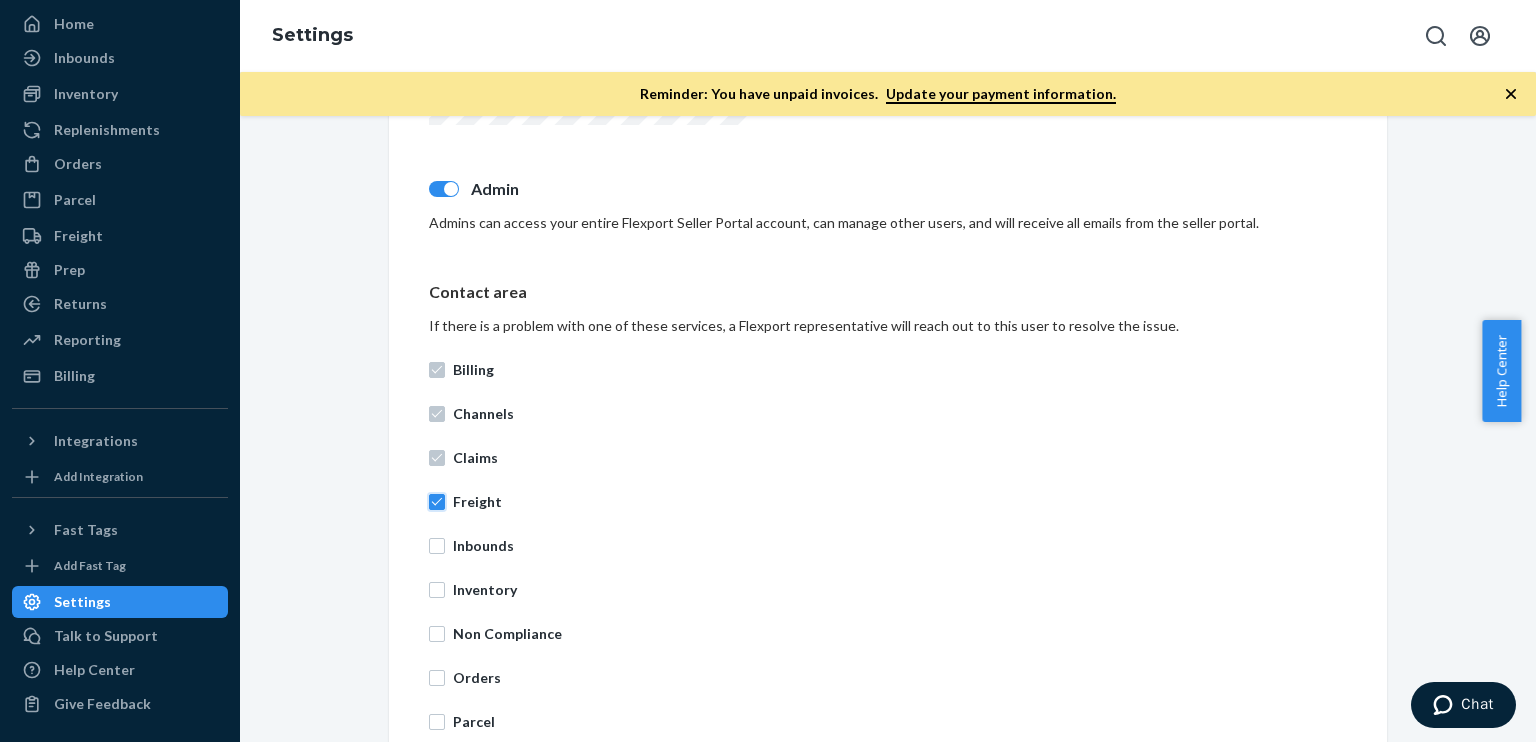 checkbox on "true" 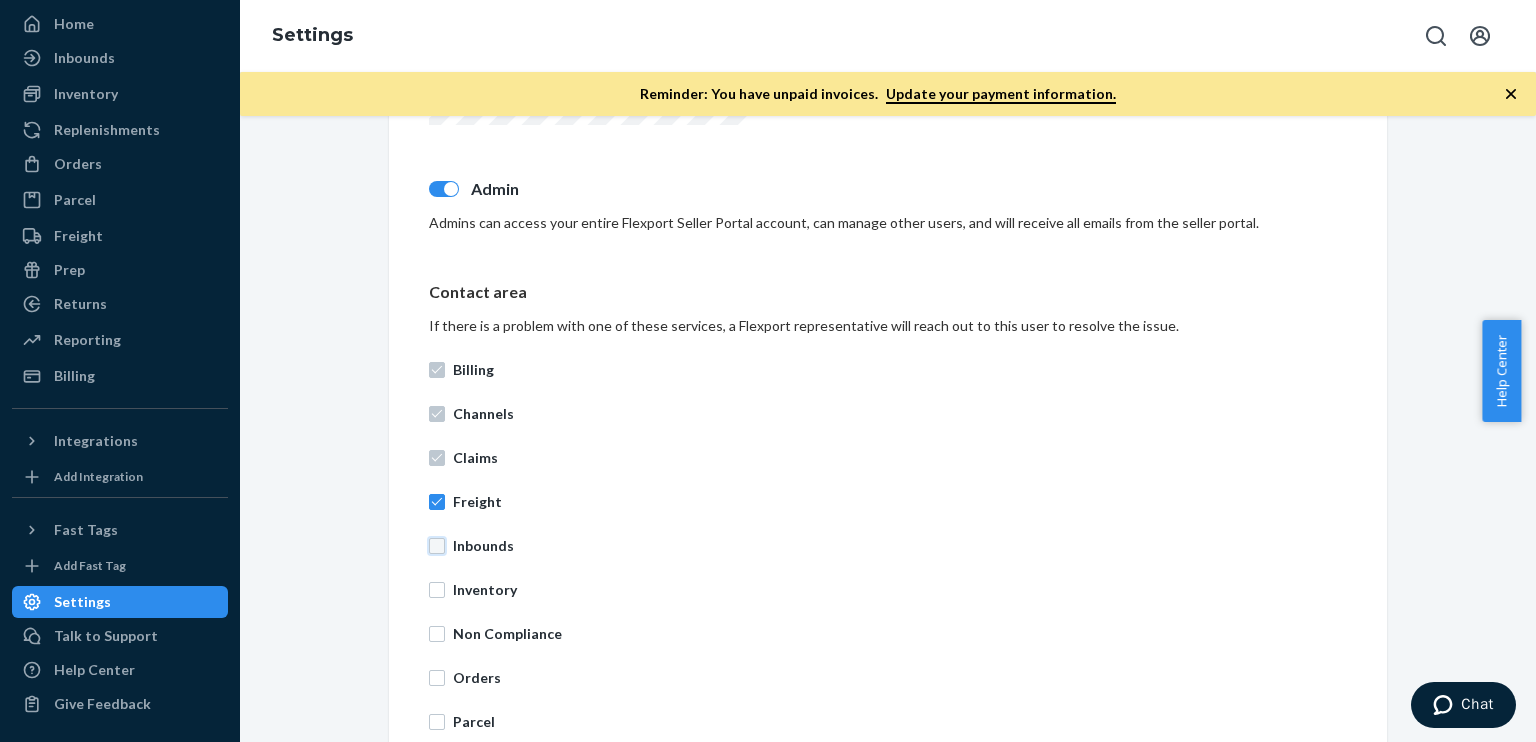 click on "Inbounds" at bounding box center [437, 546] 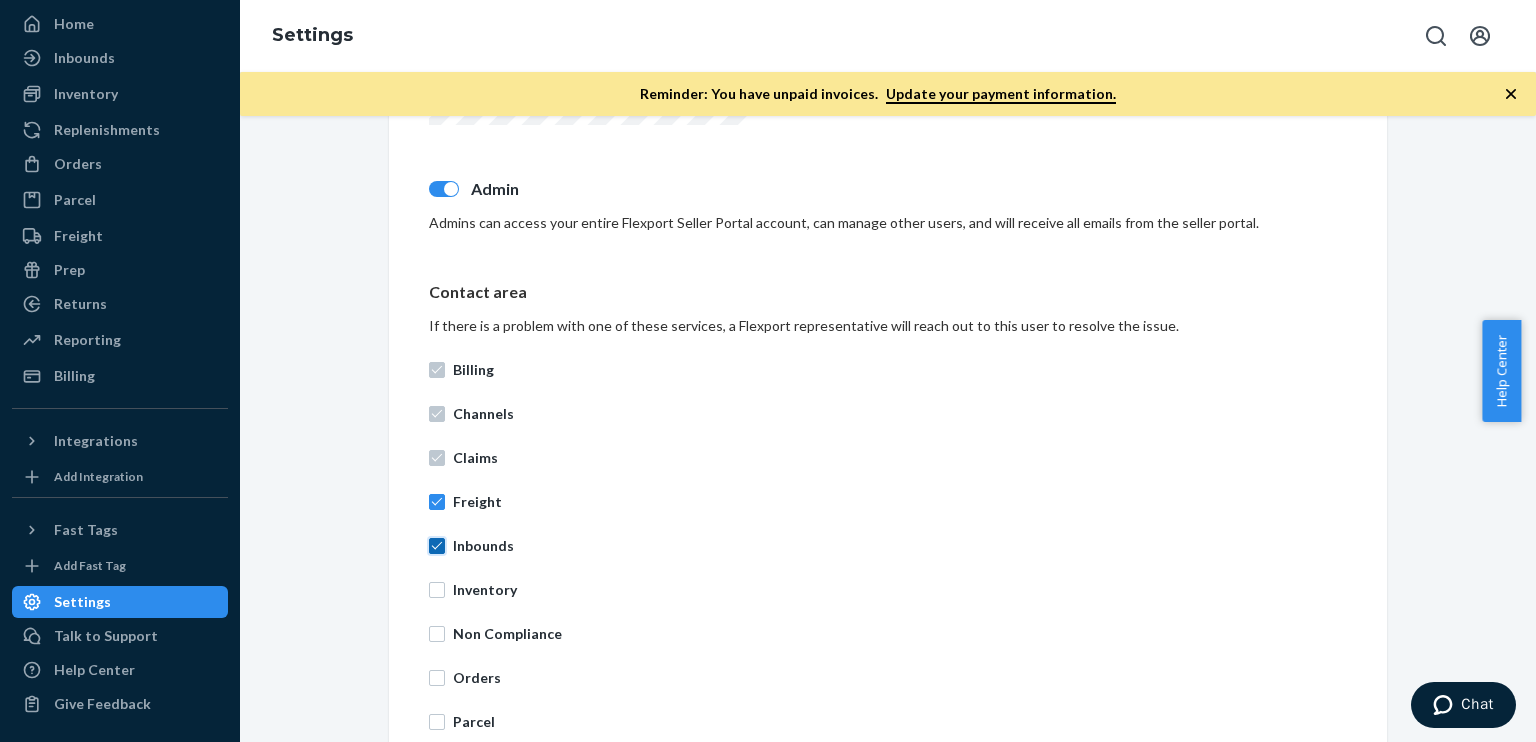checkbox on "true" 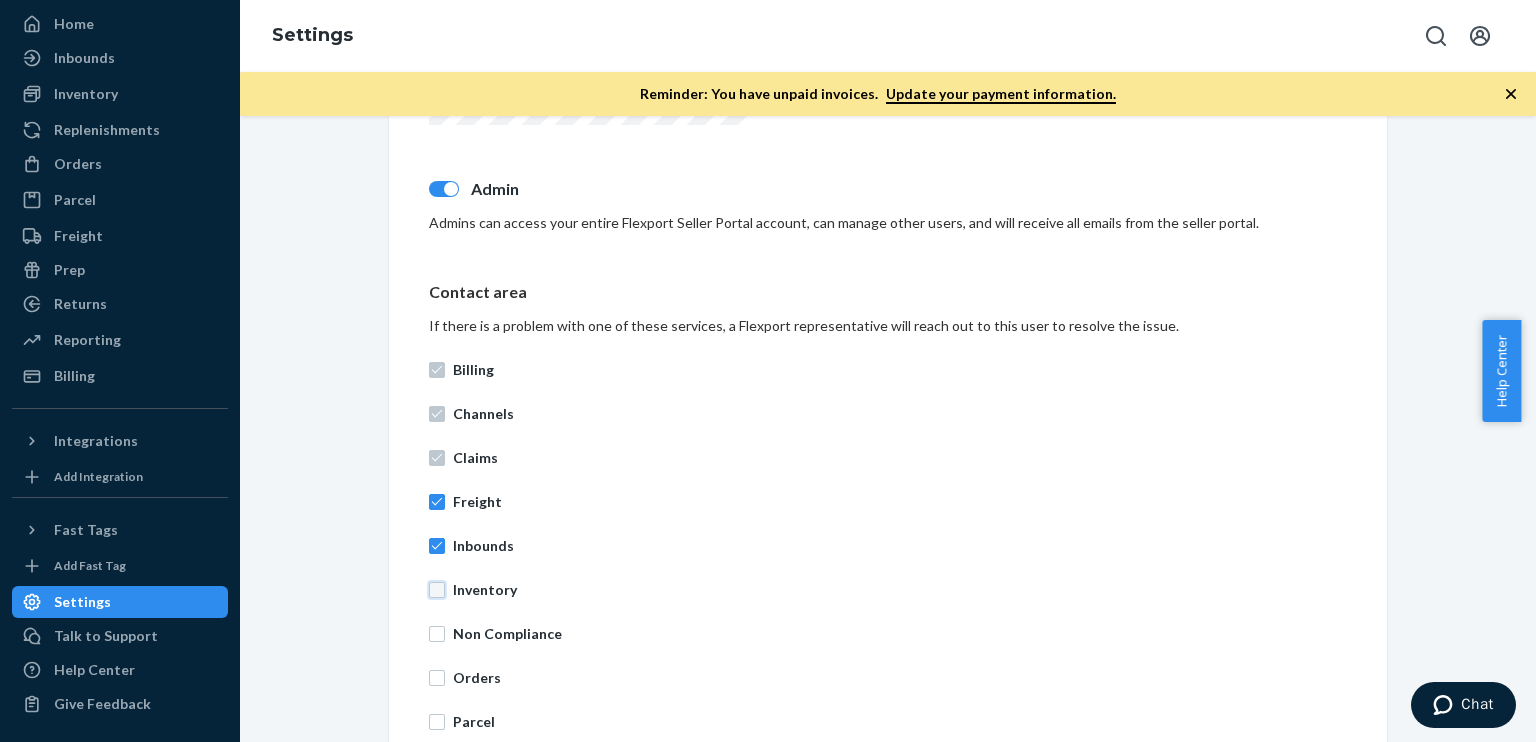 click on "Inventory" at bounding box center (437, 590) 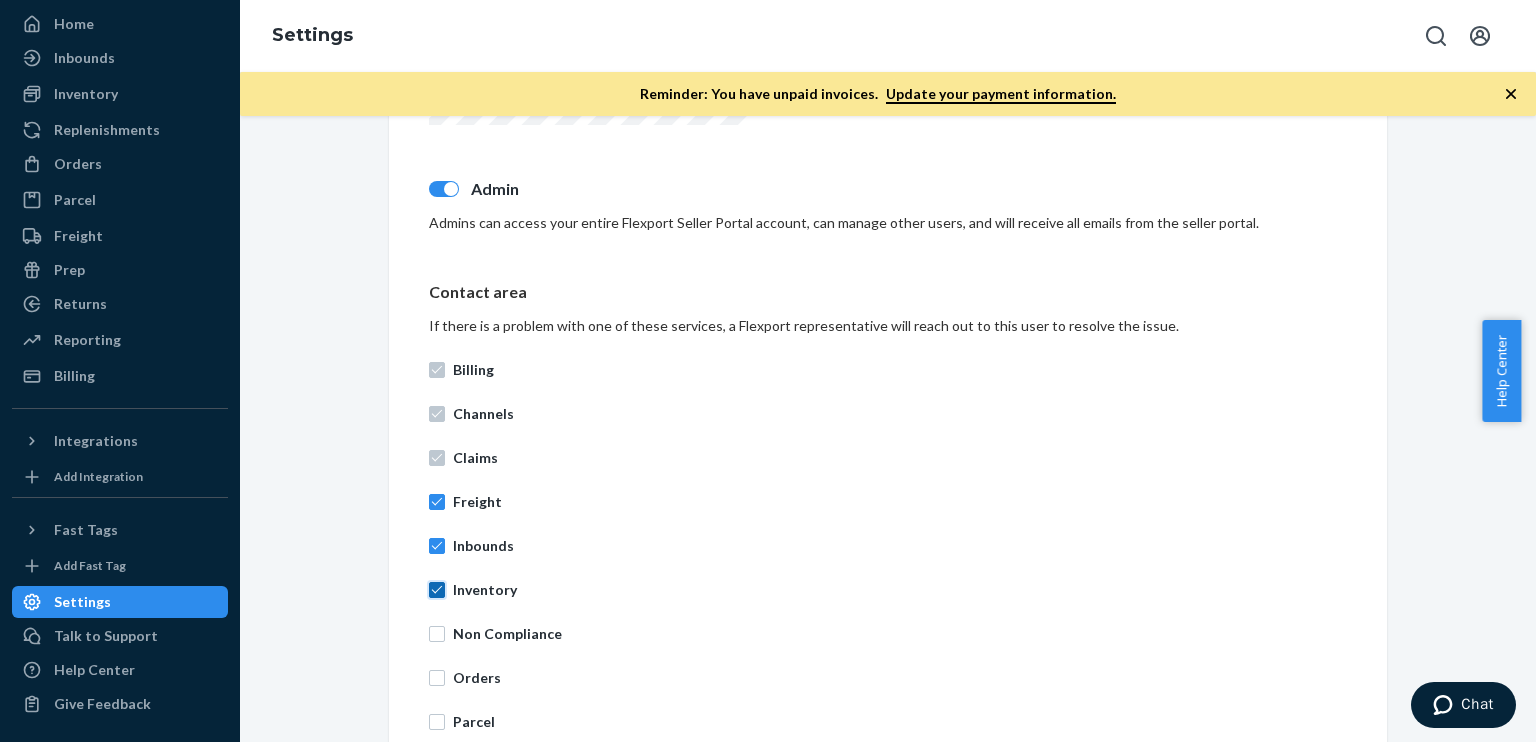 checkbox on "true" 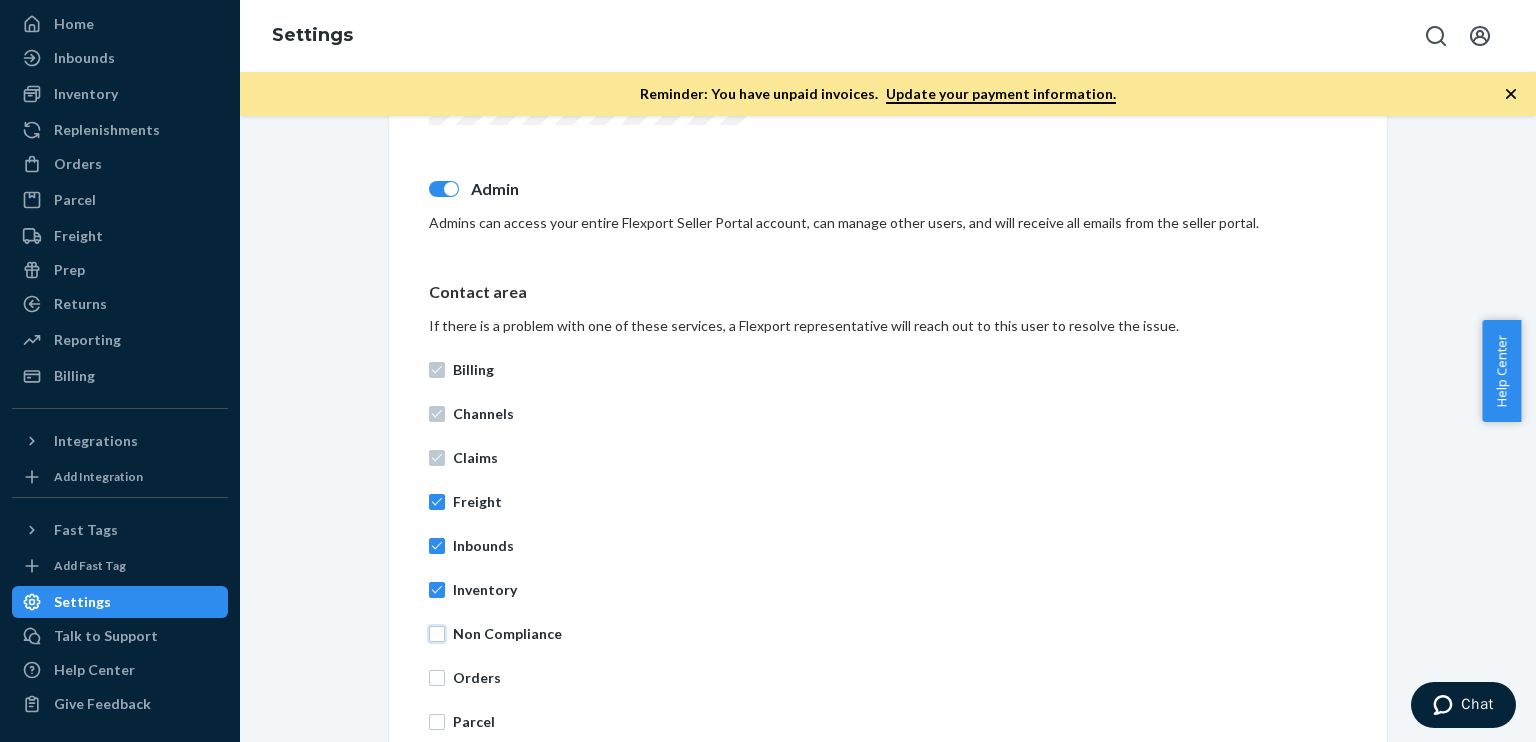 click on "Non Compliance" at bounding box center [437, 634] 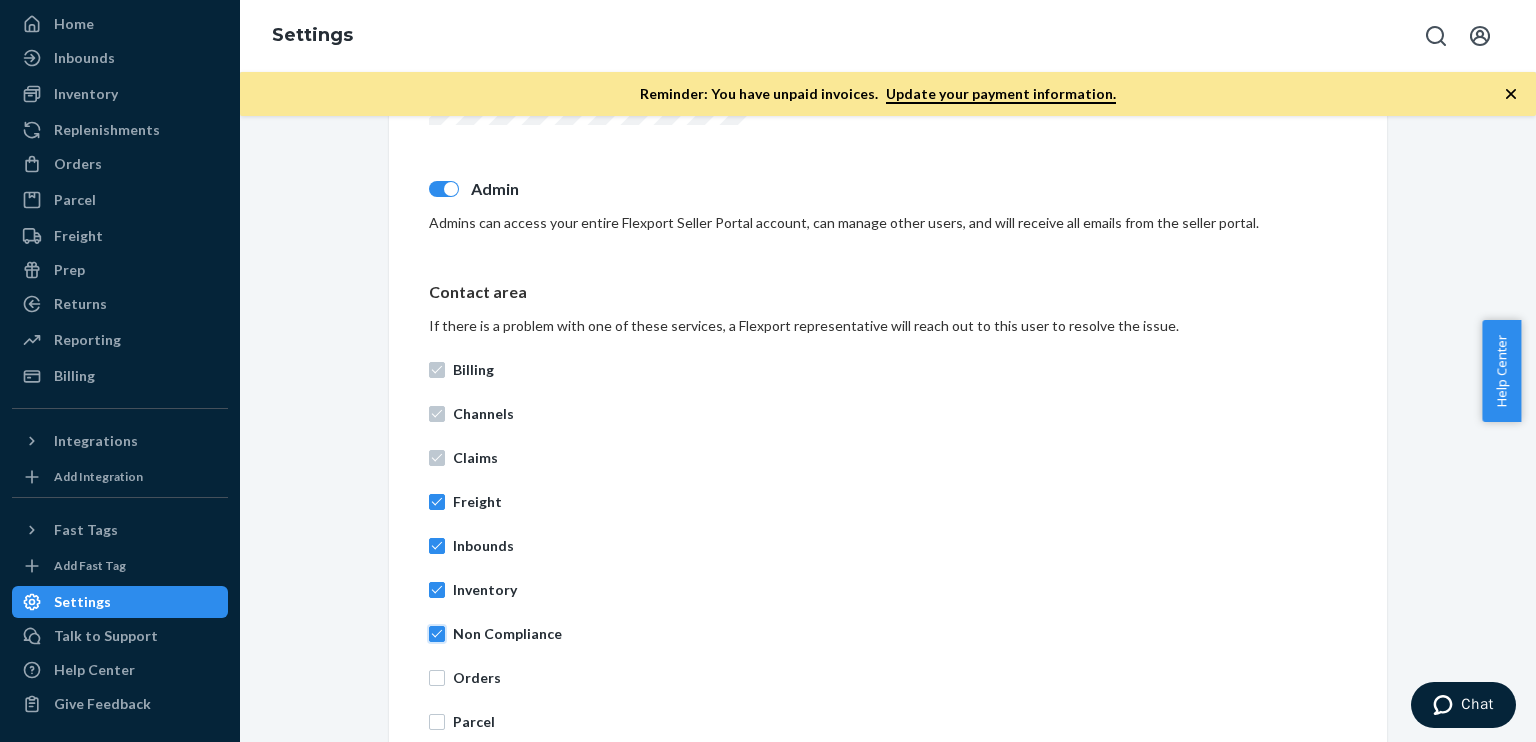 checkbox on "true" 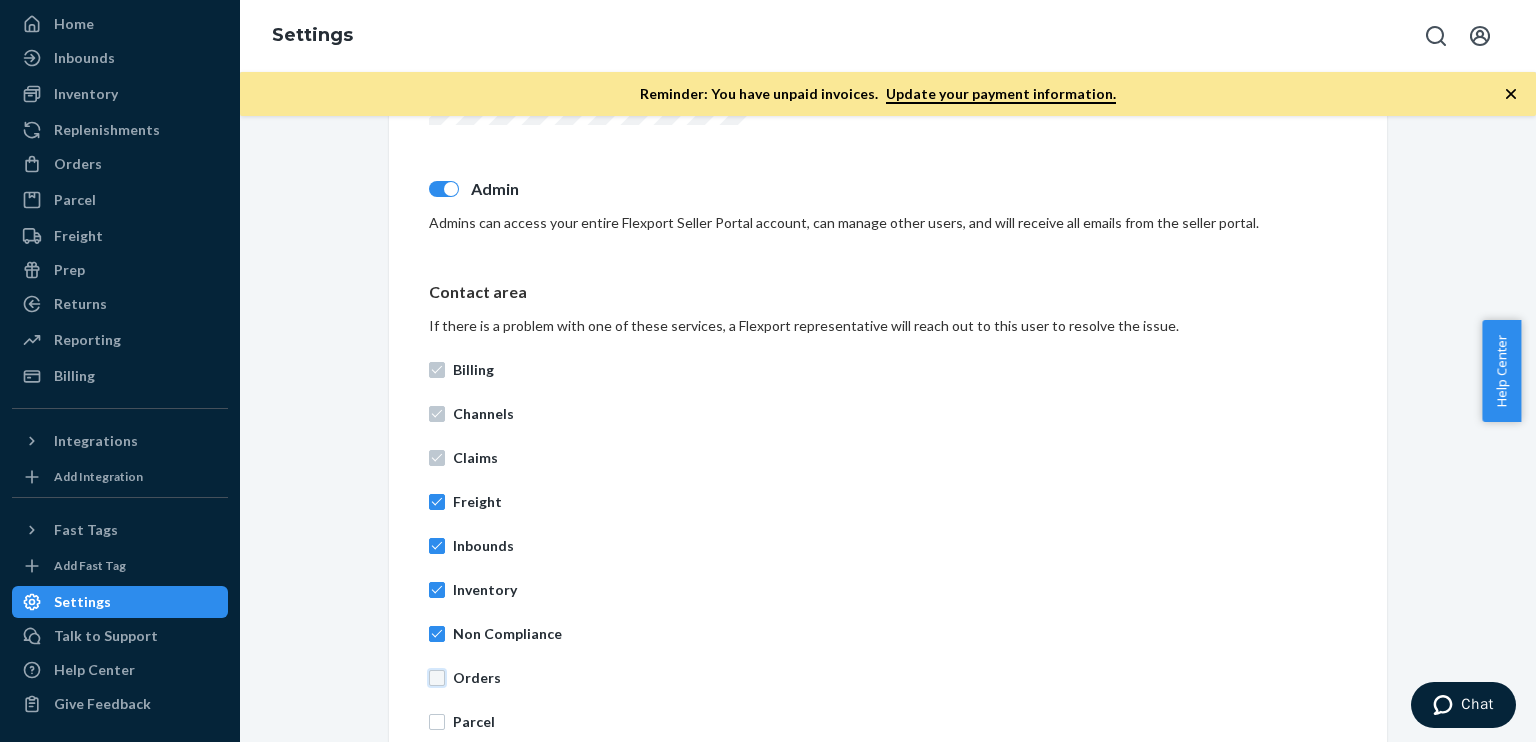 click on "Orders" at bounding box center (437, 678) 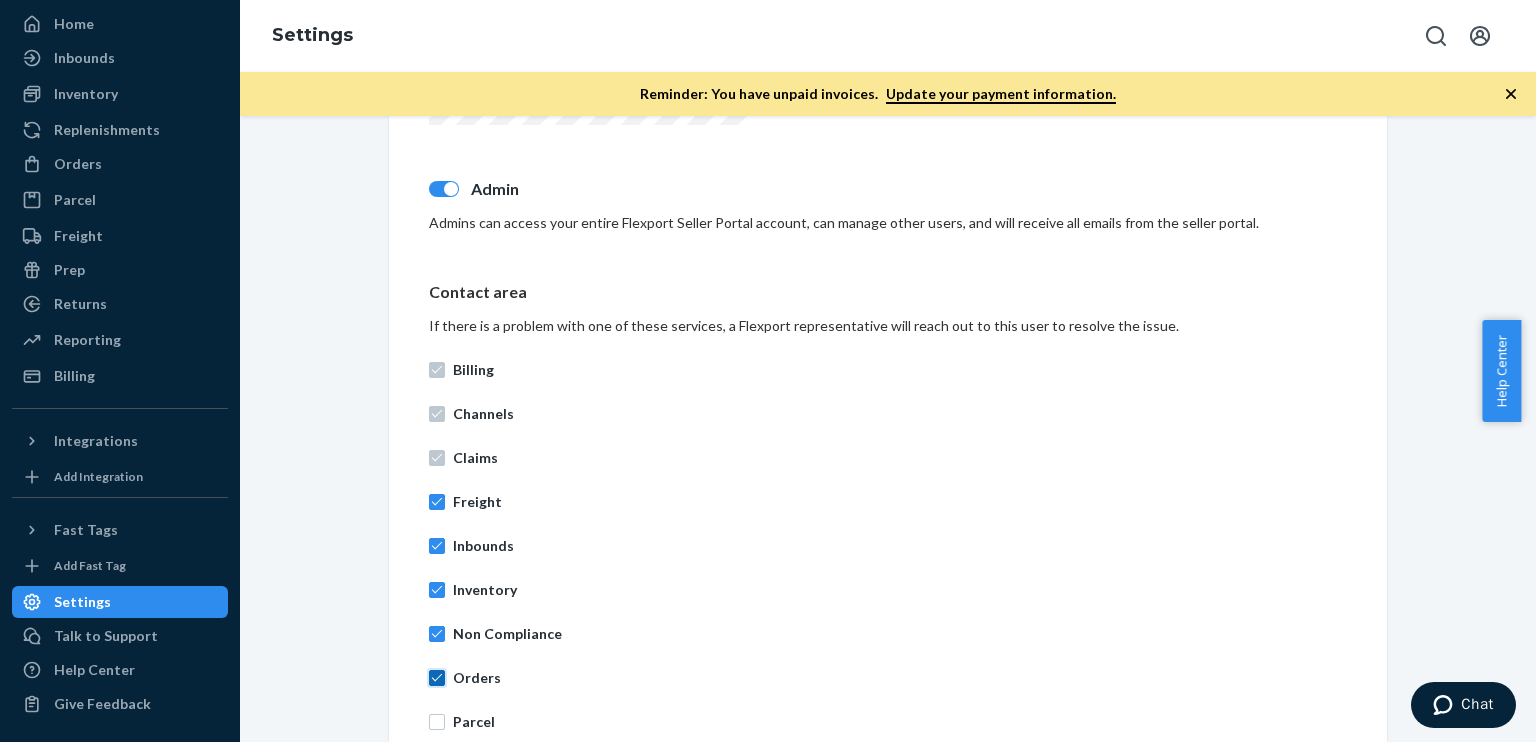 checkbox on "true" 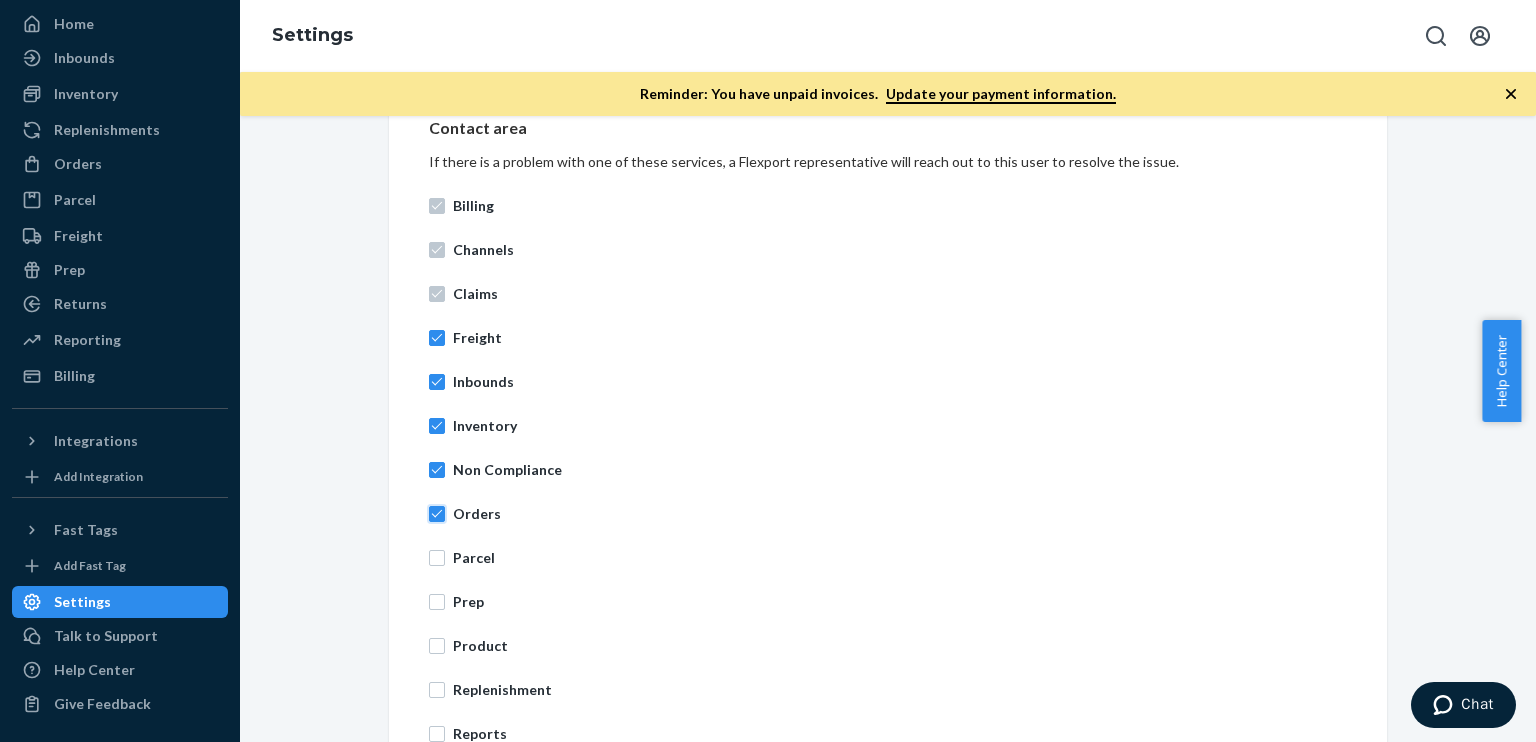 scroll, scrollTop: 800, scrollLeft: 0, axis: vertical 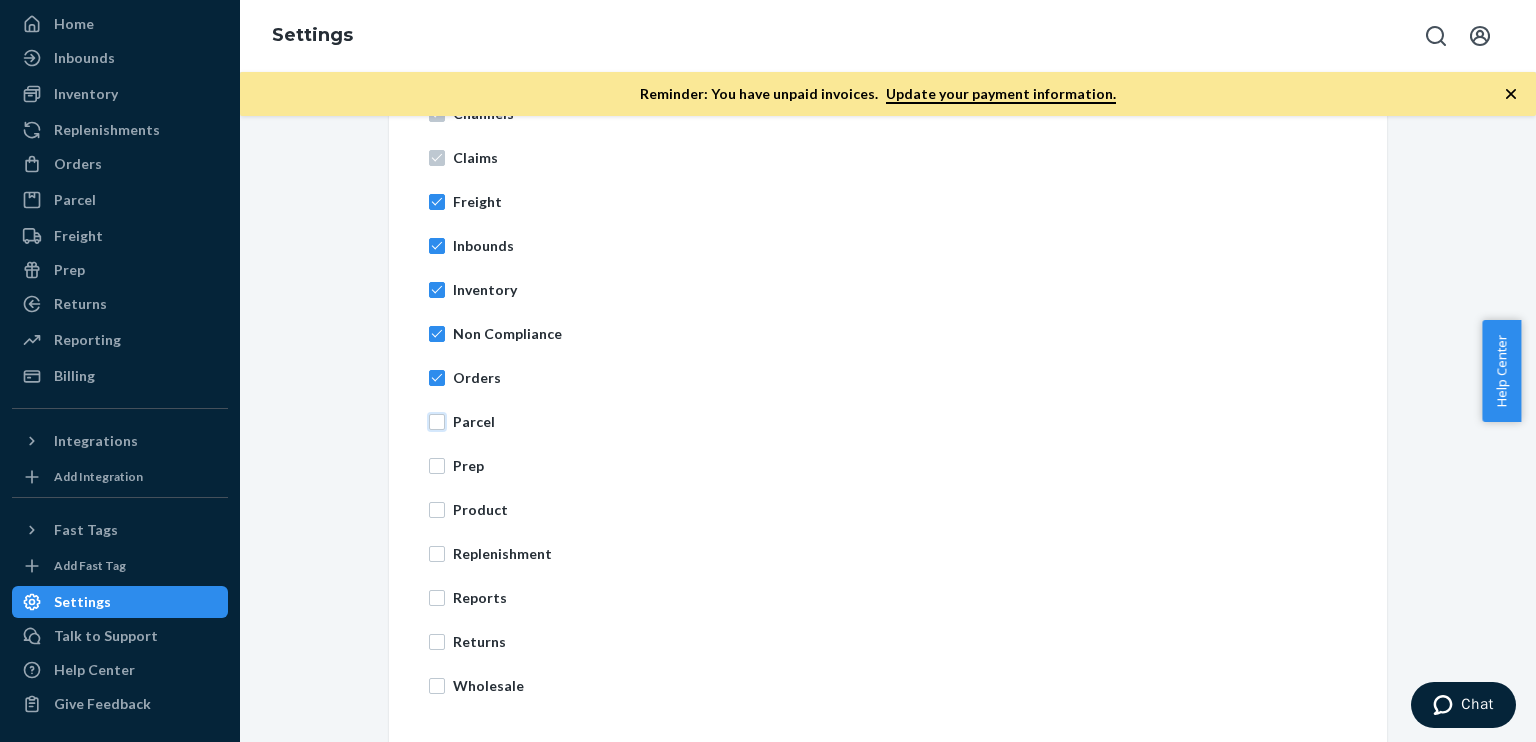 drag, startPoint x: 428, startPoint y: 420, endPoint x: 419, endPoint y: 446, distance: 27.513634 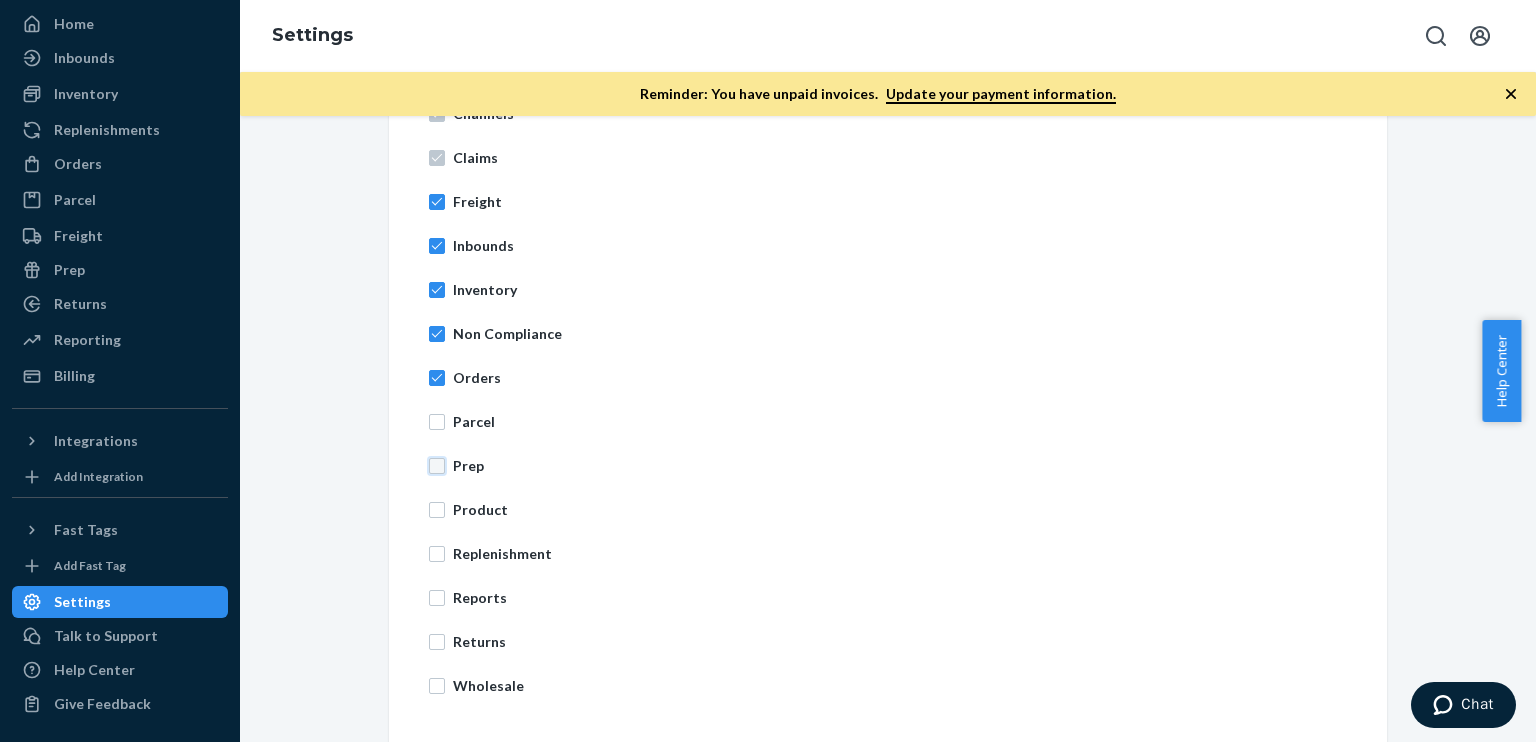 click on "Prep" at bounding box center [437, 466] 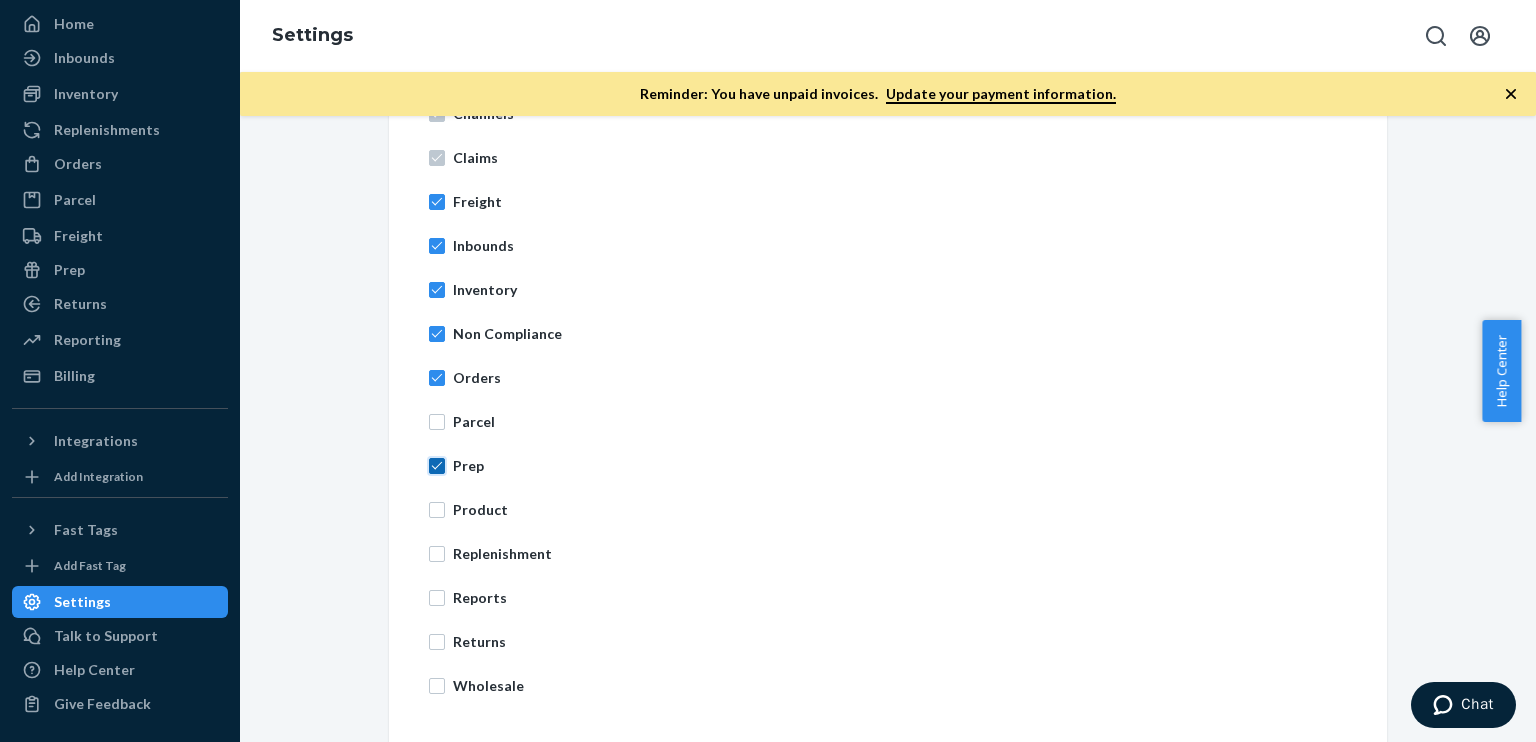 checkbox on "true" 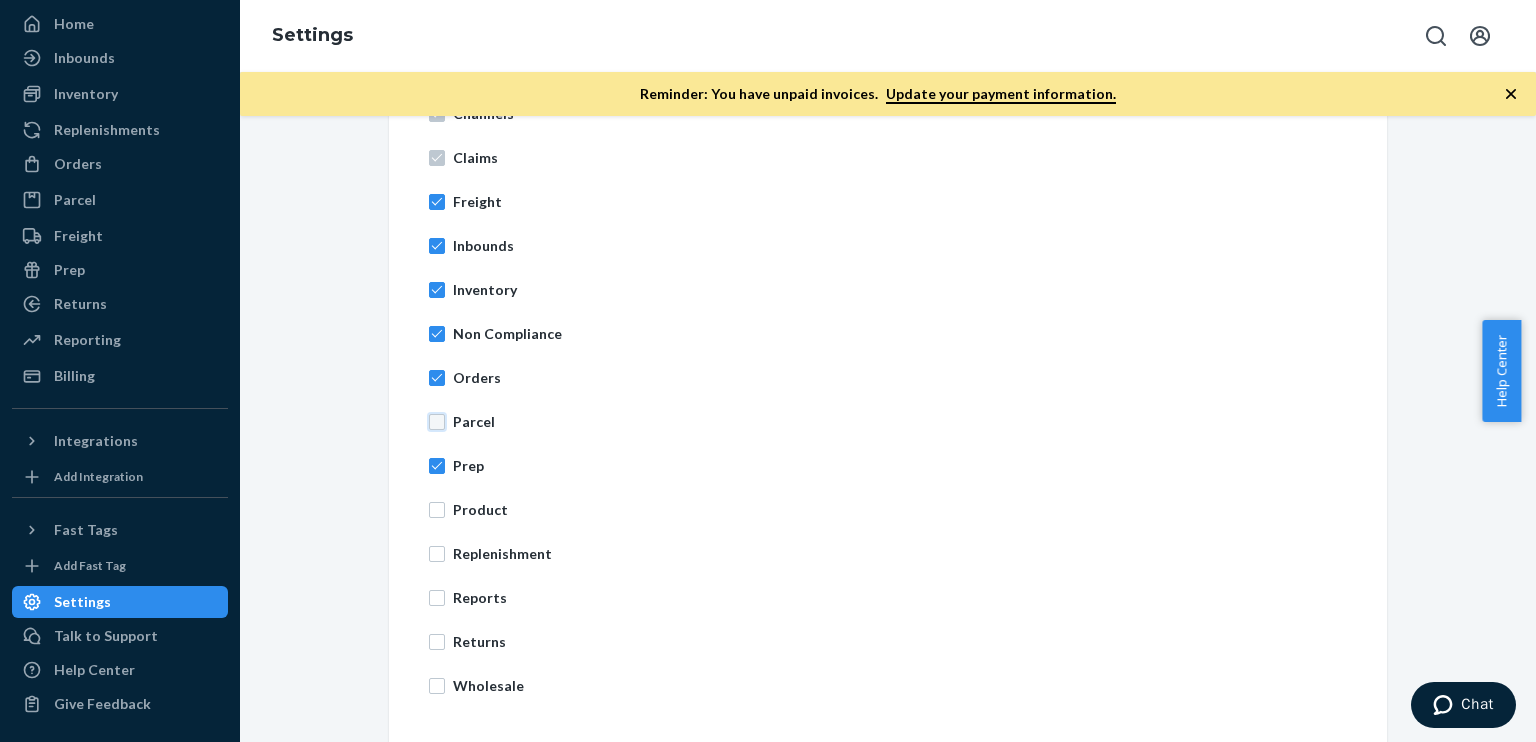 click on "Parcel" at bounding box center [437, 422] 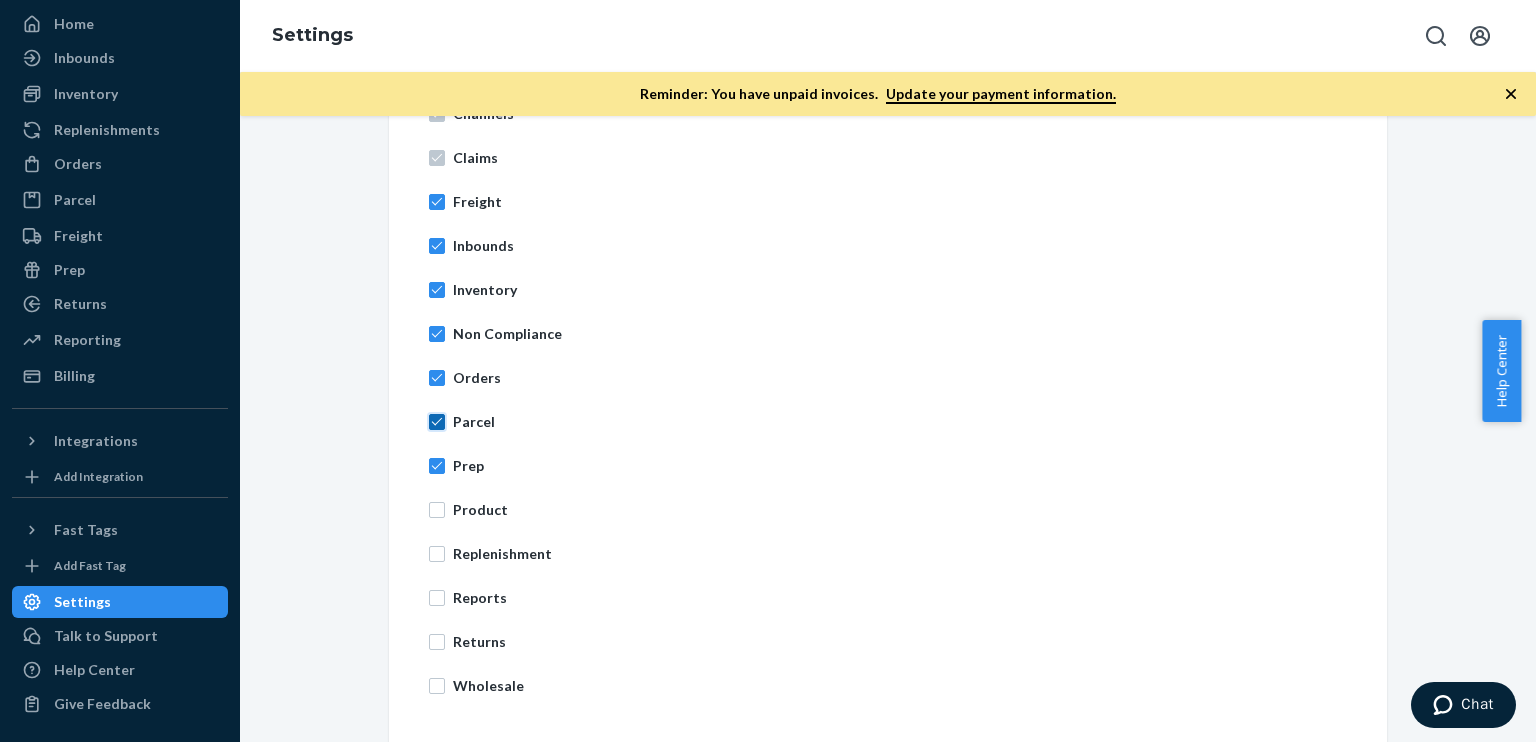 checkbox on "true" 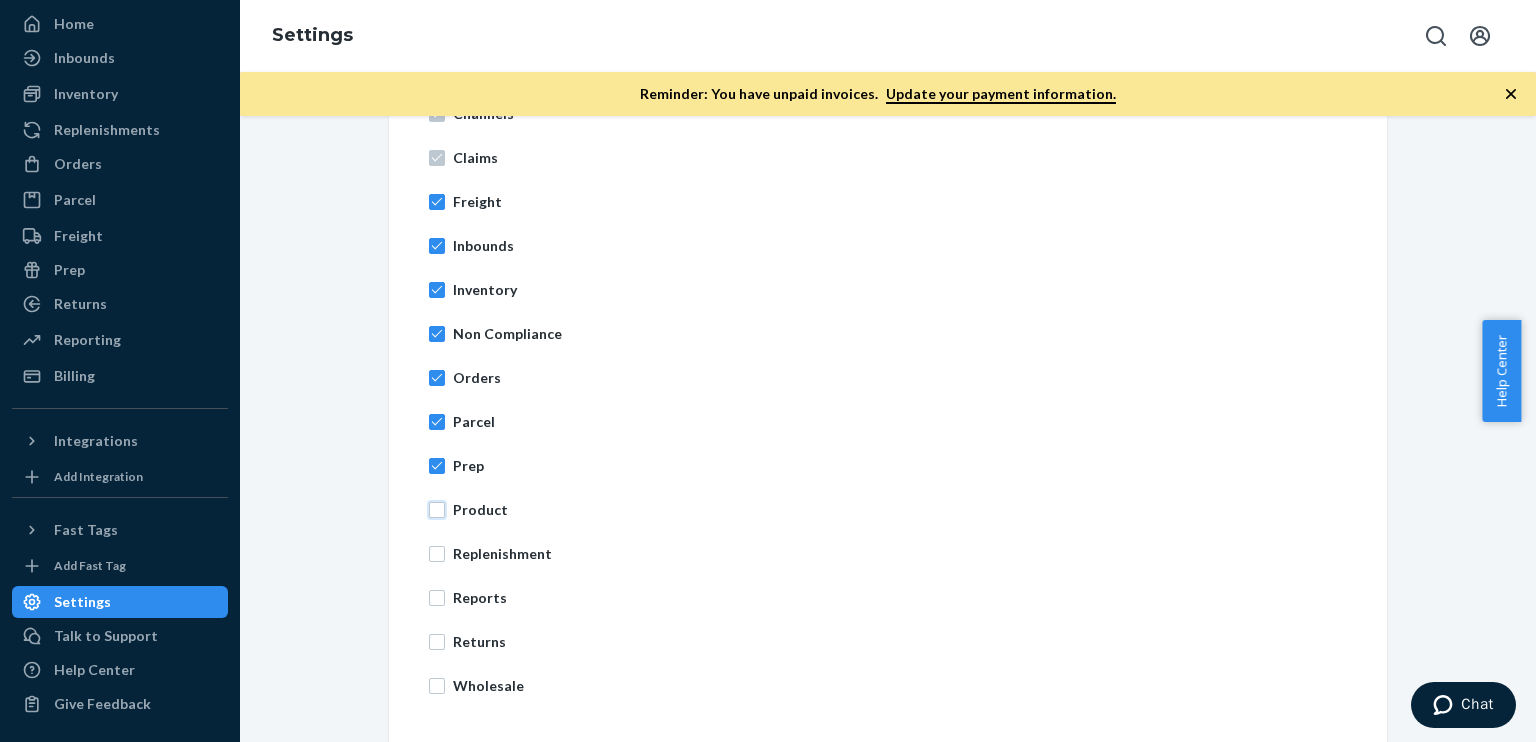 drag, startPoint x: 432, startPoint y: 504, endPoint x: 423, endPoint y: 531, distance: 28.460499 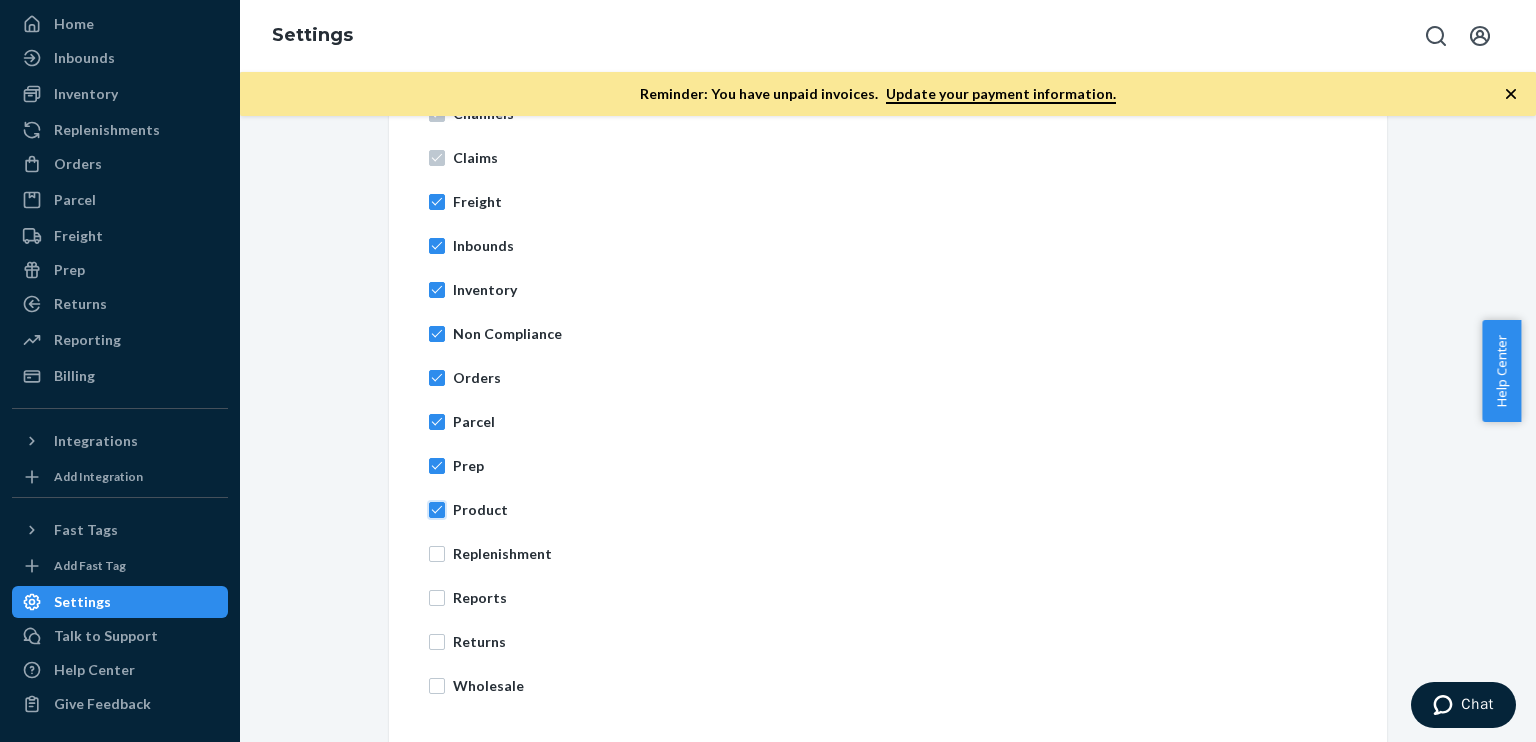 checkbox on "true" 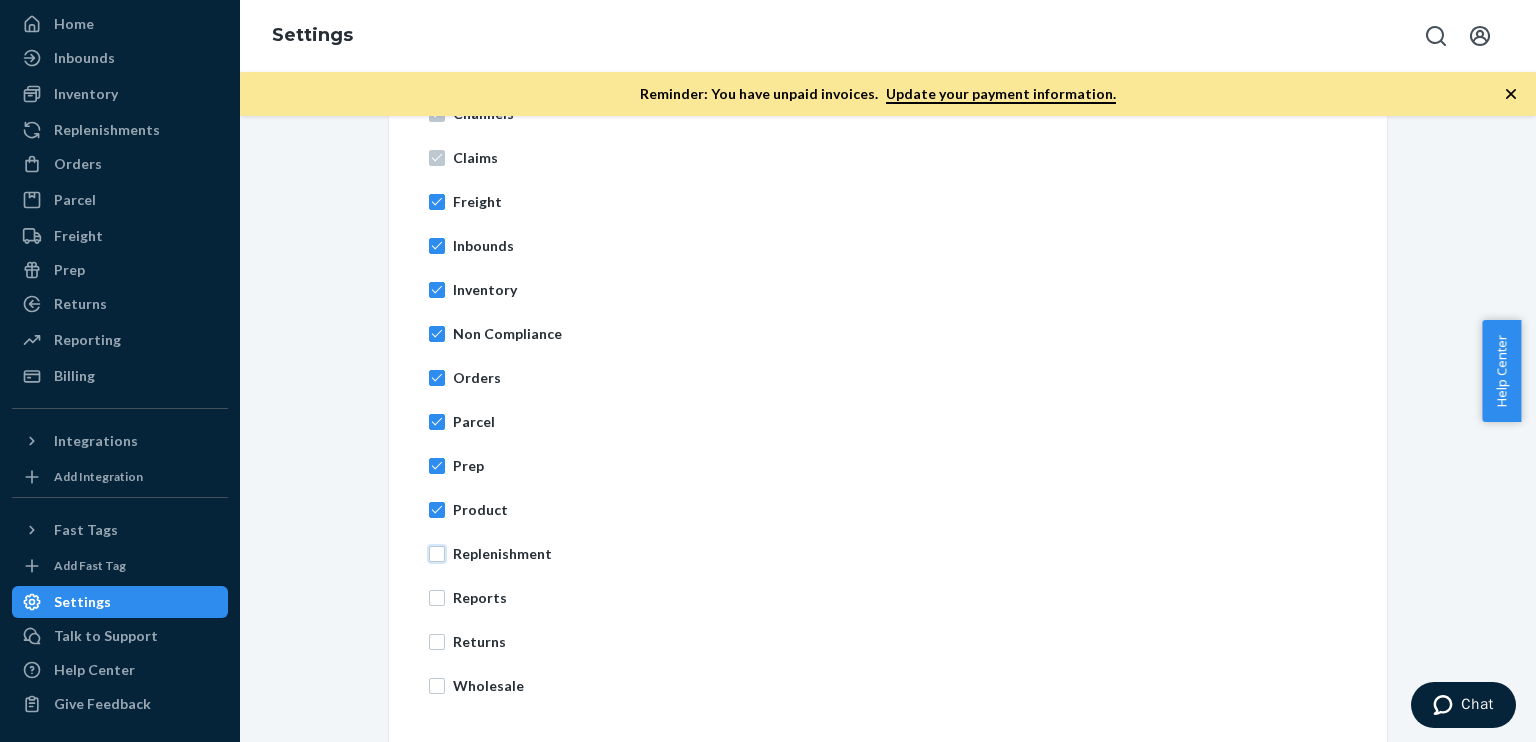 drag, startPoint x: 432, startPoint y: 548, endPoint x: 431, endPoint y: 575, distance: 27.018513 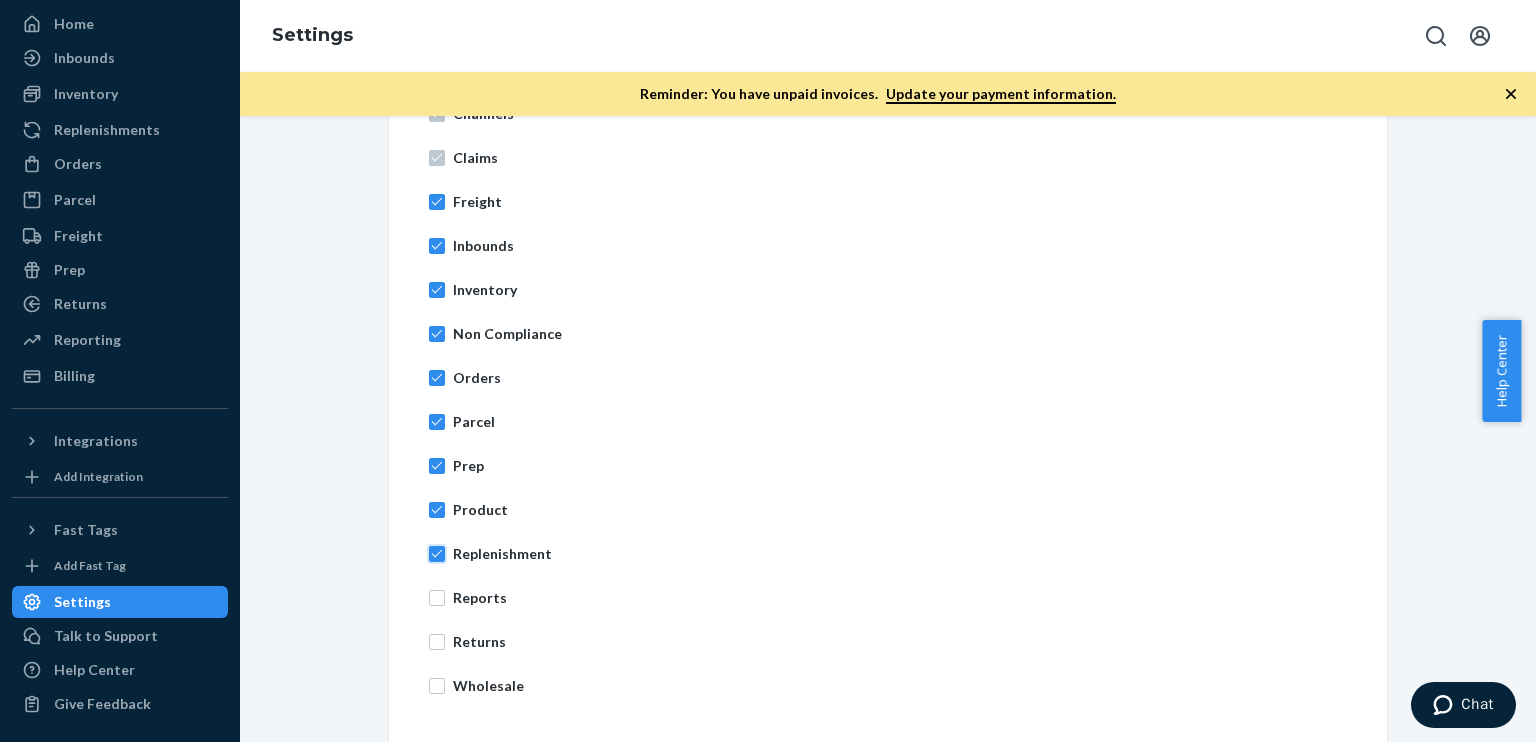 checkbox on "true" 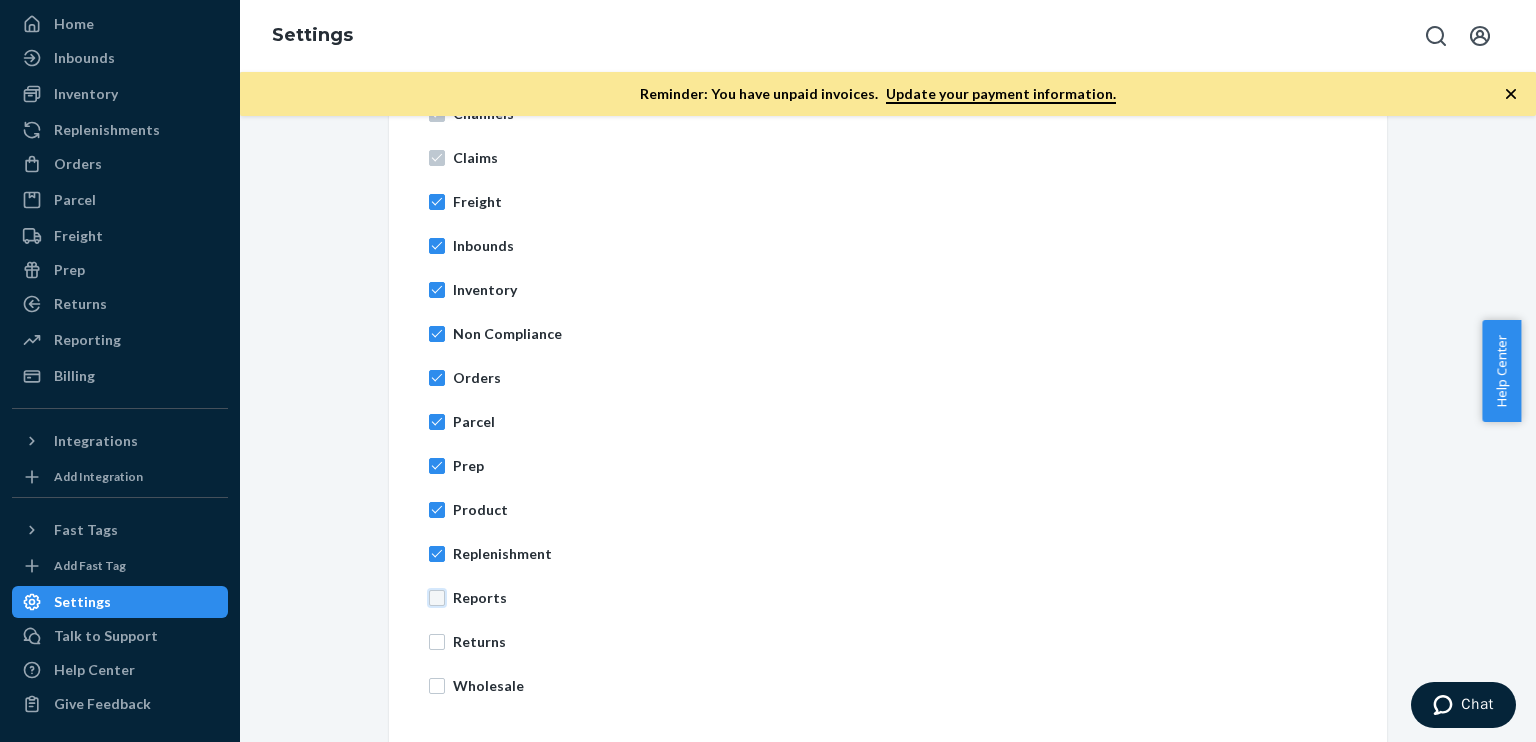 click on "Reports" at bounding box center (437, 598) 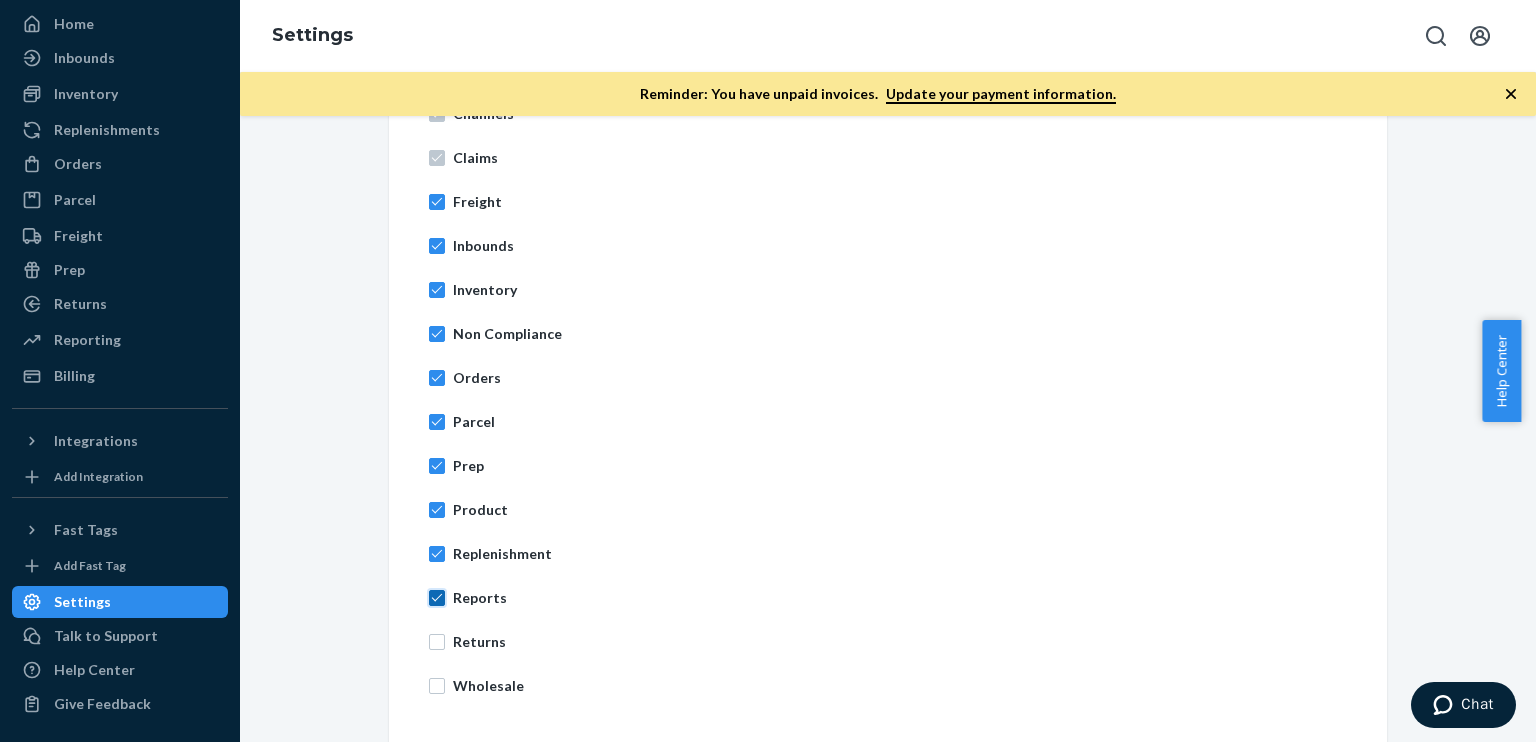 checkbox on "true" 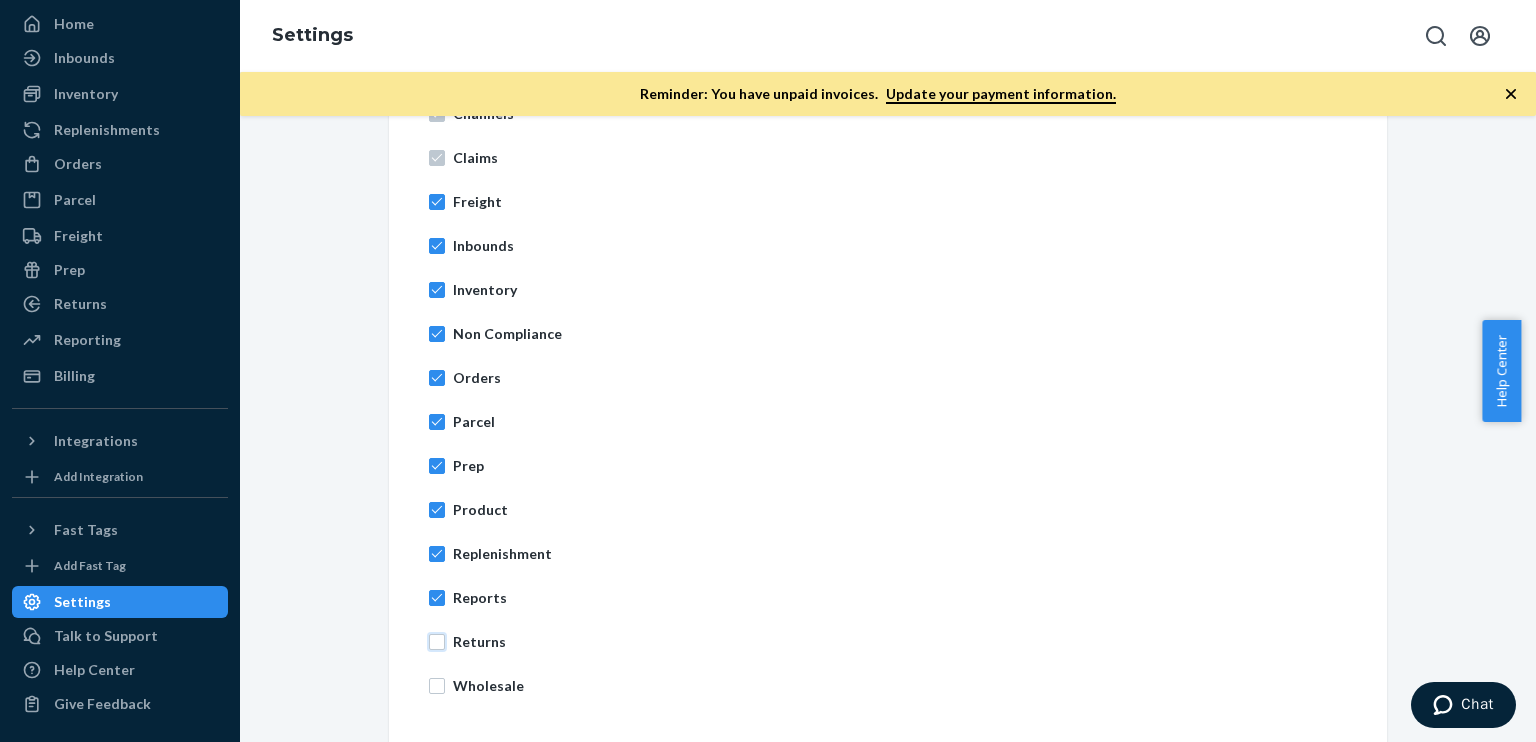 drag, startPoint x: 428, startPoint y: 640, endPoint x: 430, endPoint y: 659, distance: 19.104973 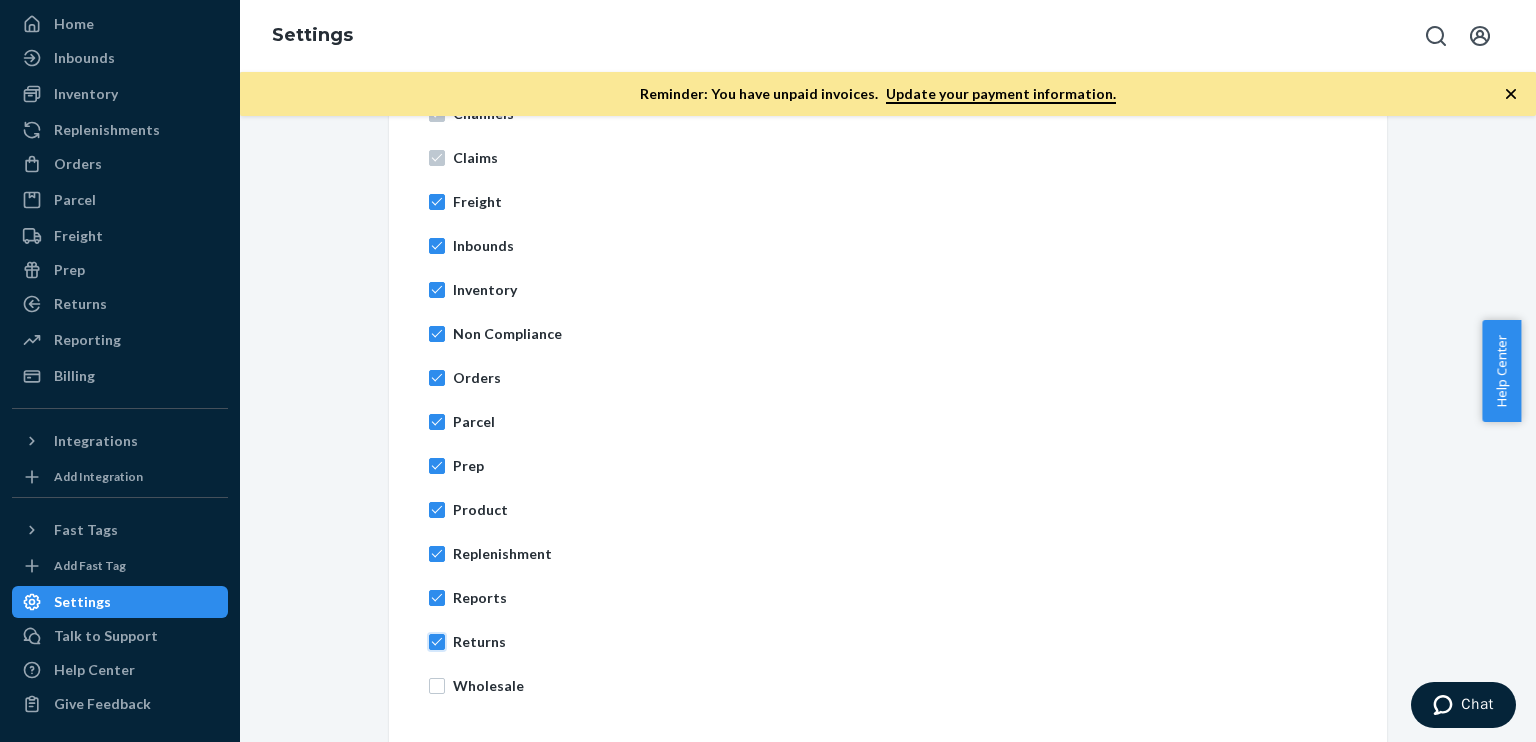 checkbox on "true" 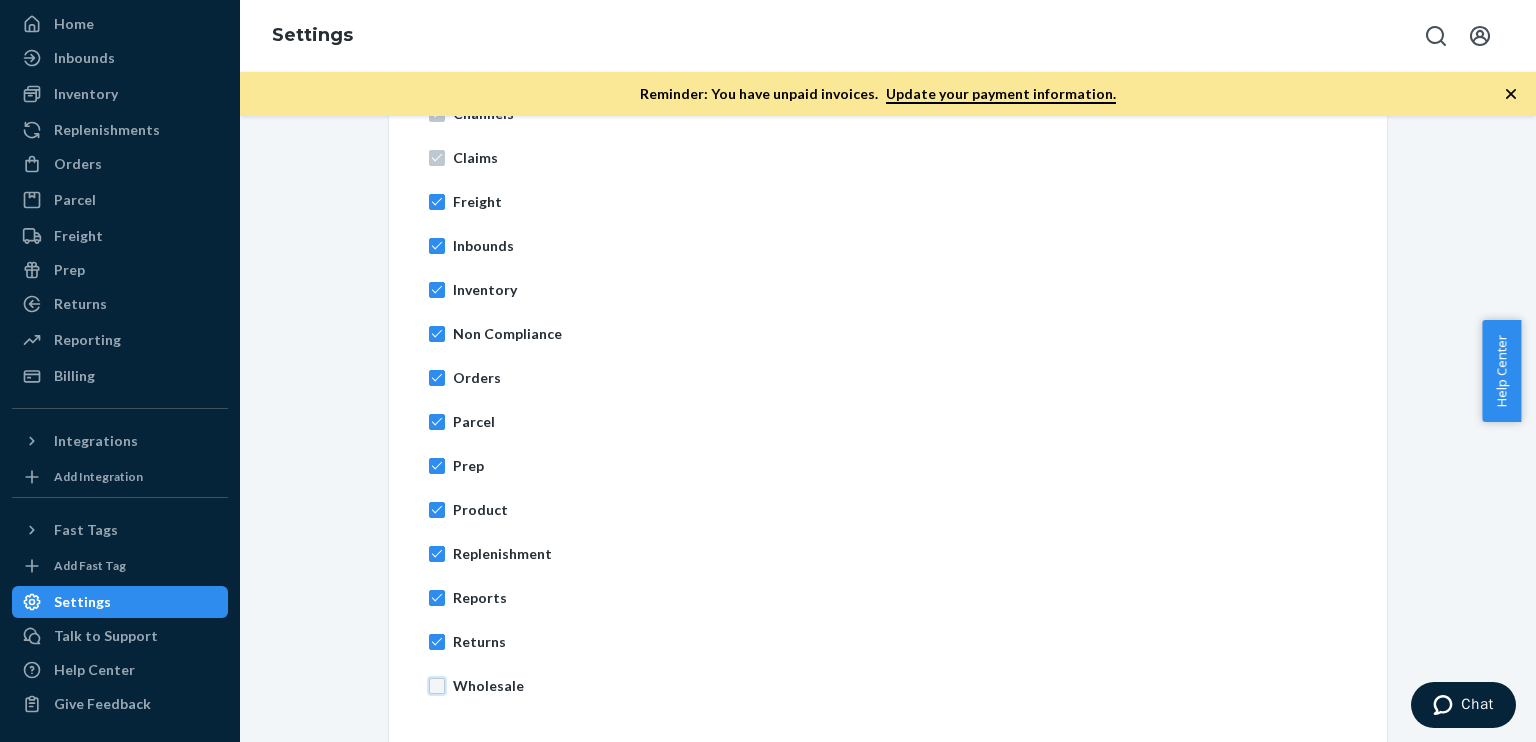 click on "Wholesale" at bounding box center [437, 686] 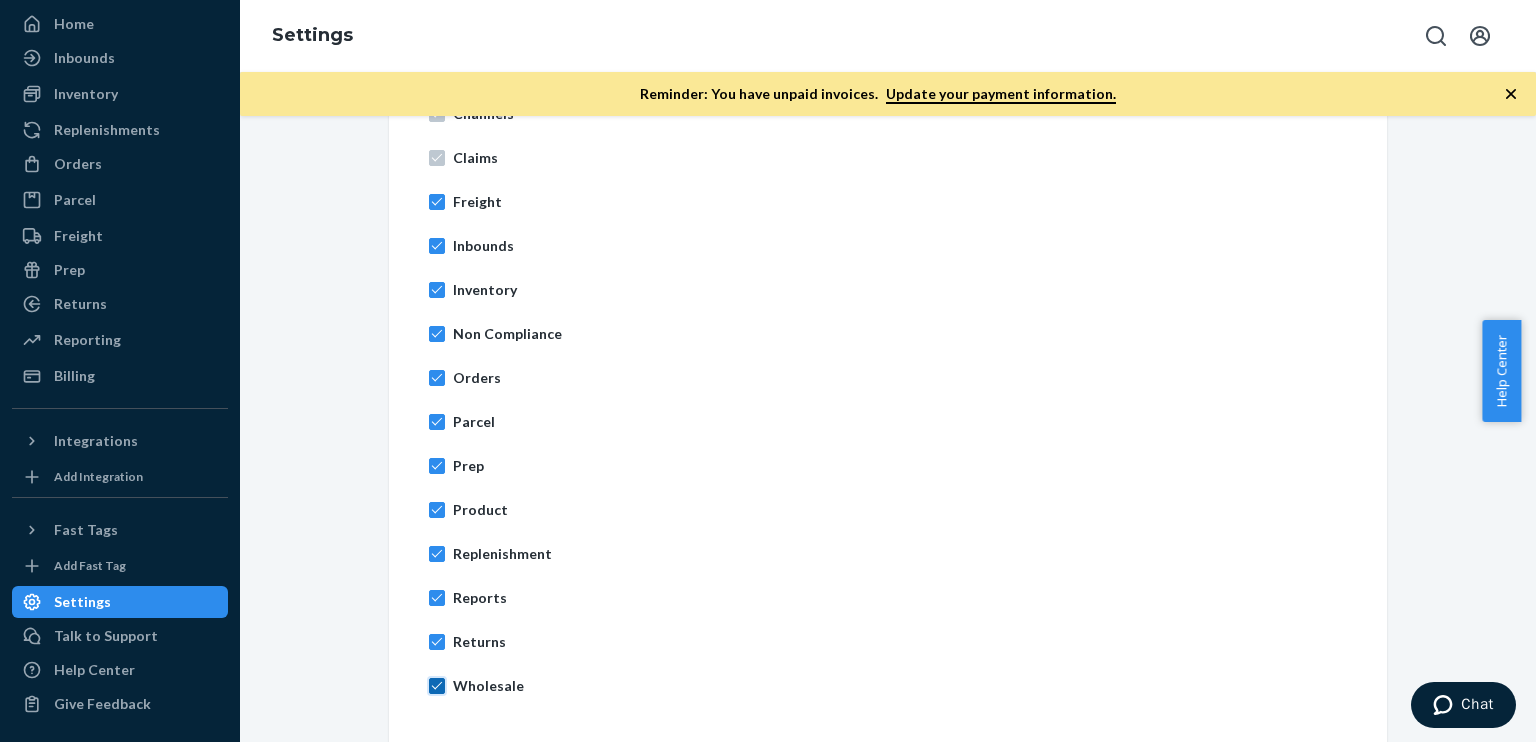 checkbox on "true" 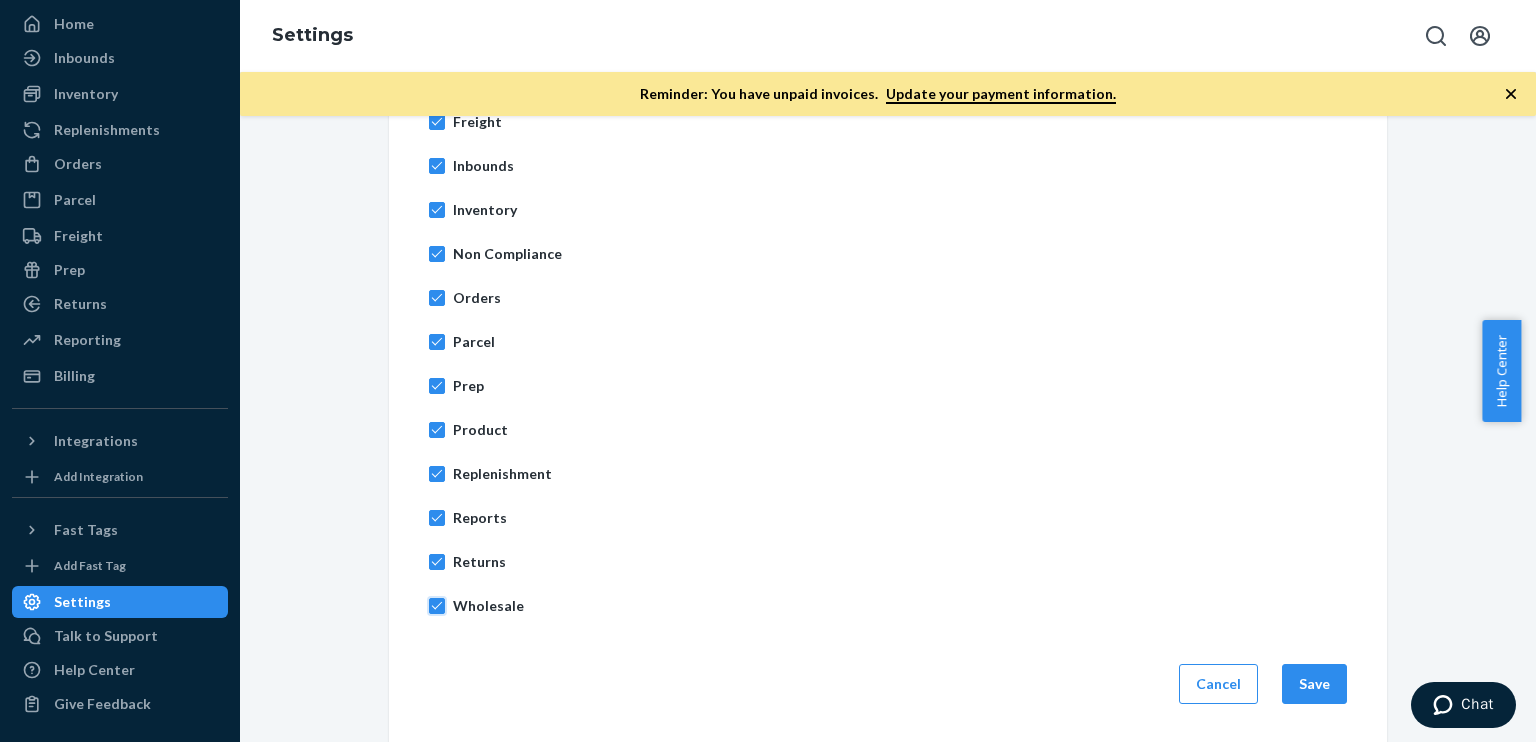 scroll, scrollTop: 880, scrollLeft: 0, axis: vertical 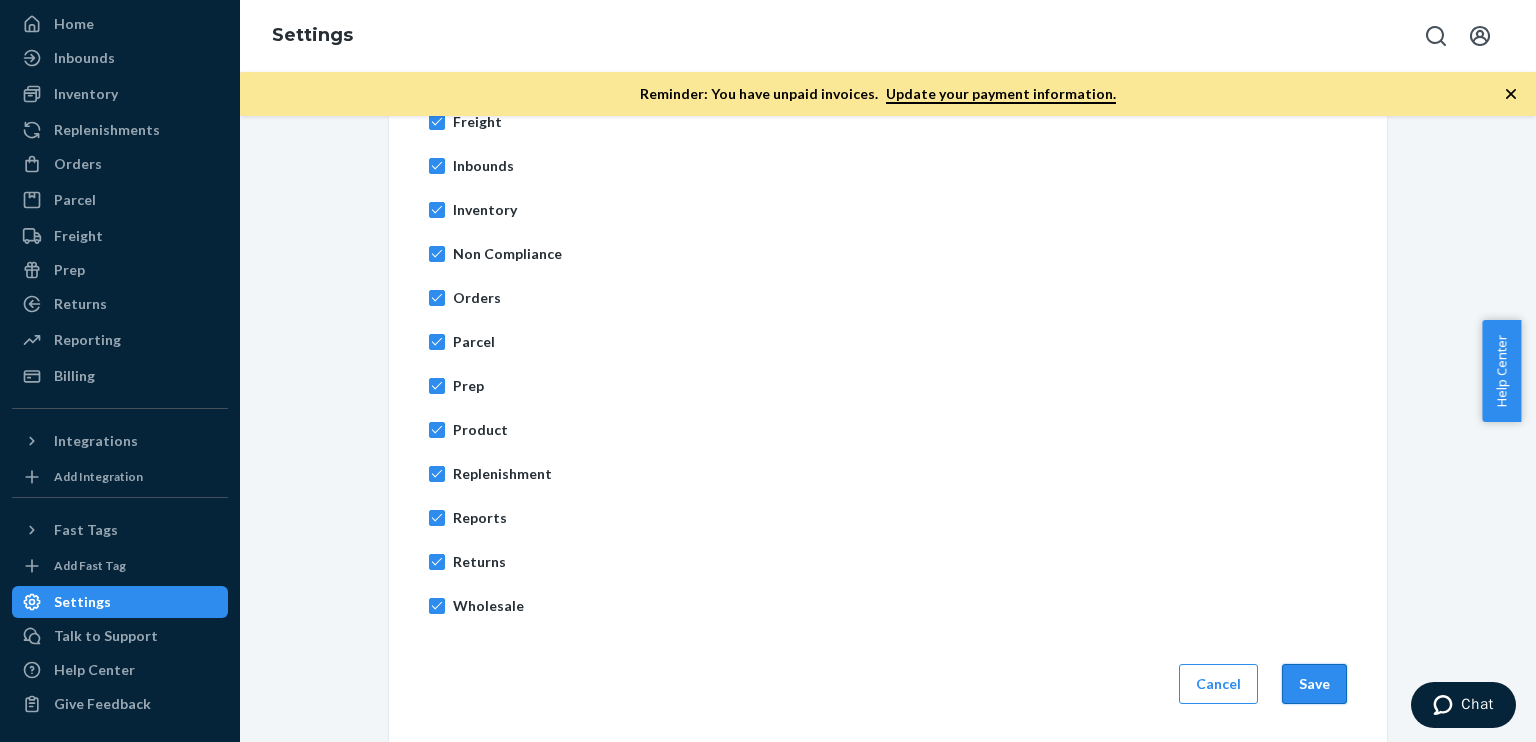click on "Save" at bounding box center [1314, 684] 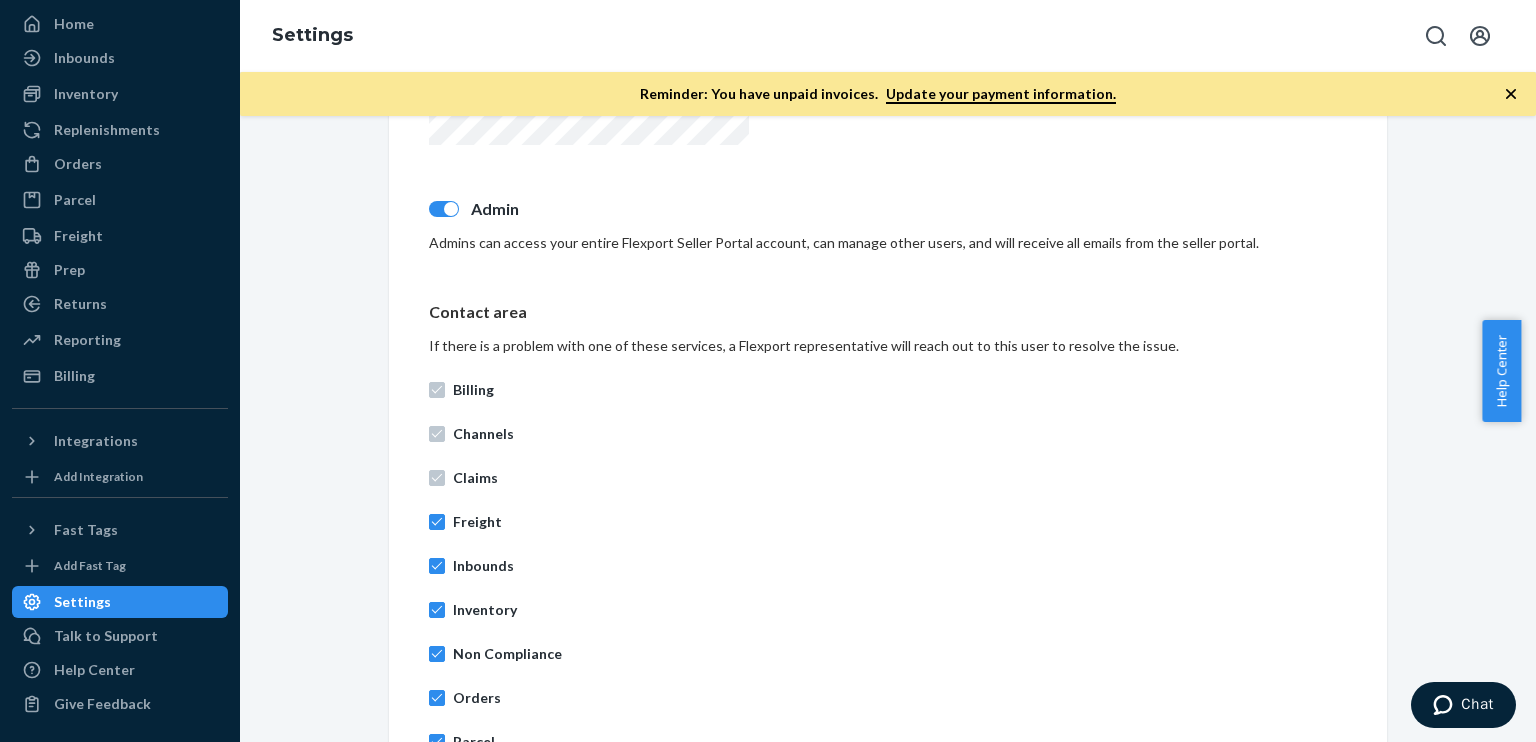 scroll, scrollTop: 880, scrollLeft: 0, axis: vertical 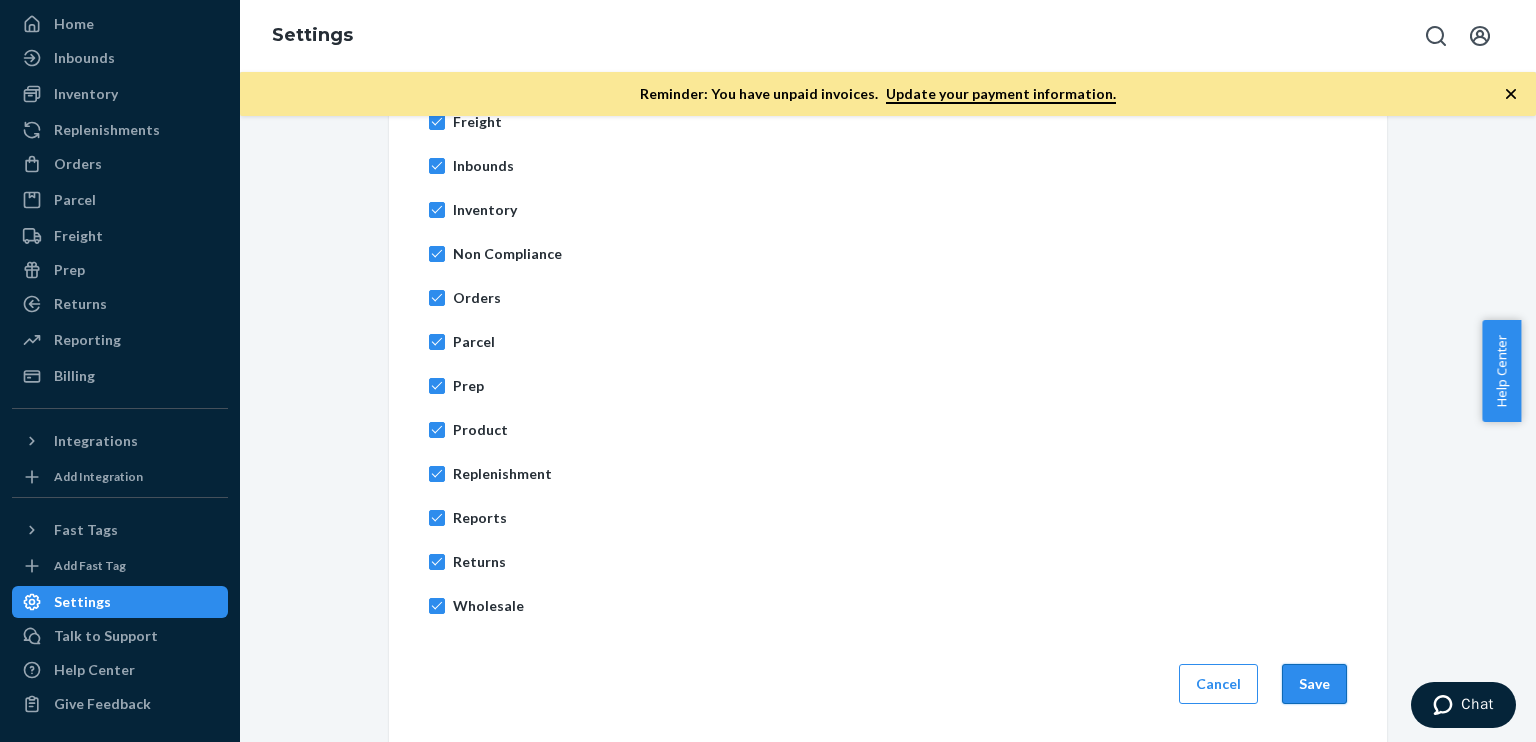 click on "Save" at bounding box center (1314, 684) 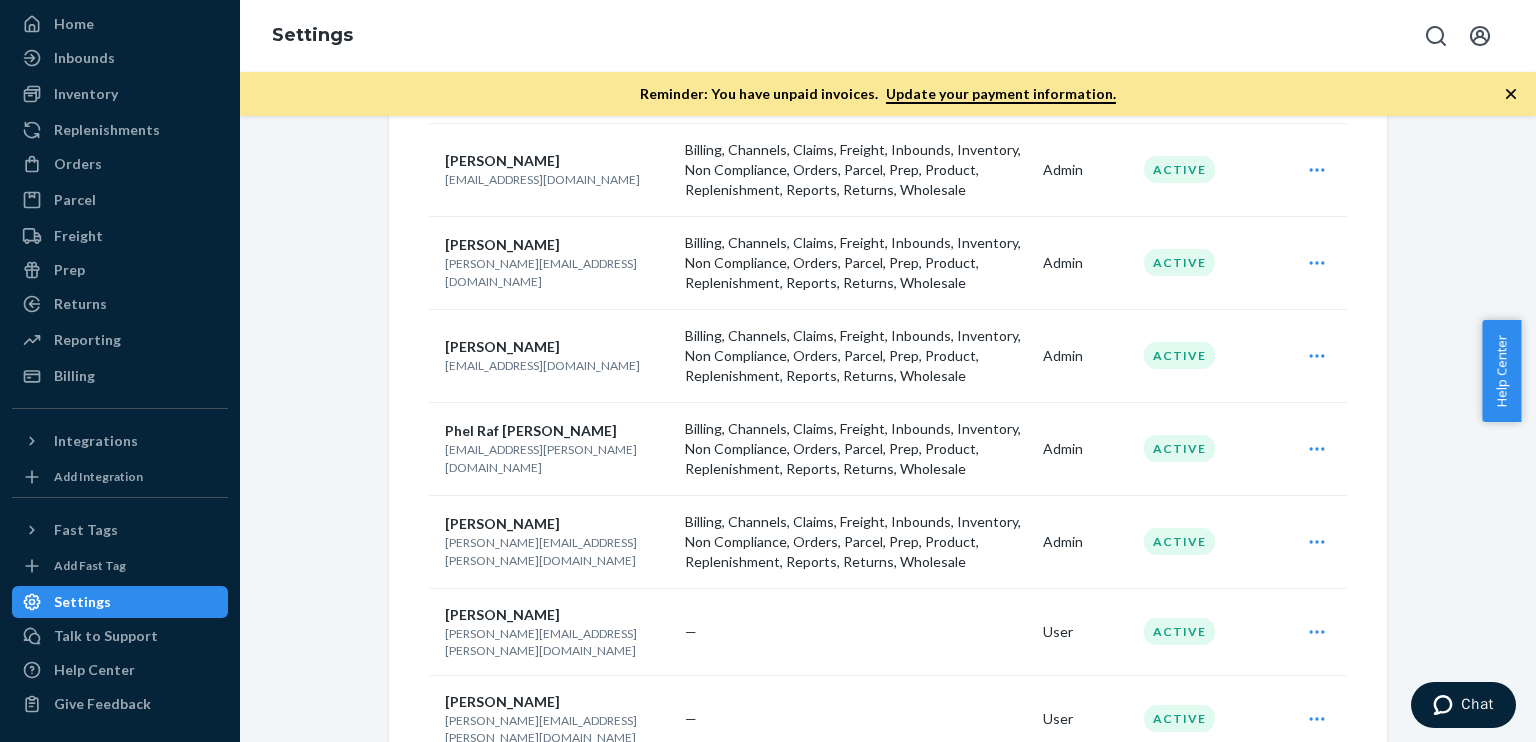 scroll, scrollTop: 500, scrollLeft: 0, axis: vertical 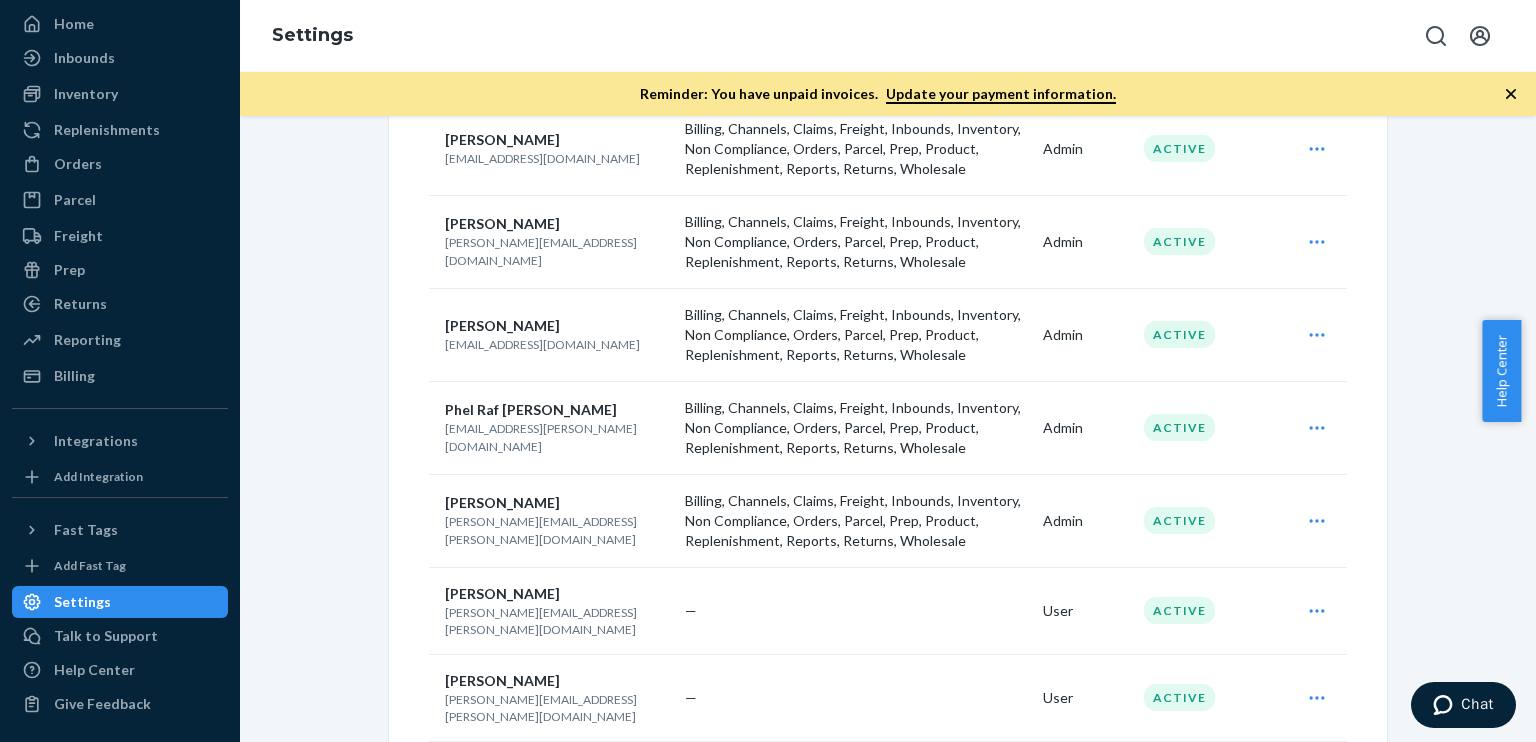 drag, startPoint x: 609, startPoint y: 518, endPoint x: 587, endPoint y: 523, distance: 22.561028 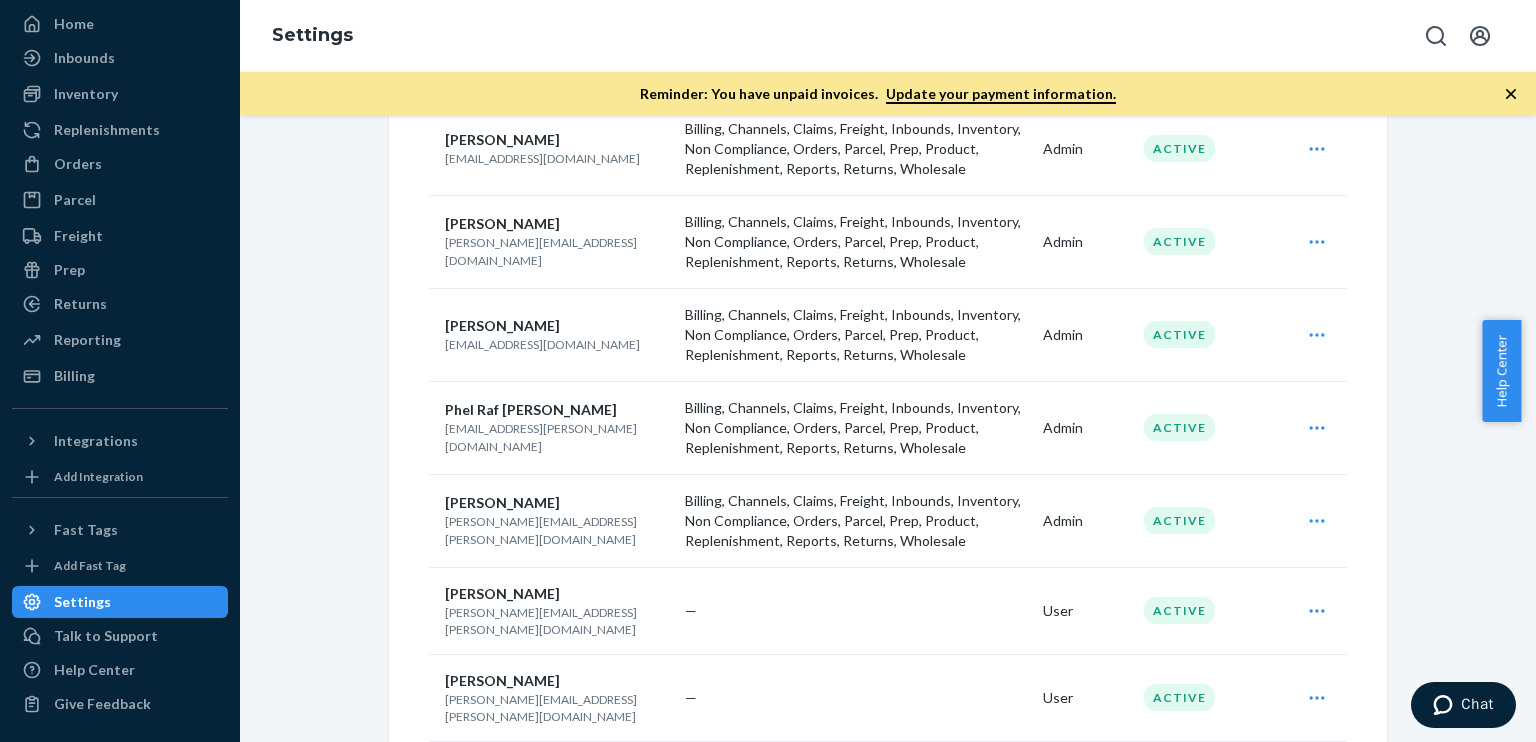 click on "Santiago Tordini [EMAIL_ADDRESS][PERSON_NAME][DOMAIN_NAME]" at bounding box center (557, 520) 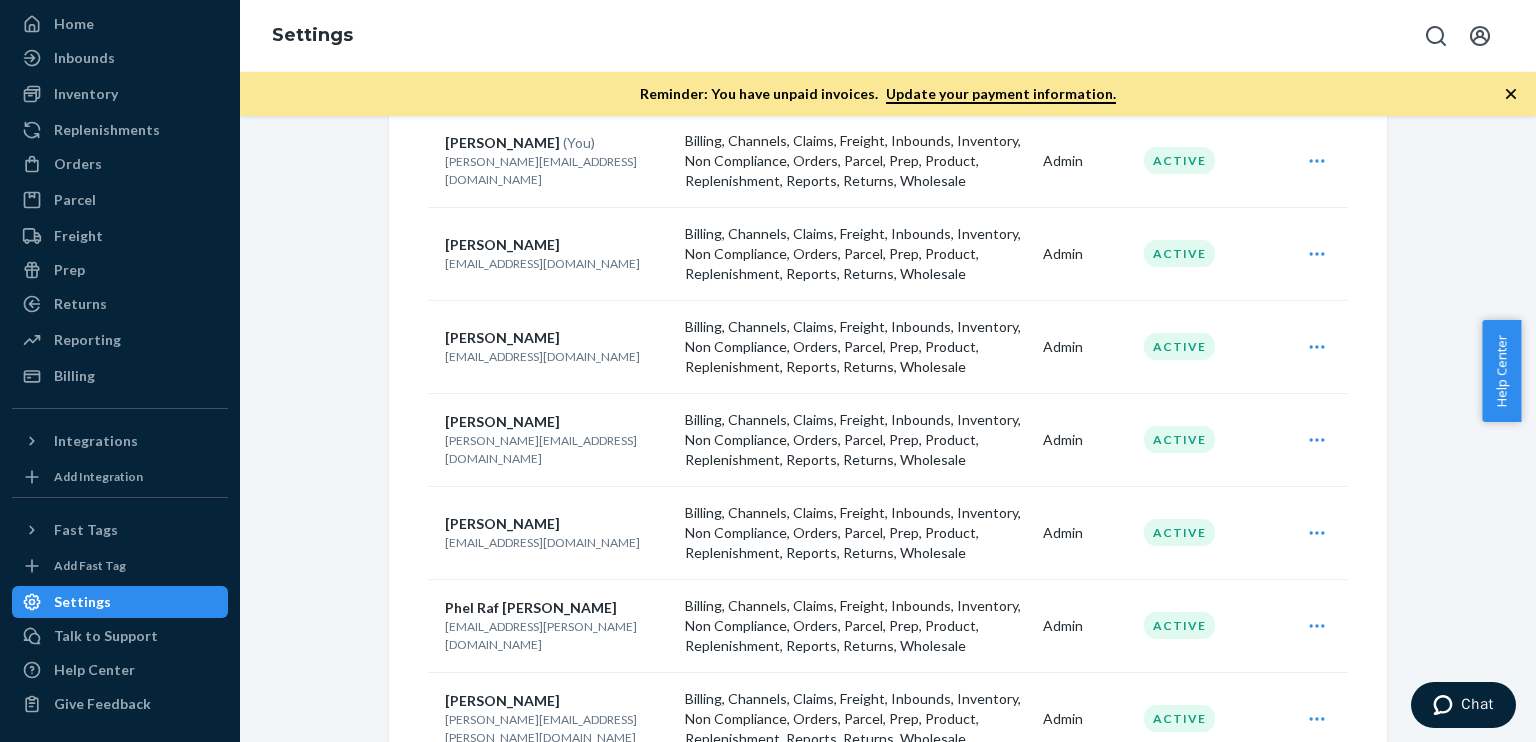 scroll, scrollTop: 300, scrollLeft: 0, axis: vertical 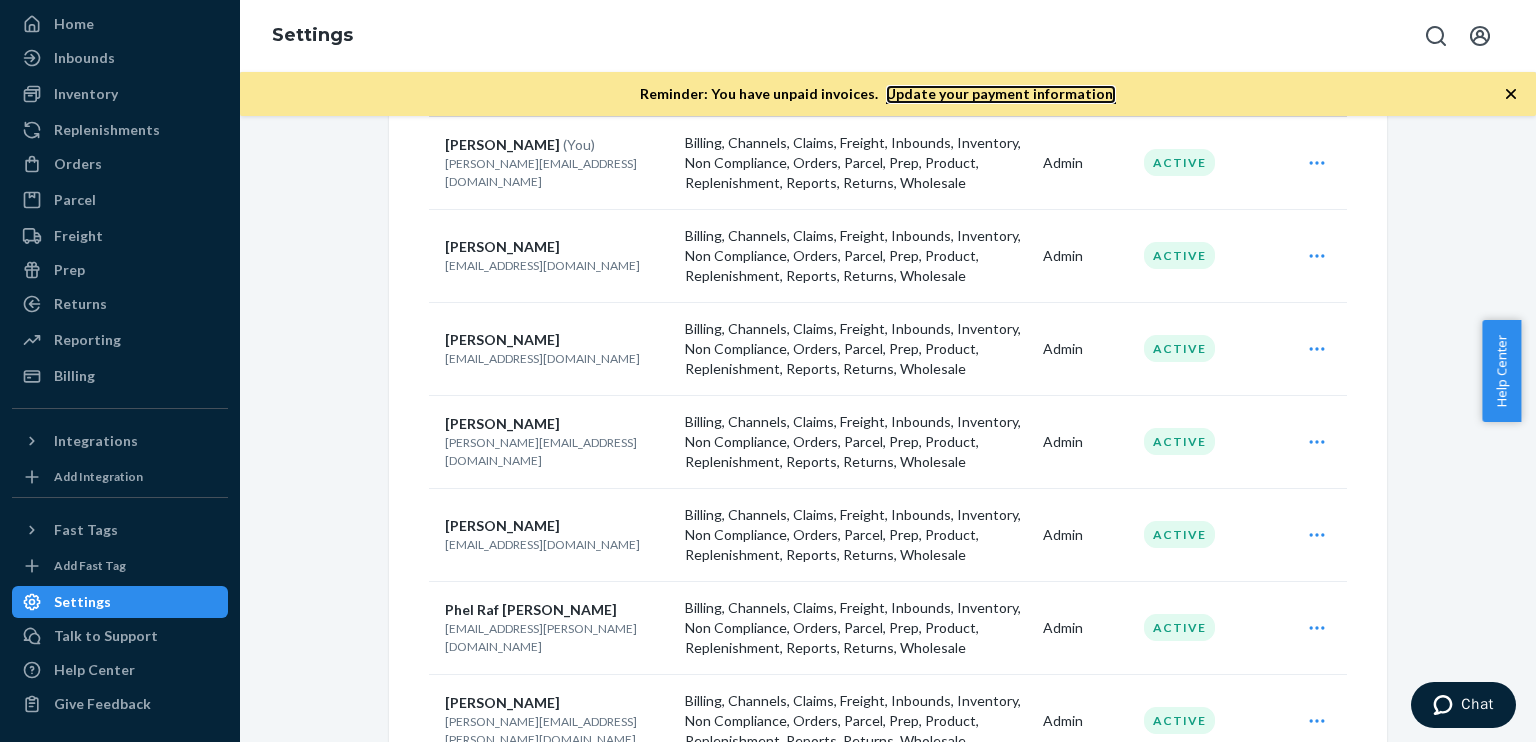 click on "Update your payment information." at bounding box center (1001, 94) 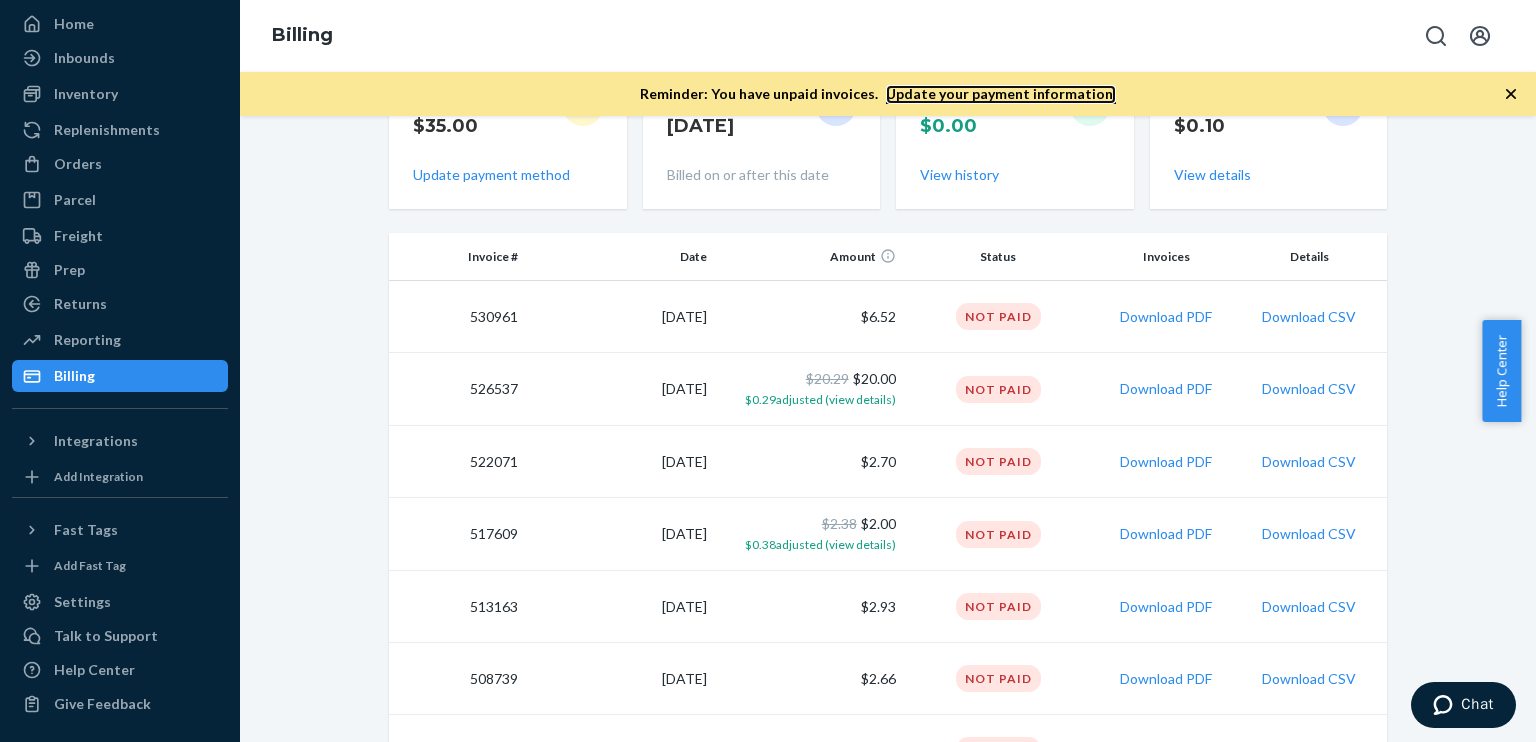scroll, scrollTop: 200, scrollLeft: 0, axis: vertical 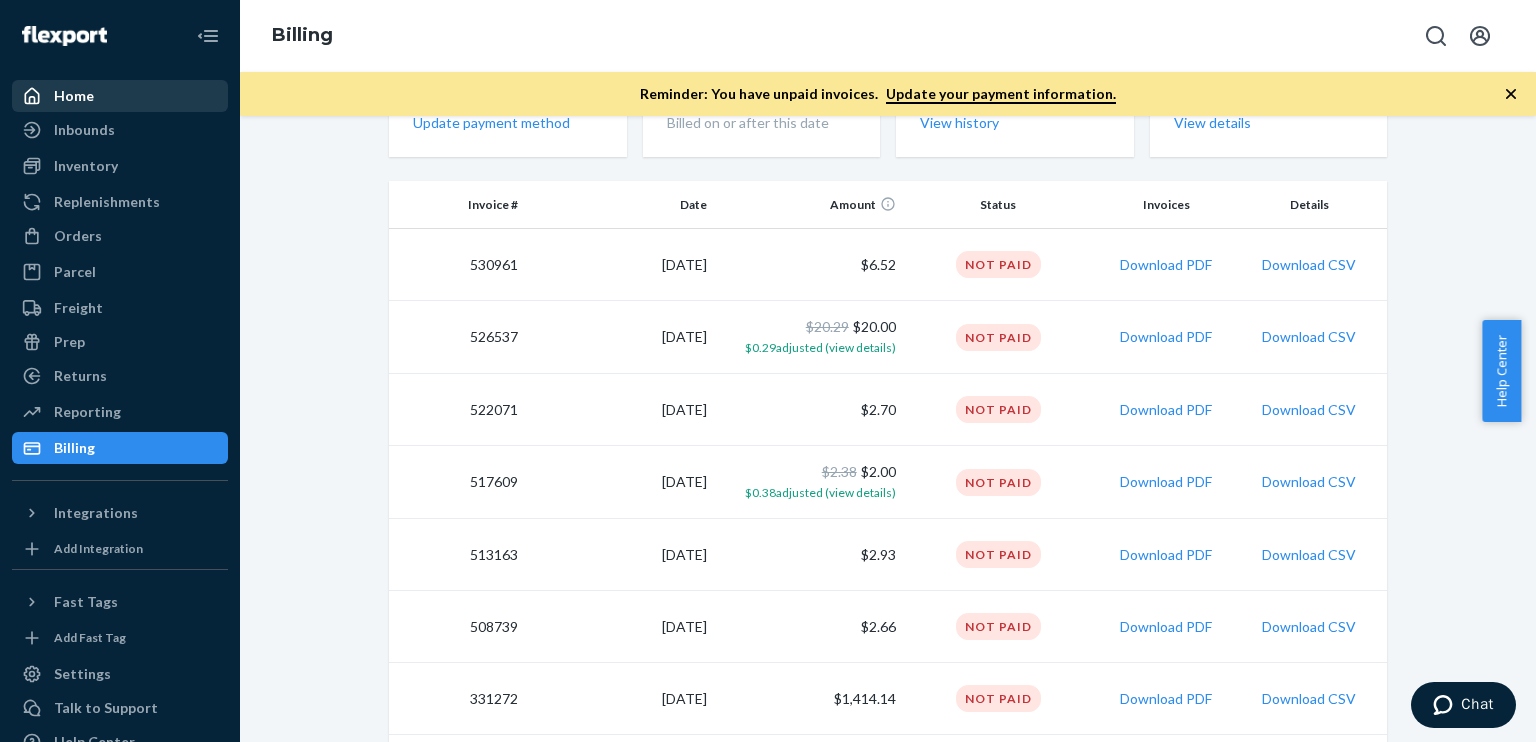 click on "Home" at bounding box center [120, 96] 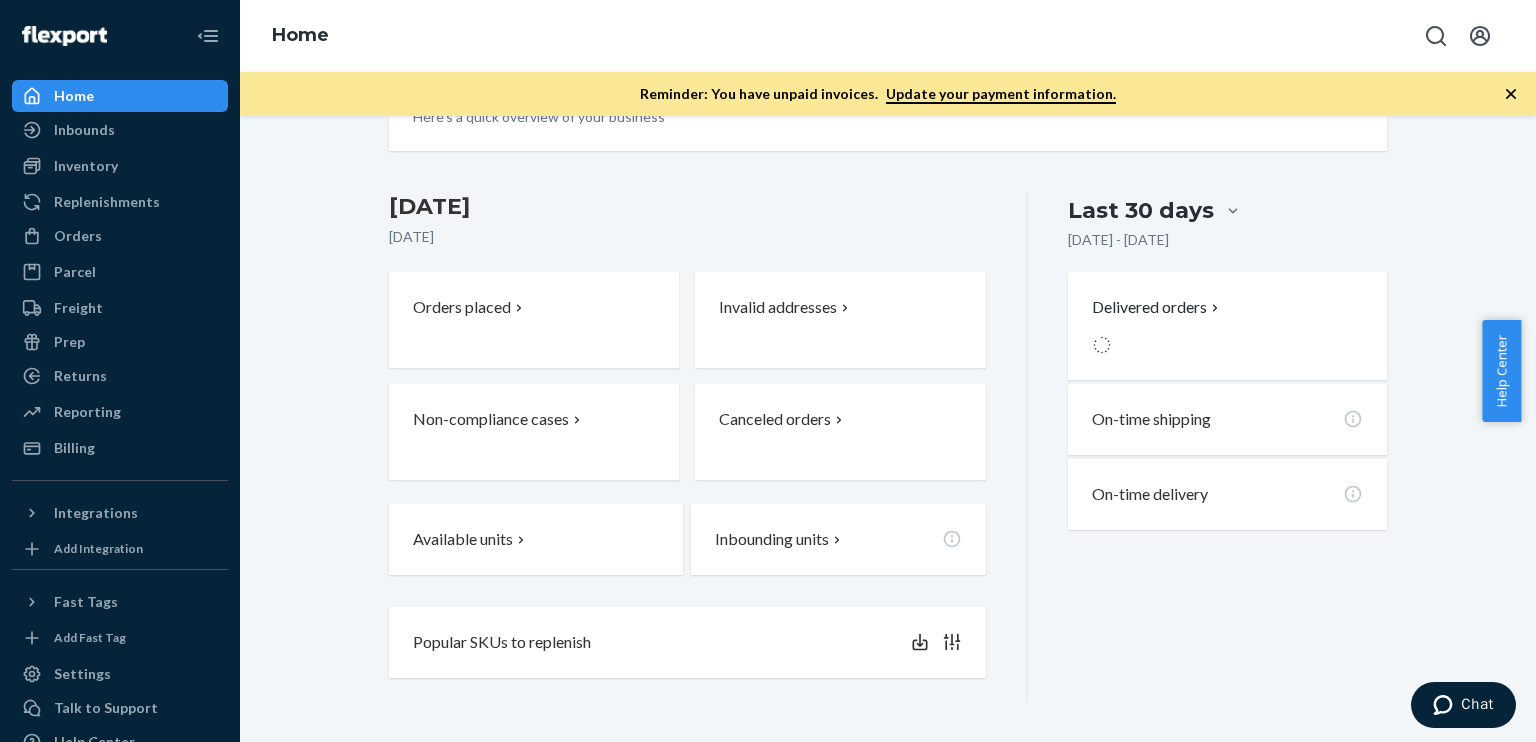 scroll, scrollTop: 0, scrollLeft: 0, axis: both 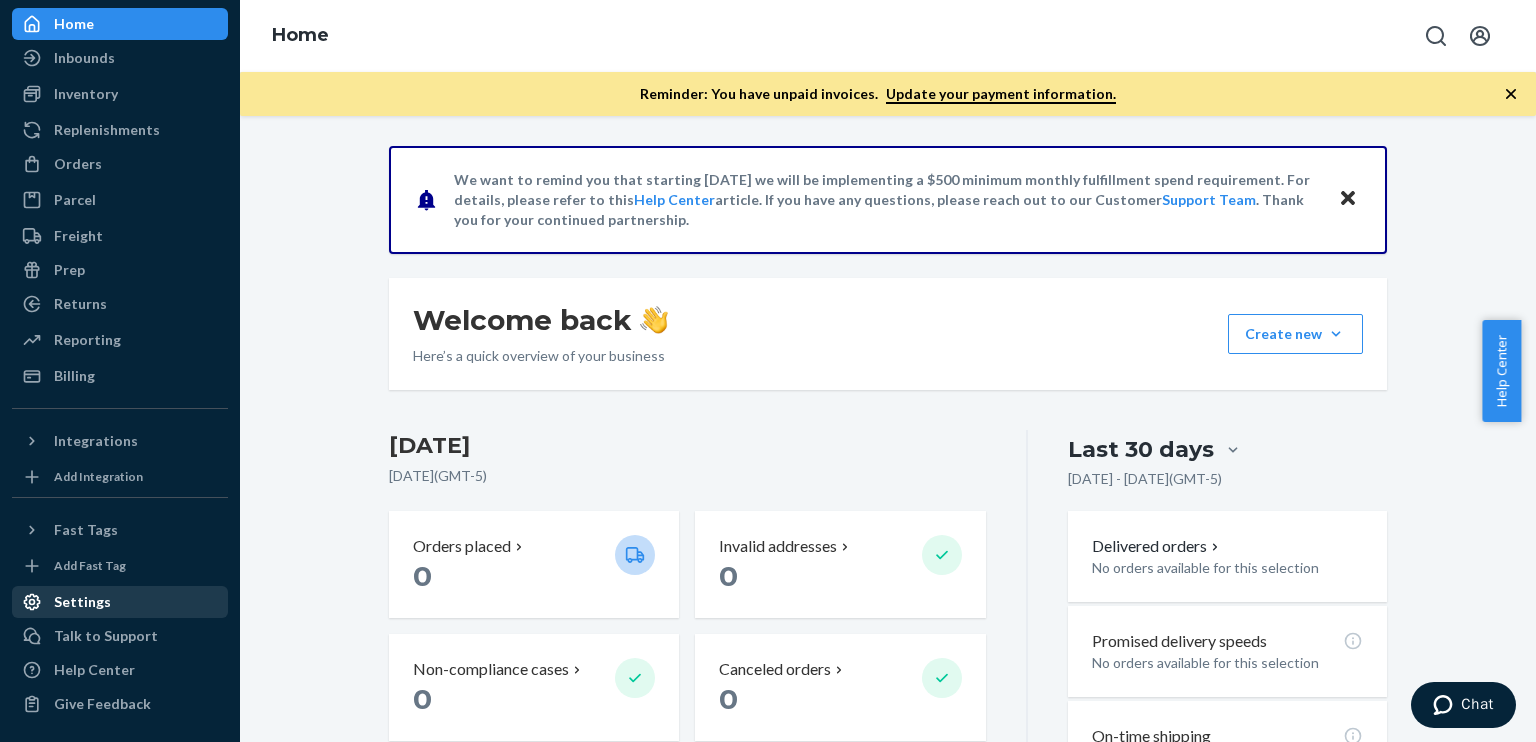 click on "Settings" at bounding box center (120, 602) 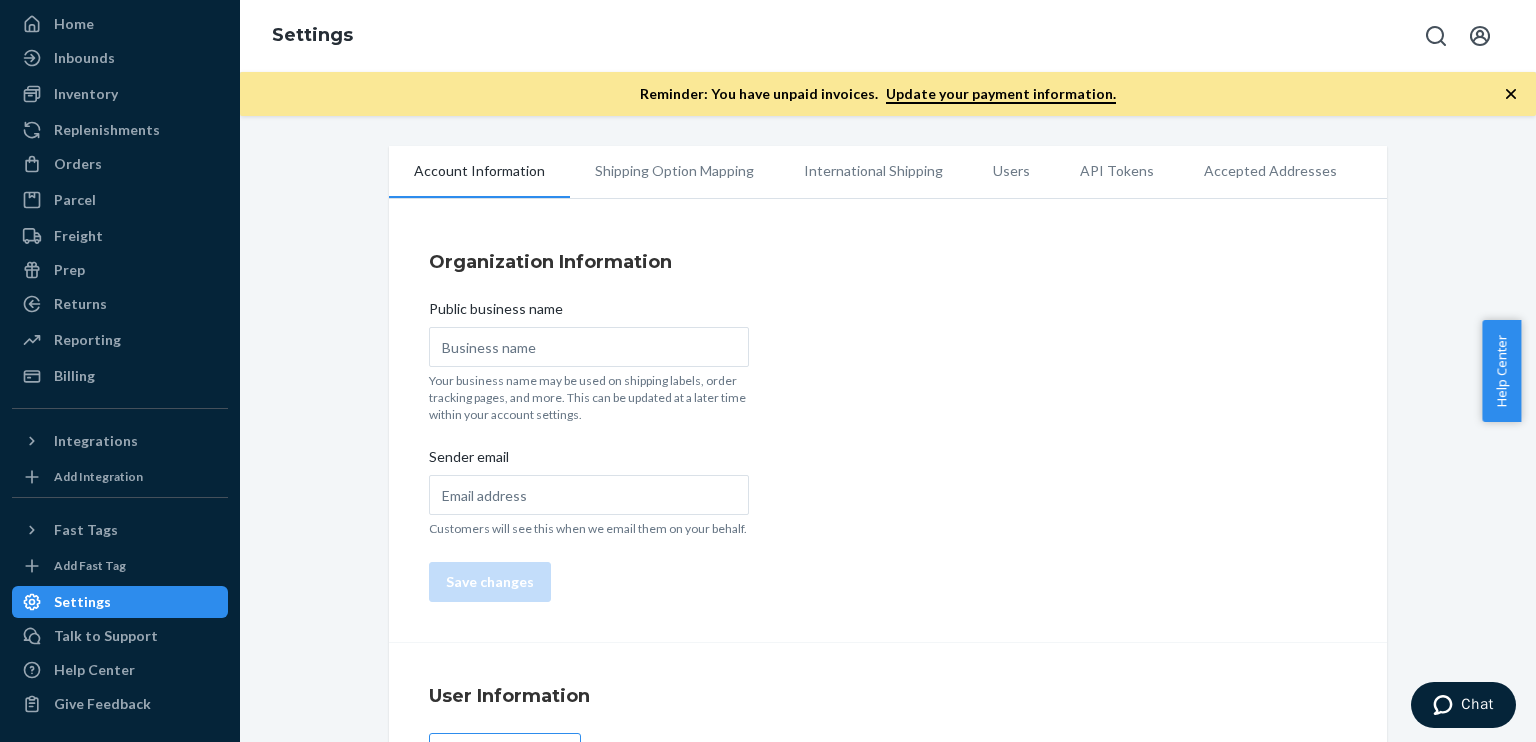 click on "Users" at bounding box center [1011, 171] 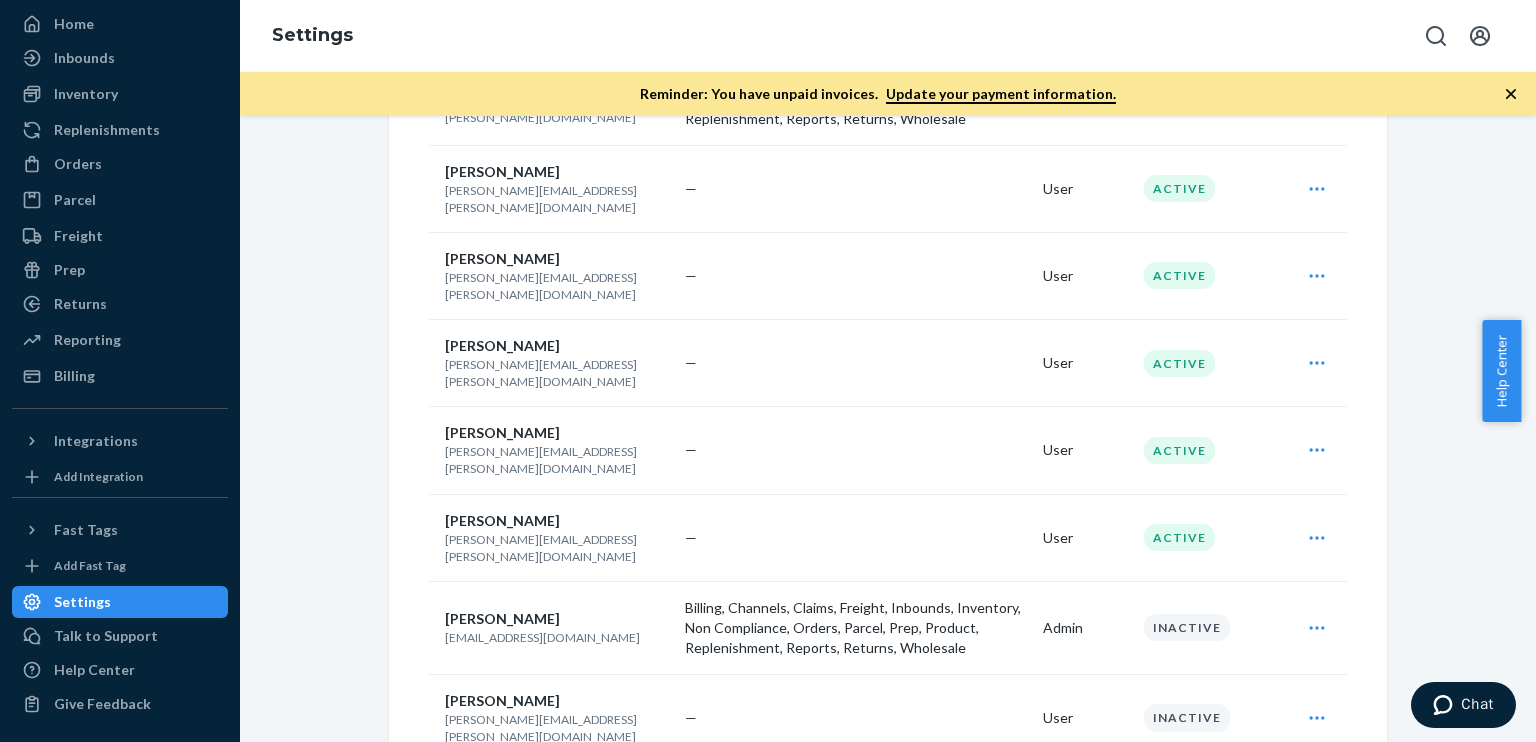 scroll, scrollTop: 921, scrollLeft: 0, axis: vertical 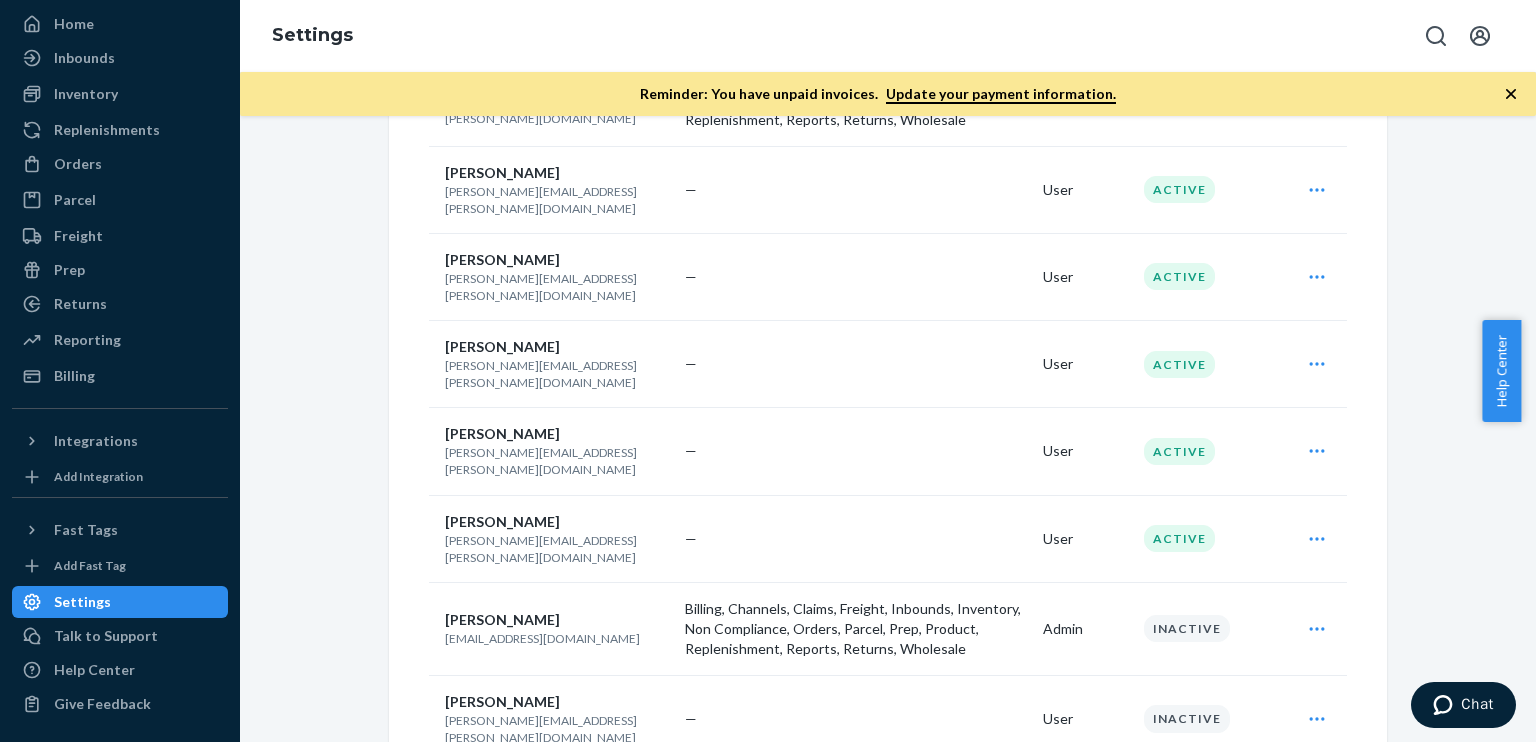 click 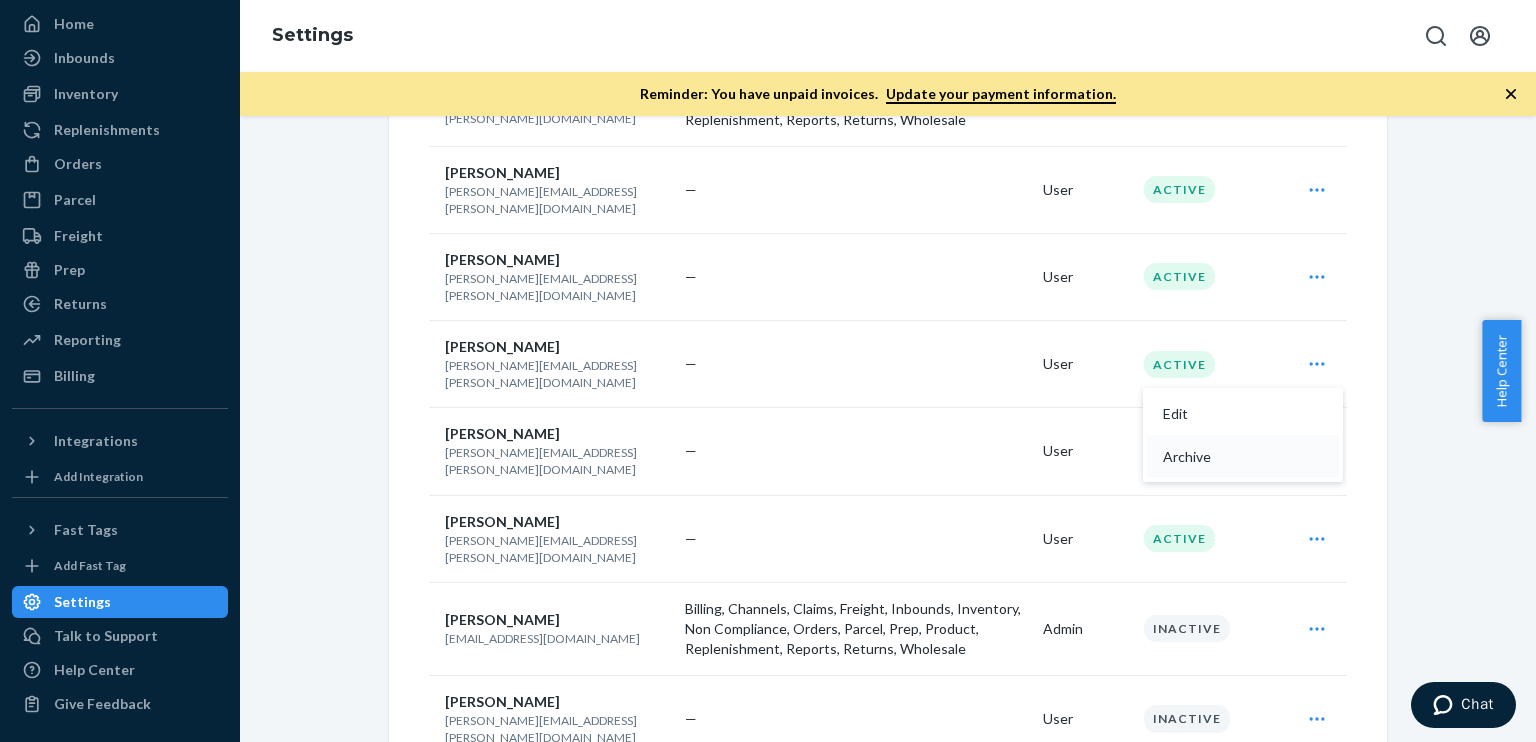 click on "Archive" at bounding box center [1225, 457] 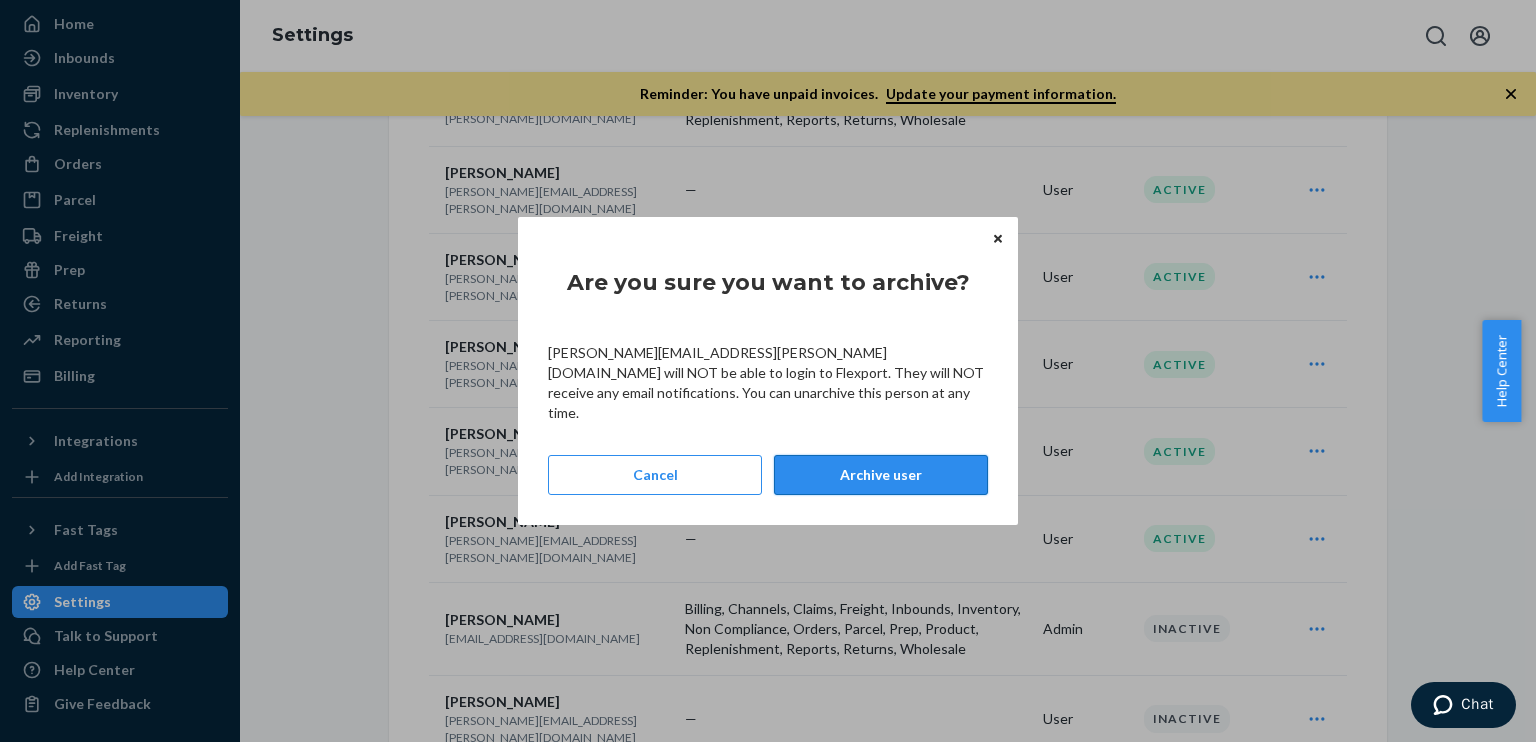 click on "Archive user" at bounding box center (881, 475) 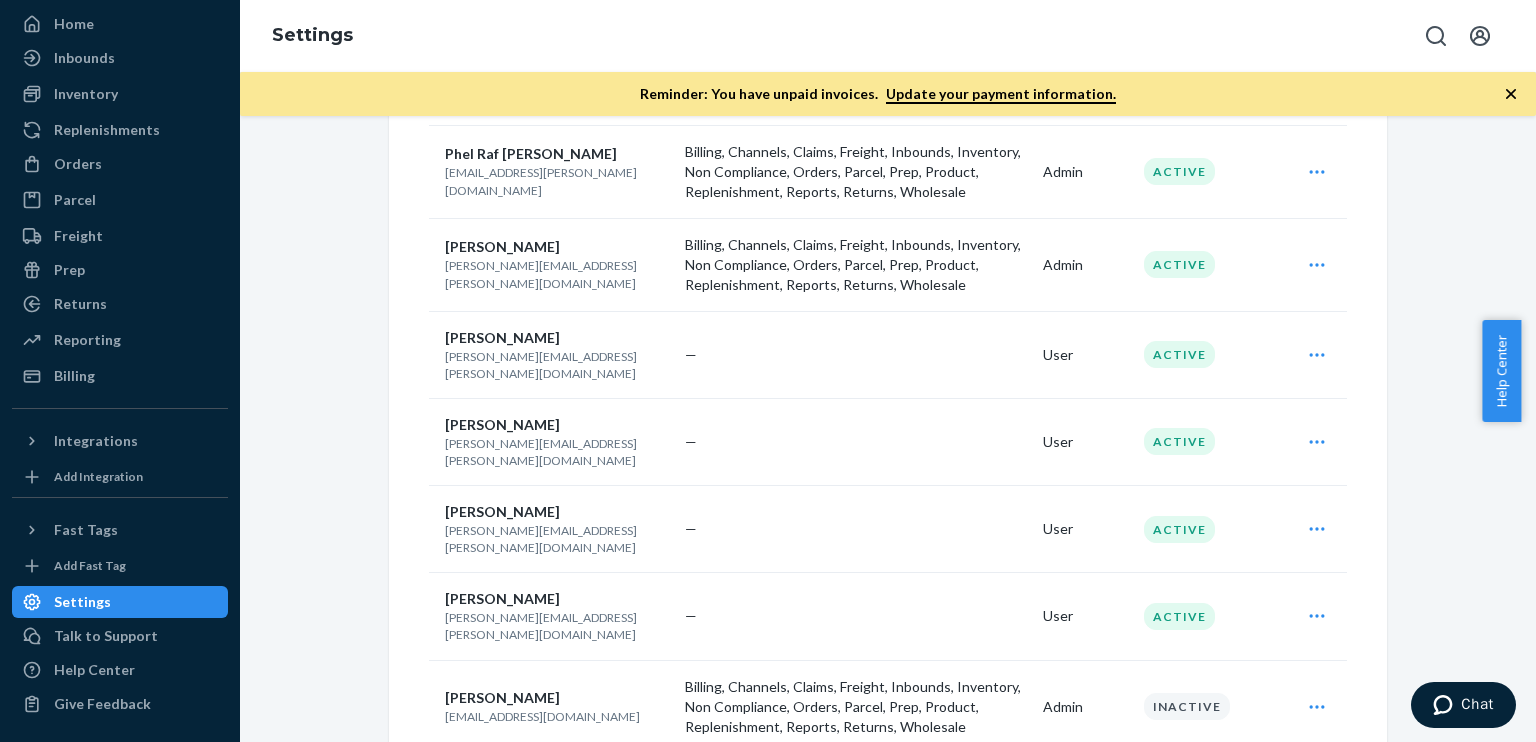scroll, scrollTop: 721, scrollLeft: 0, axis: vertical 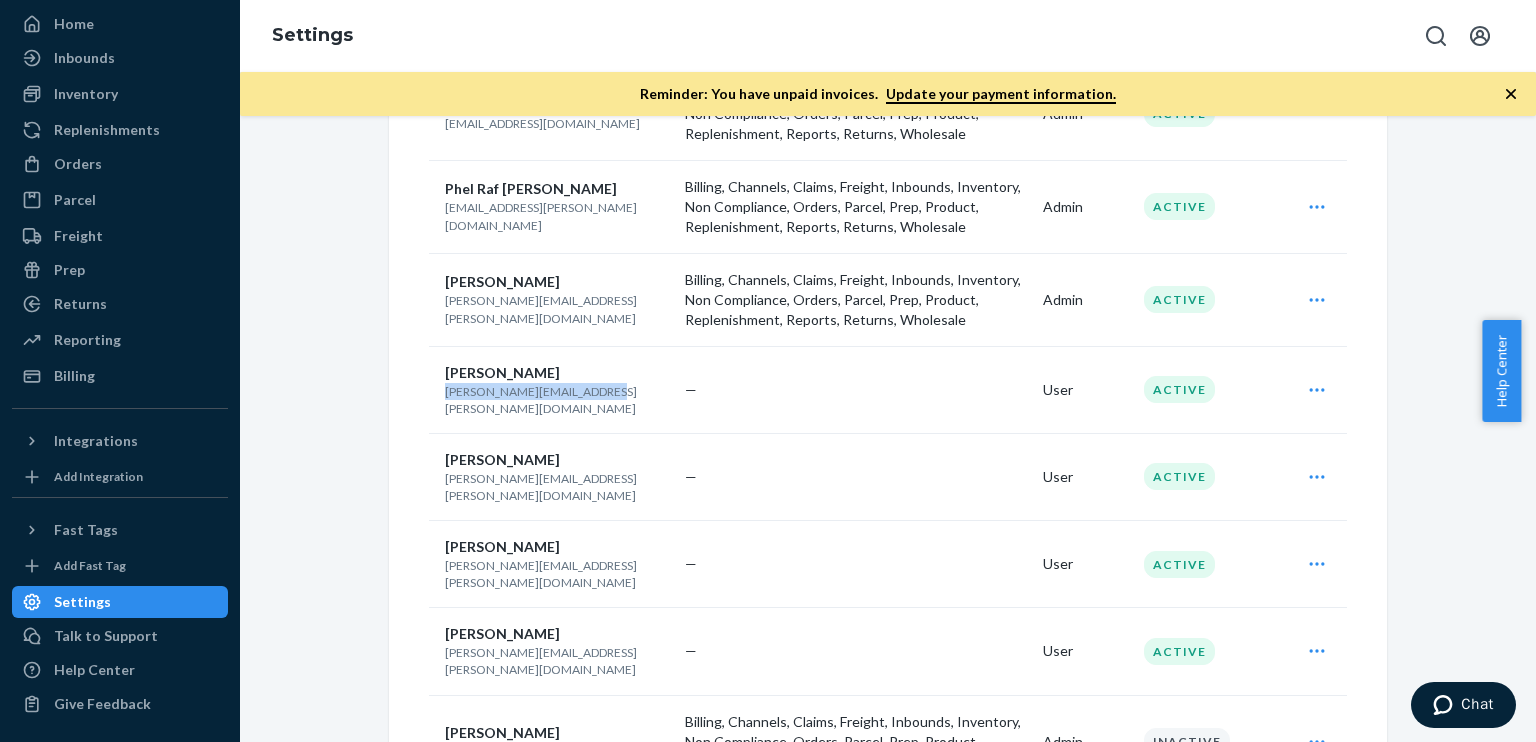 drag, startPoint x: 591, startPoint y: 384, endPoint x: 431, endPoint y: 394, distance: 160.3122 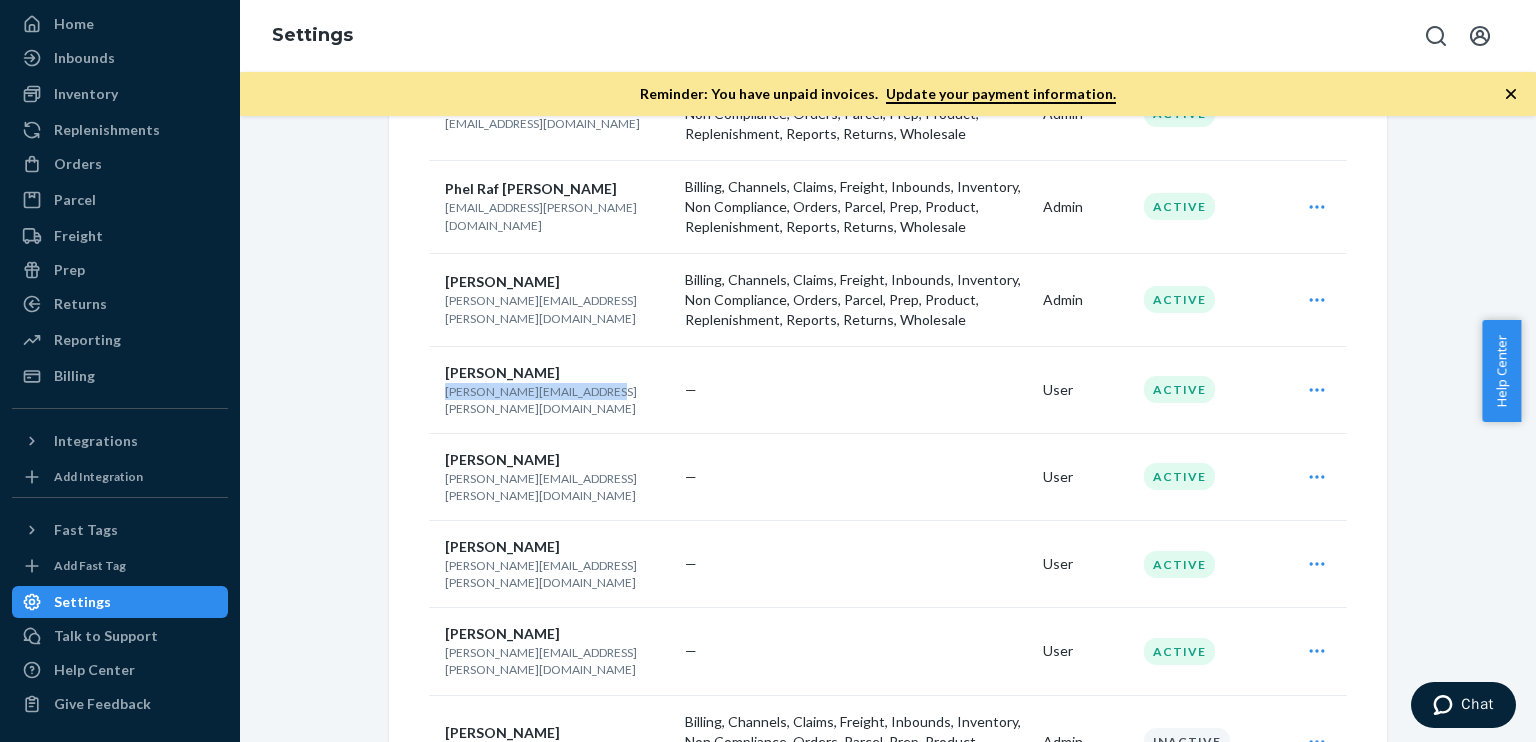 click on "[PERSON_NAME] [PERSON_NAME][EMAIL_ADDRESS][PERSON_NAME][DOMAIN_NAME]" at bounding box center (553, 389) 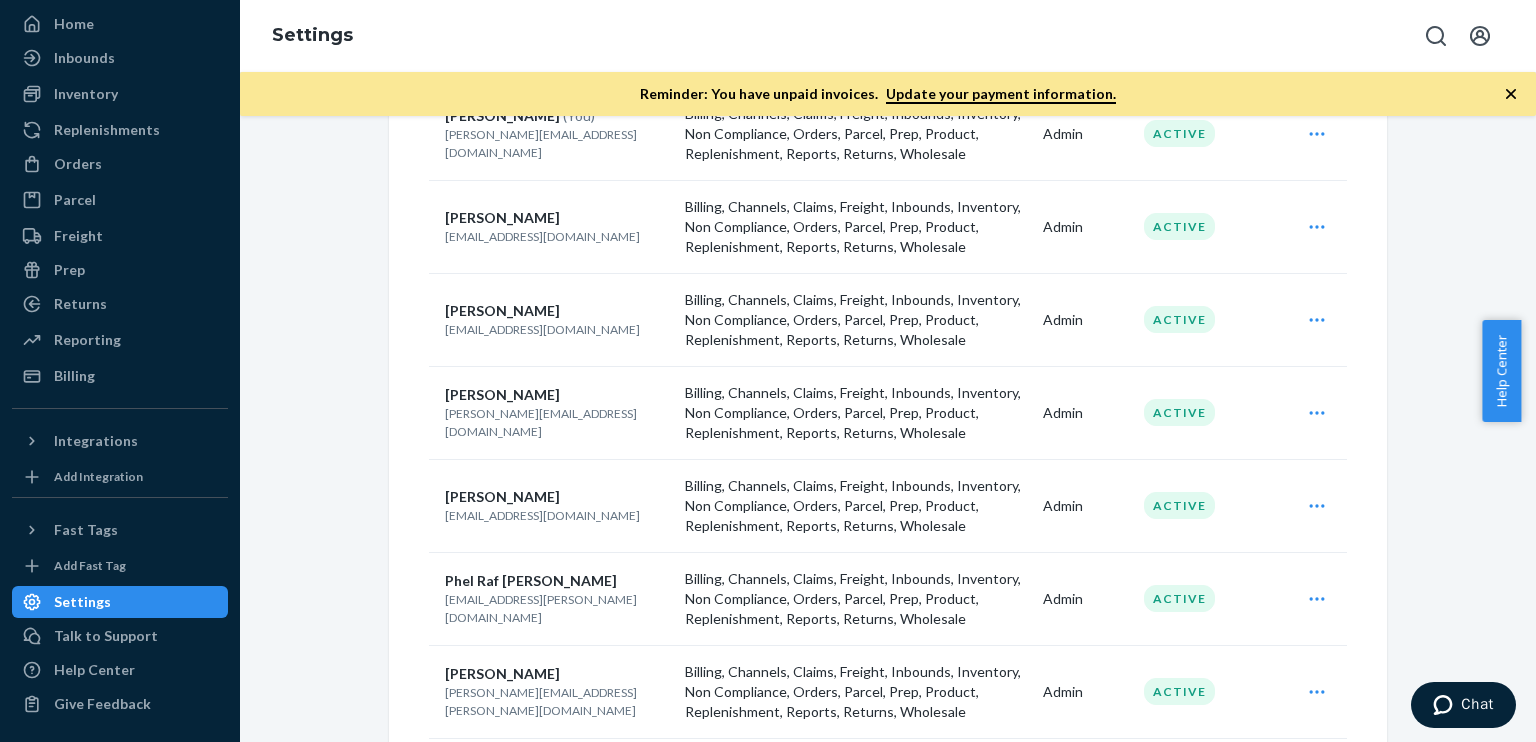 scroll, scrollTop: 321, scrollLeft: 0, axis: vertical 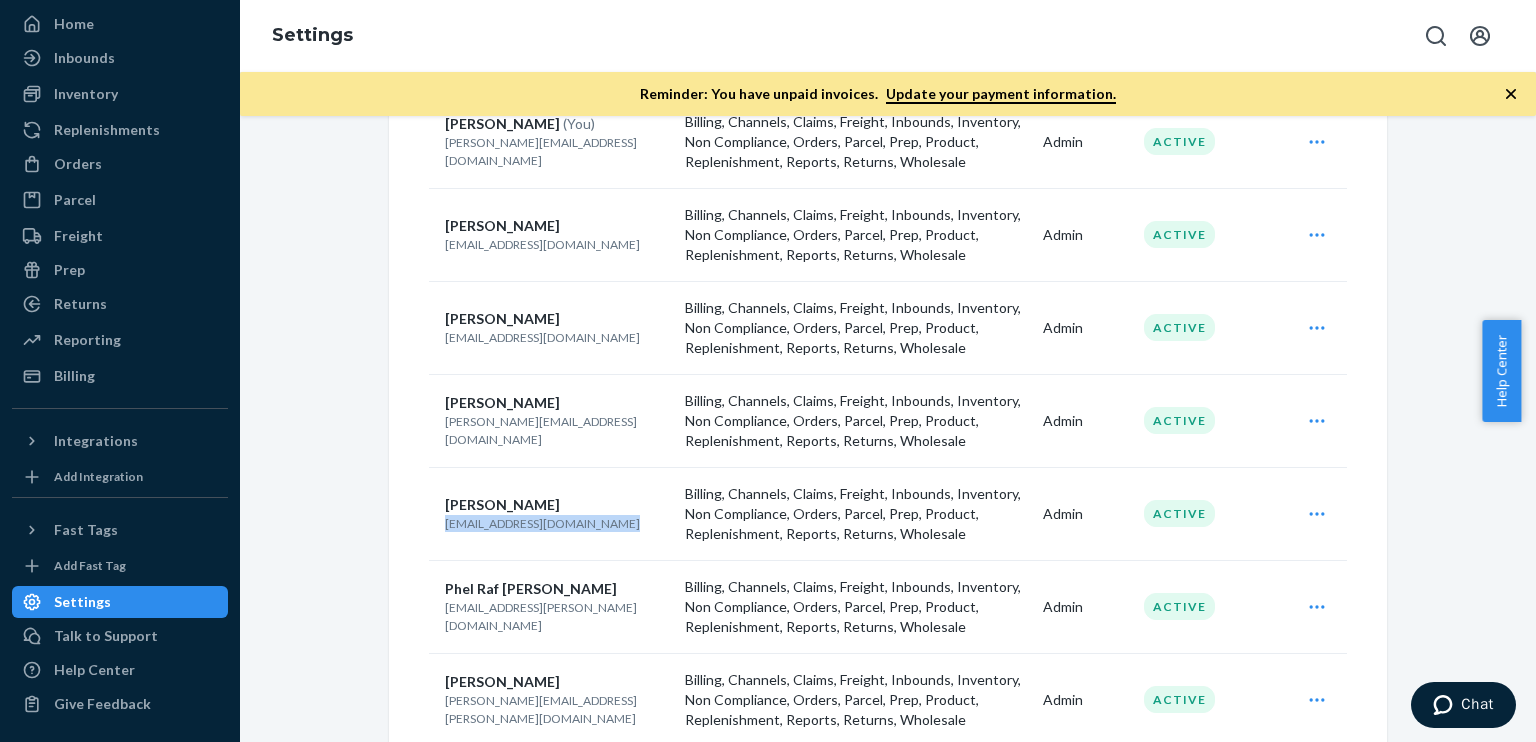 drag, startPoint x: 593, startPoint y: 519, endPoint x: 436, endPoint y: 515, distance: 157.05095 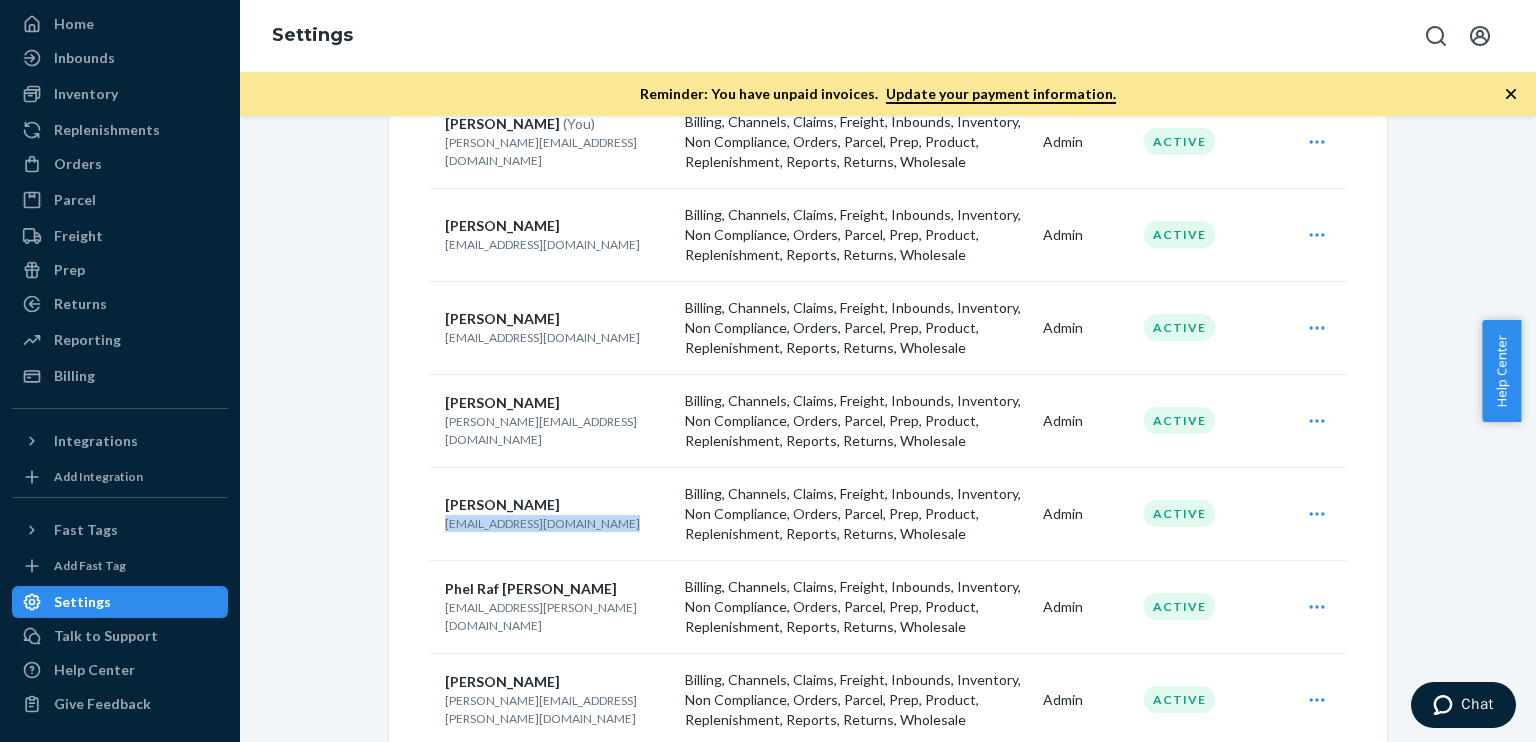 click on "[EMAIL_ADDRESS][DOMAIN_NAME]" at bounding box center [557, 523] 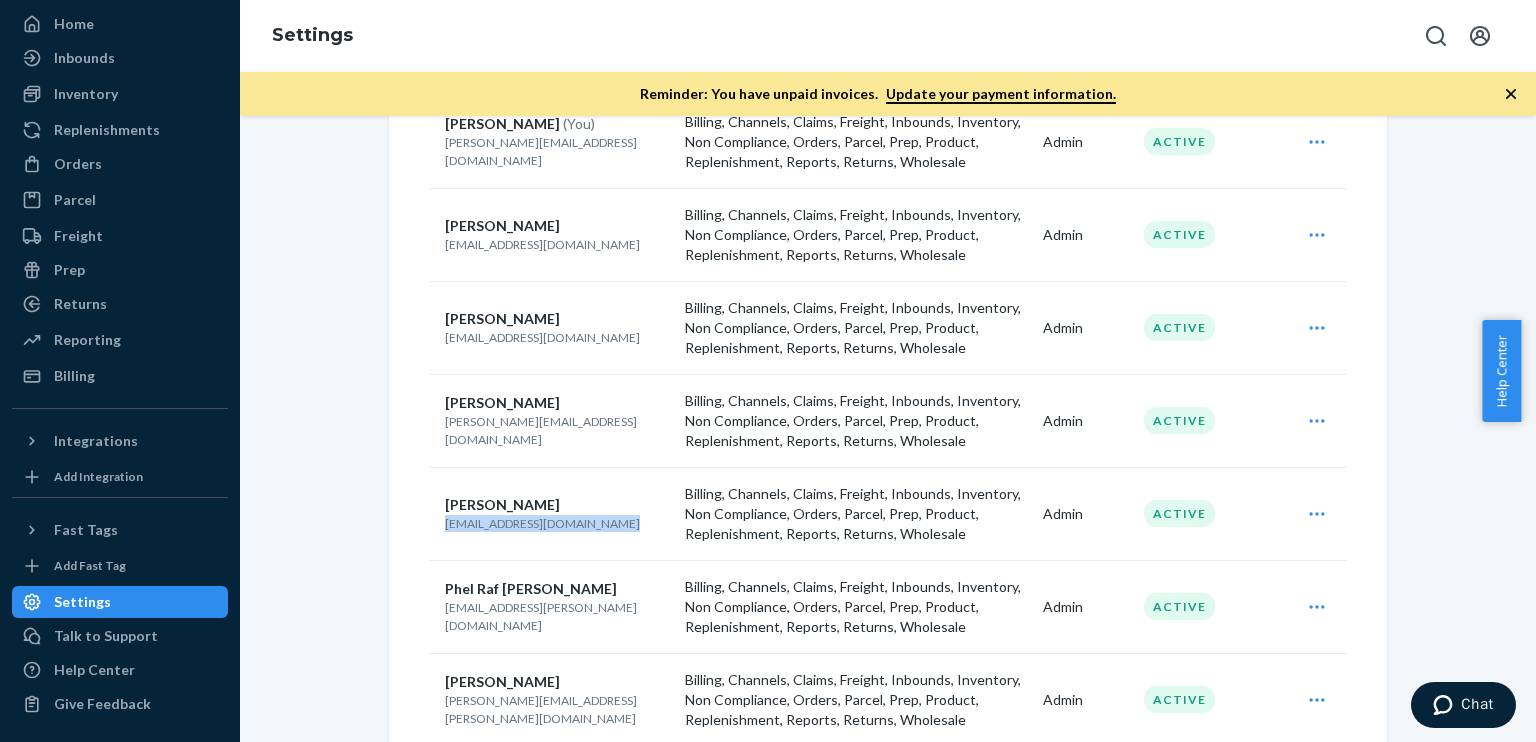 copy on "[EMAIL_ADDRESS][DOMAIN_NAME]" 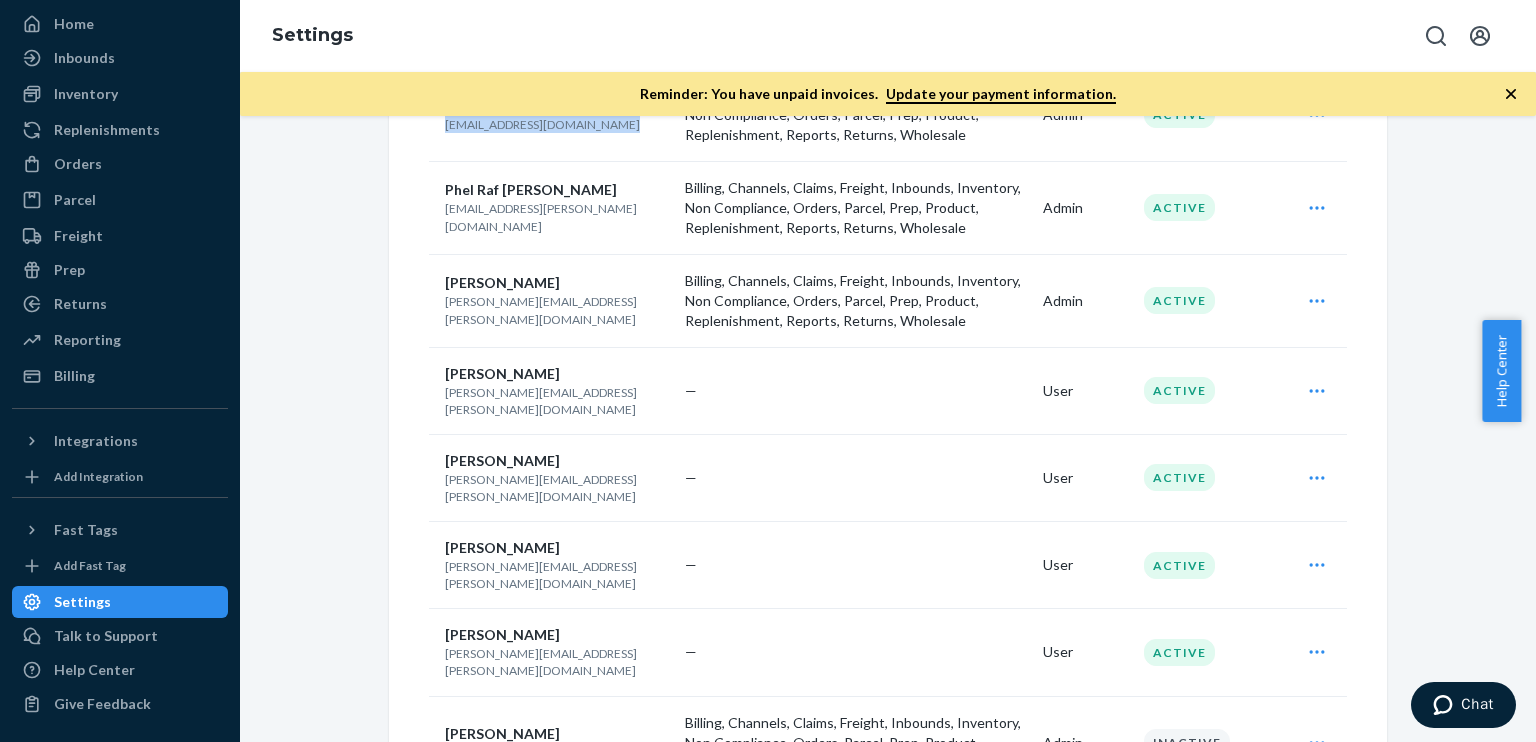scroll, scrollTop: 721, scrollLeft: 0, axis: vertical 